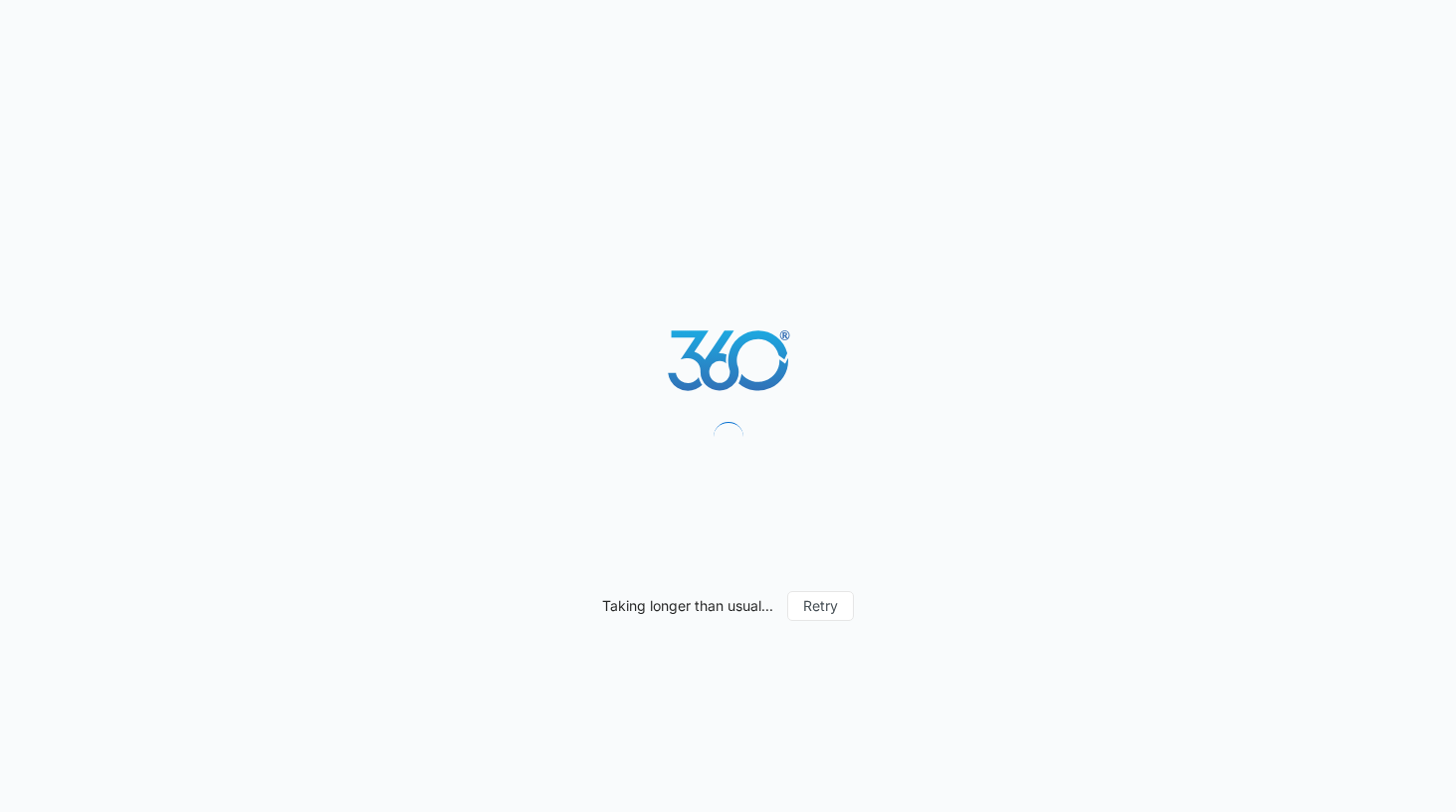 scroll, scrollTop: 0, scrollLeft: 0, axis: both 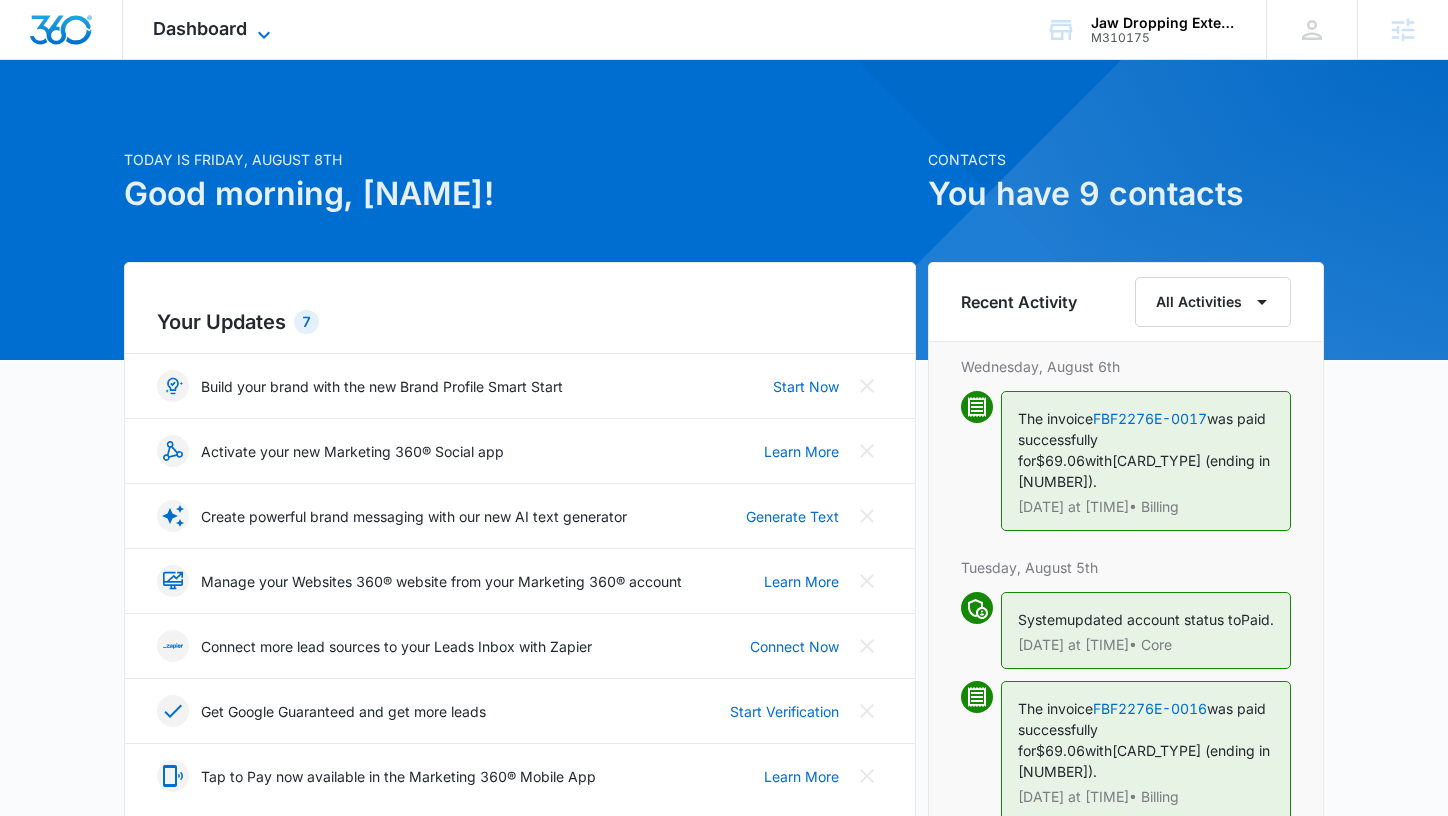 click 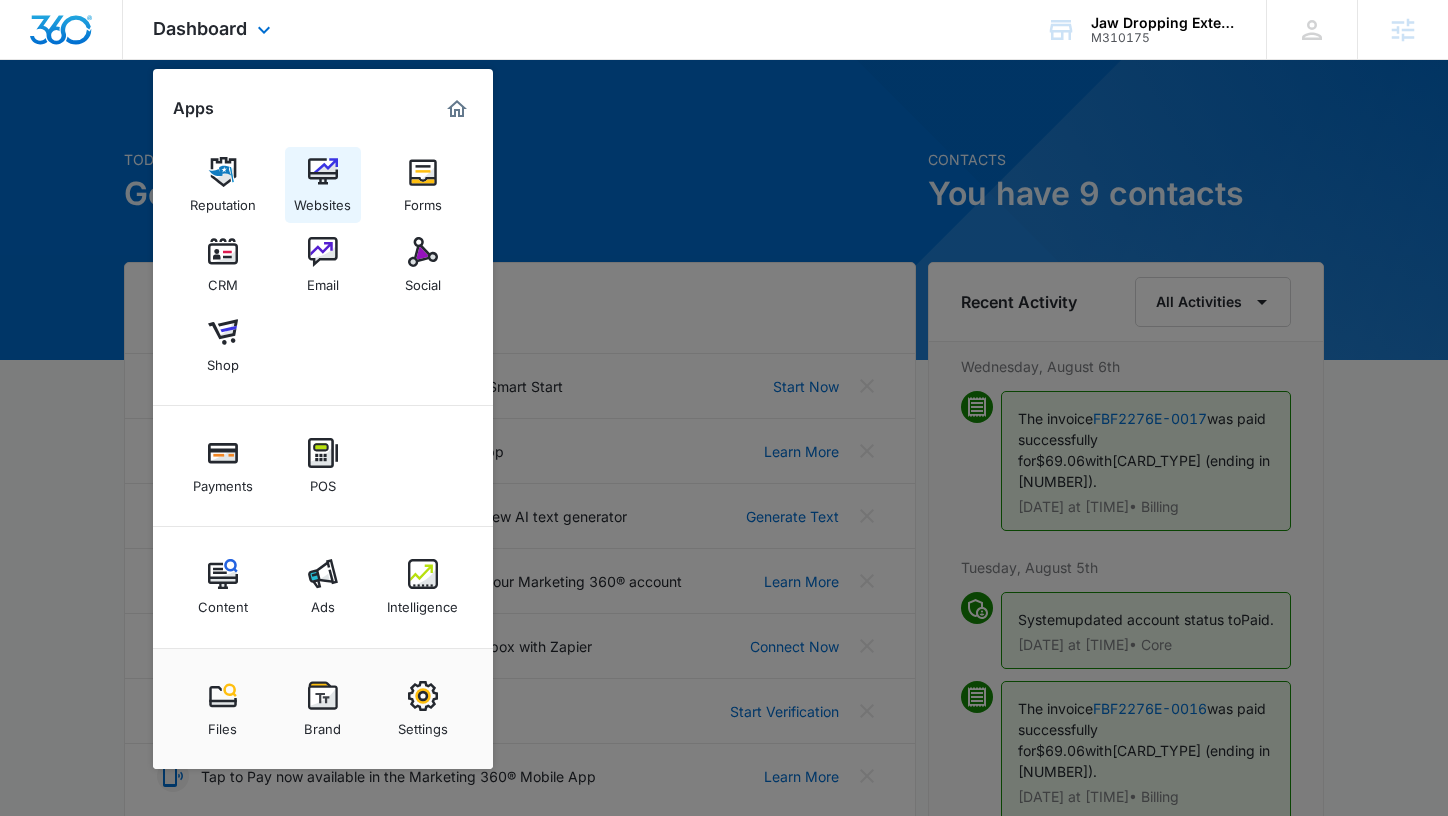 click on "Websites" at bounding box center [322, 200] 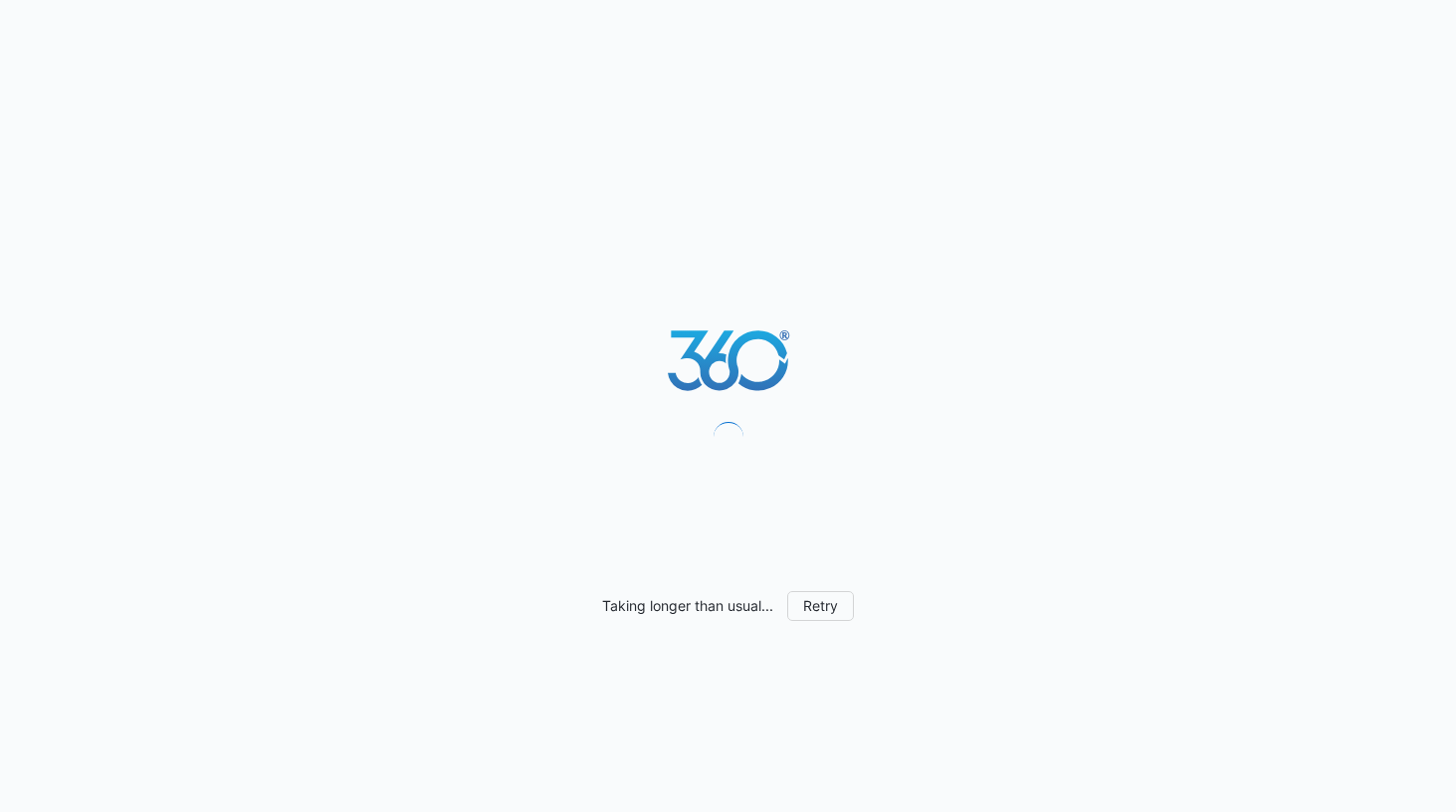scroll, scrollTop: 0, scrollLeft: 0, axis: both 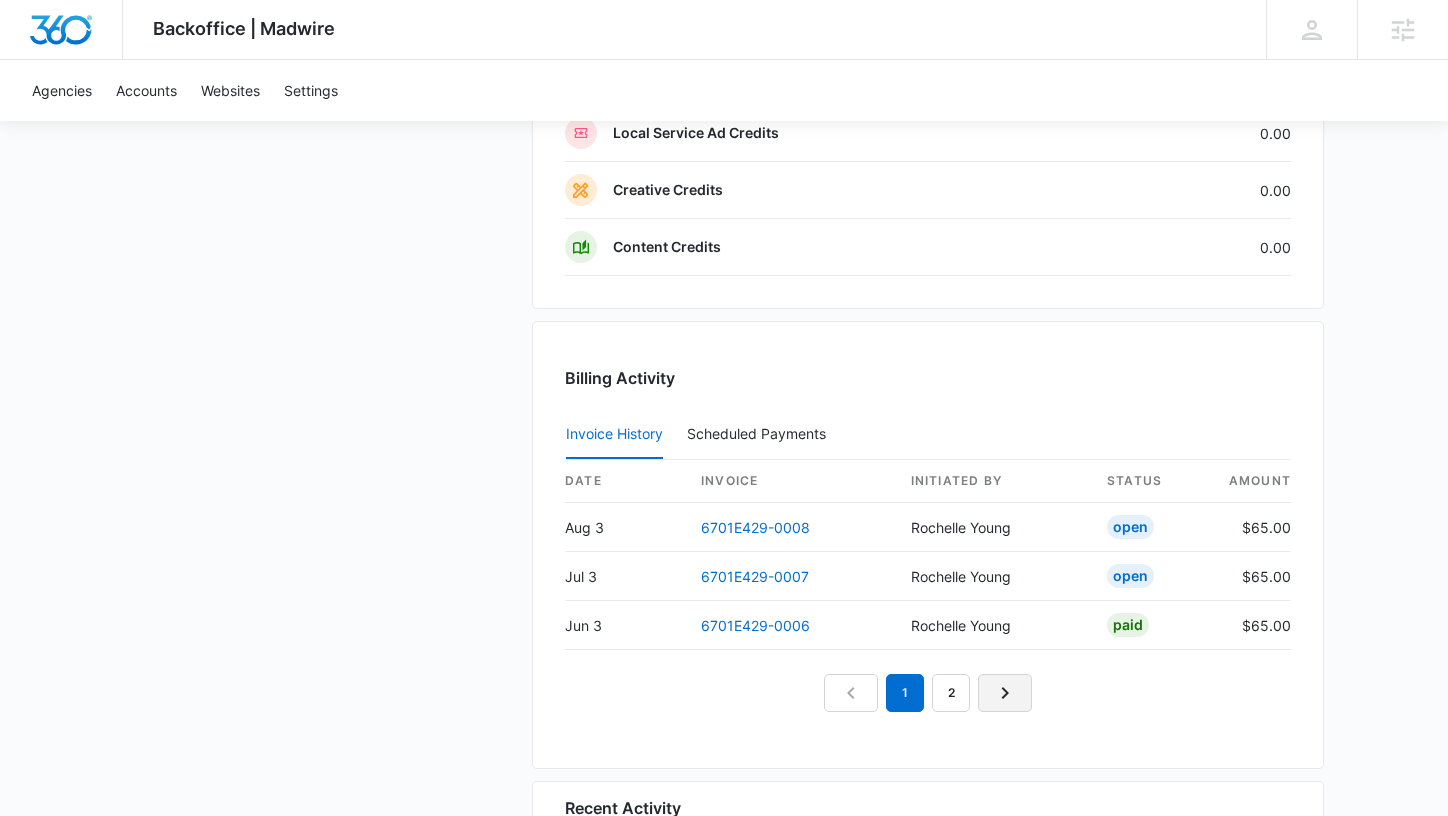 click 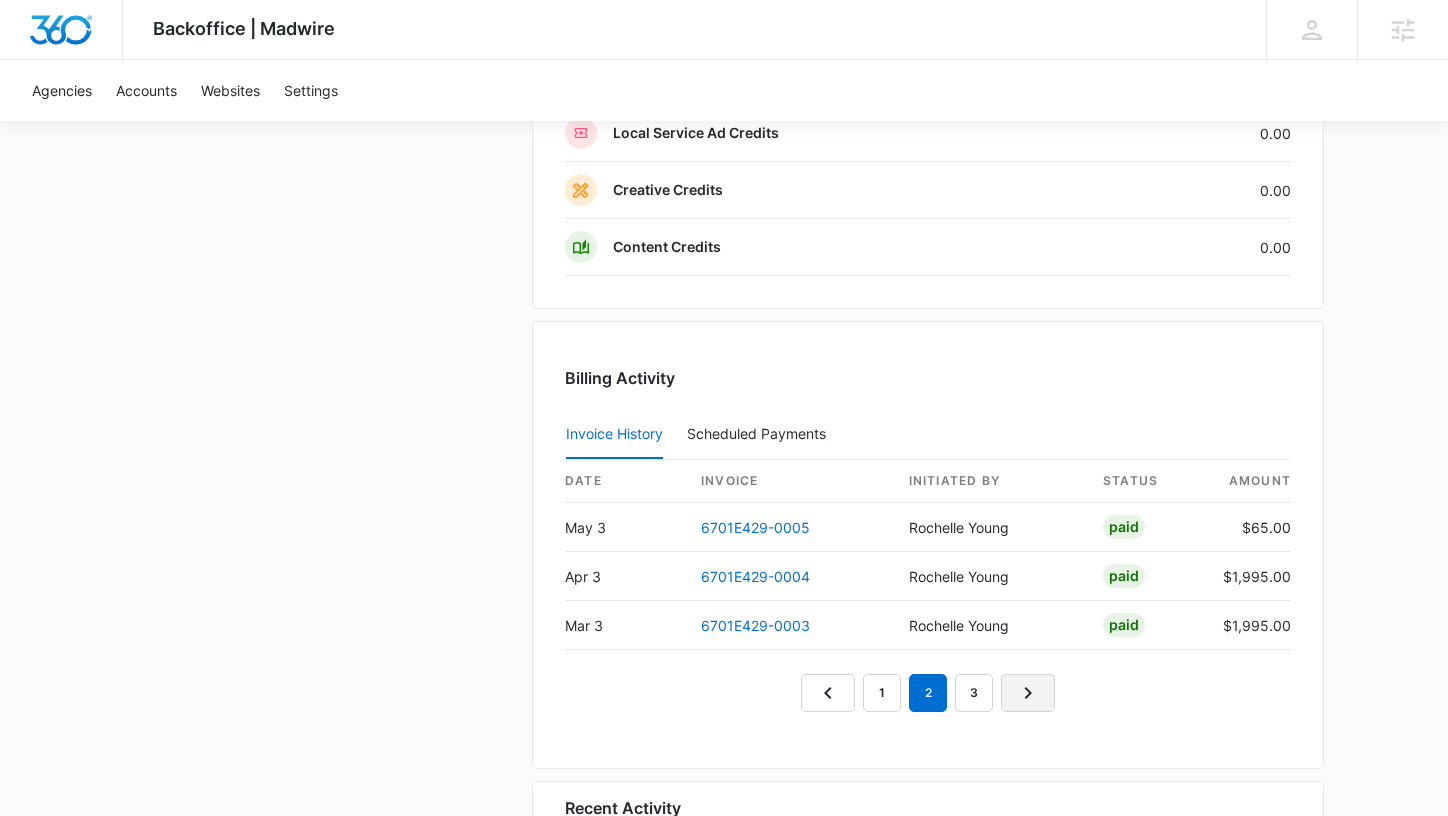 click 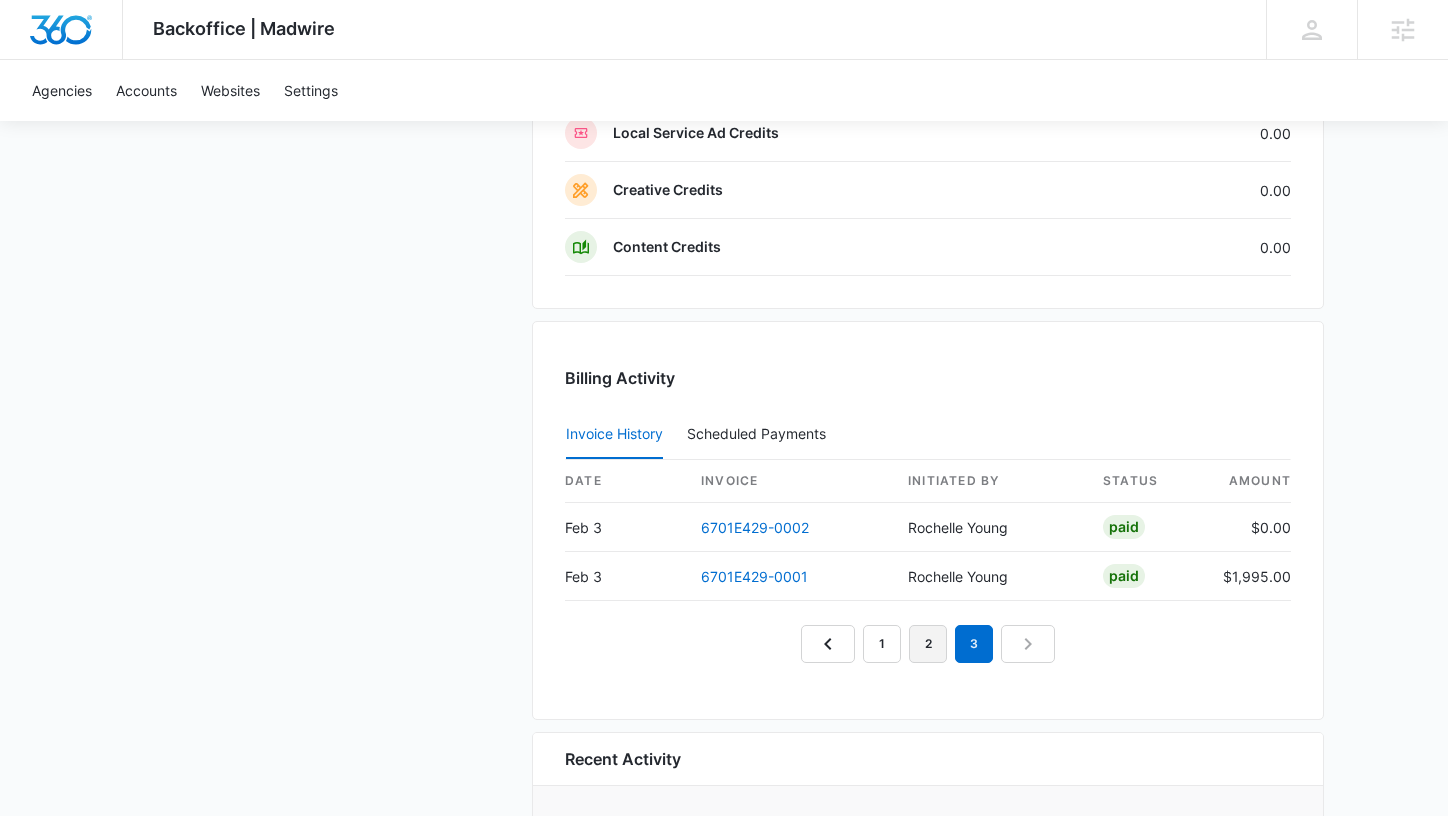 click on "2" at bounding box center [928, 644] 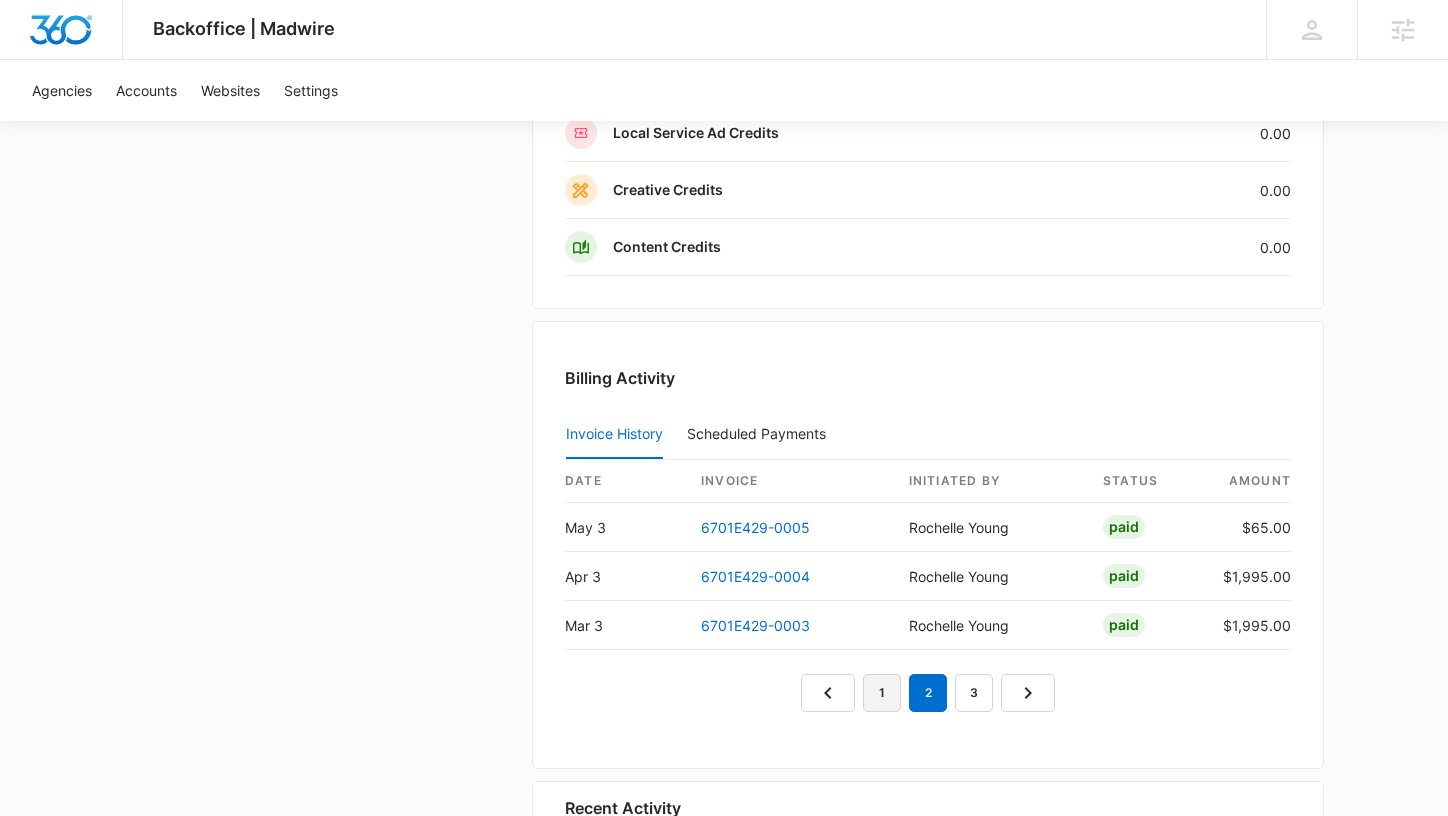 click on "1" at bounding box center [882, 693] 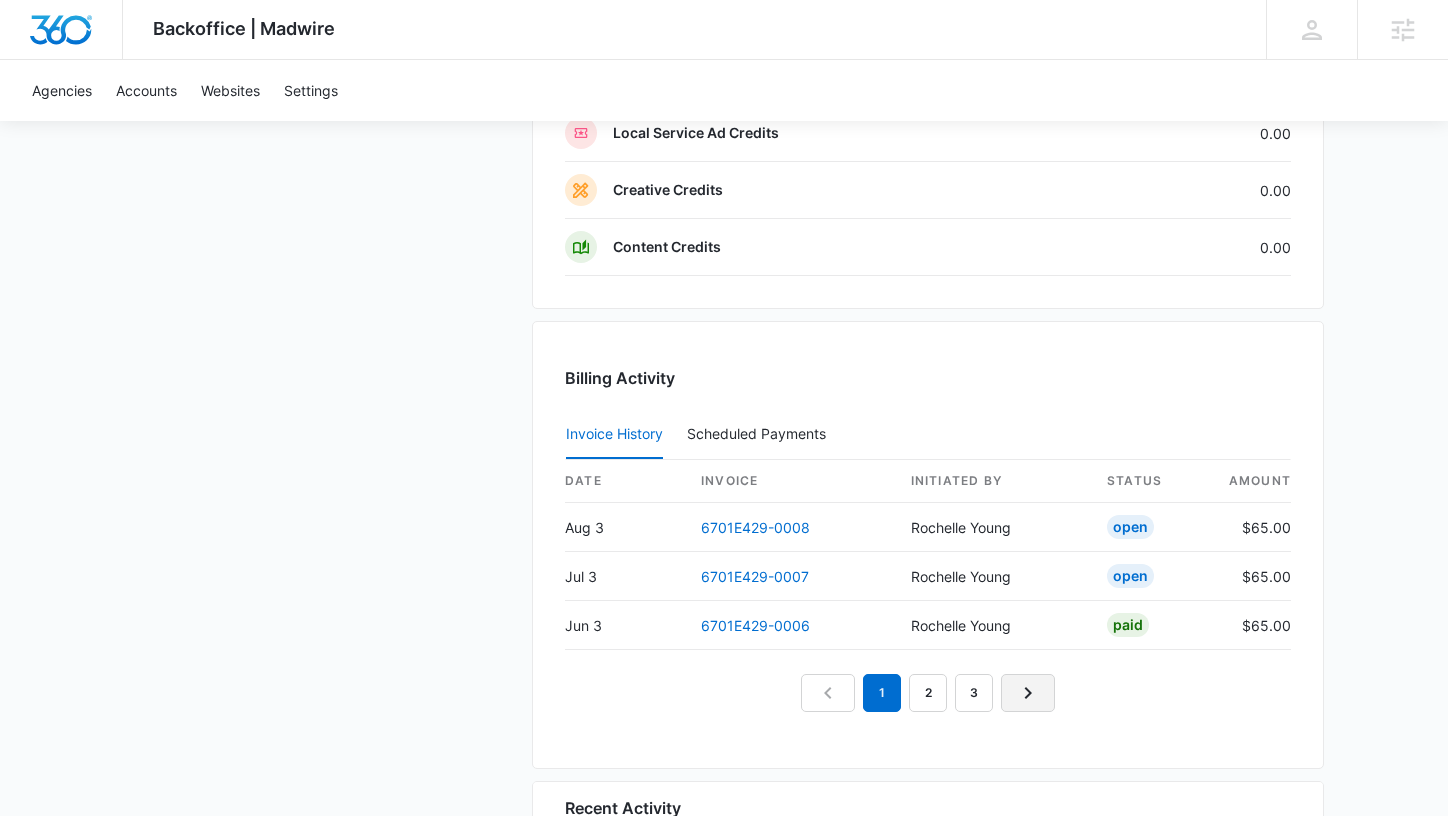 click 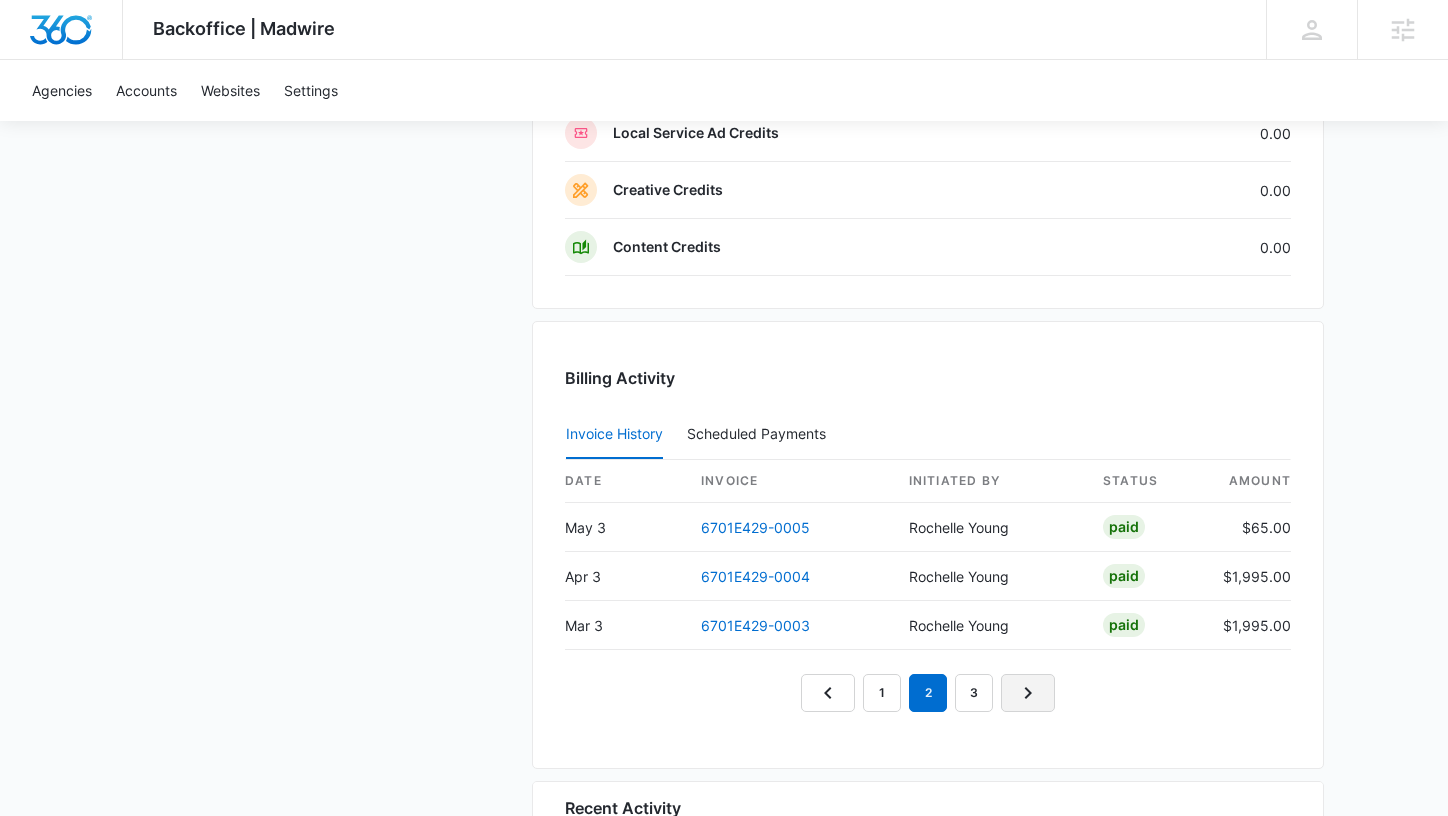 click 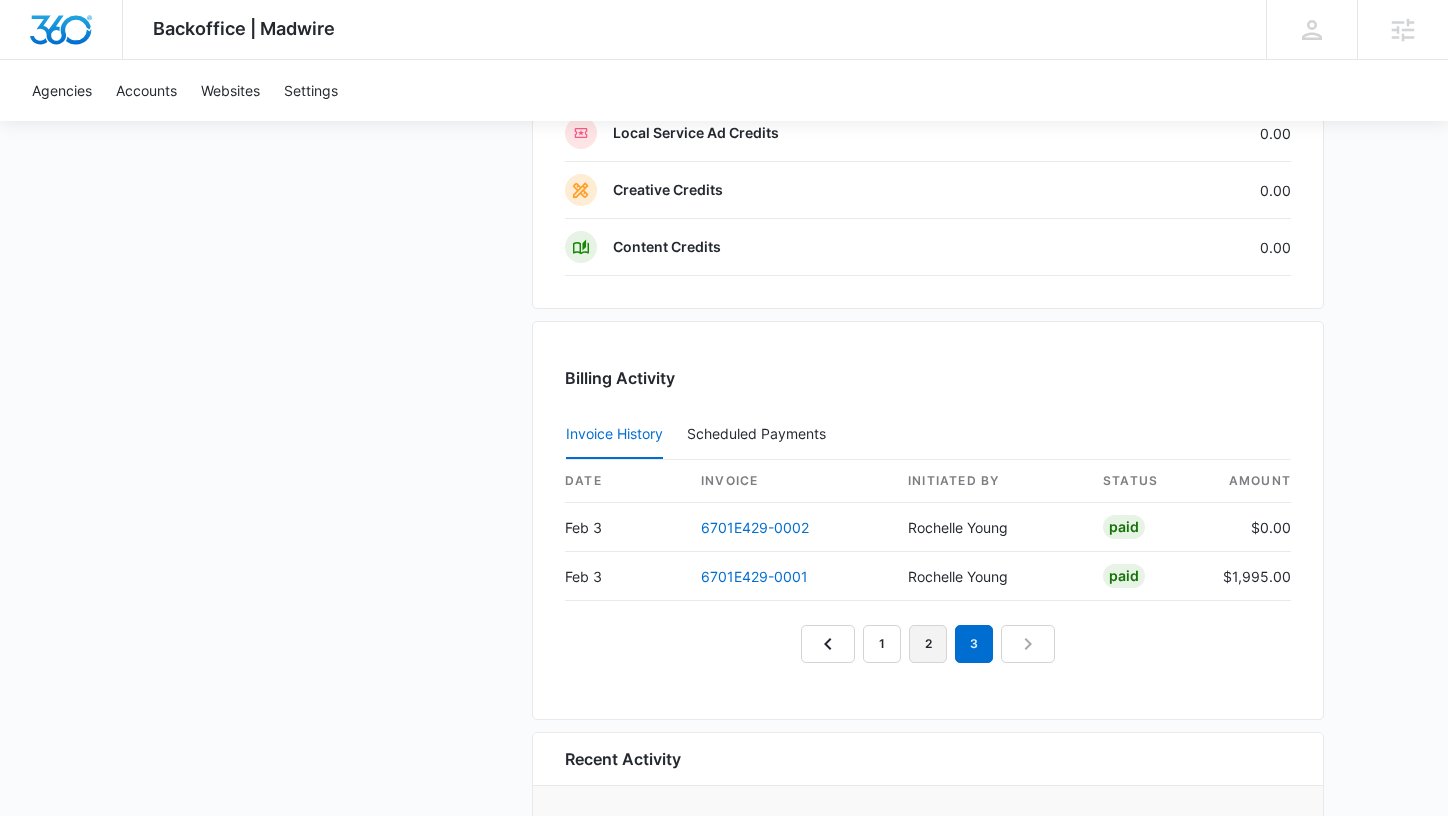 click on "2" at bounding box center [928, 644] 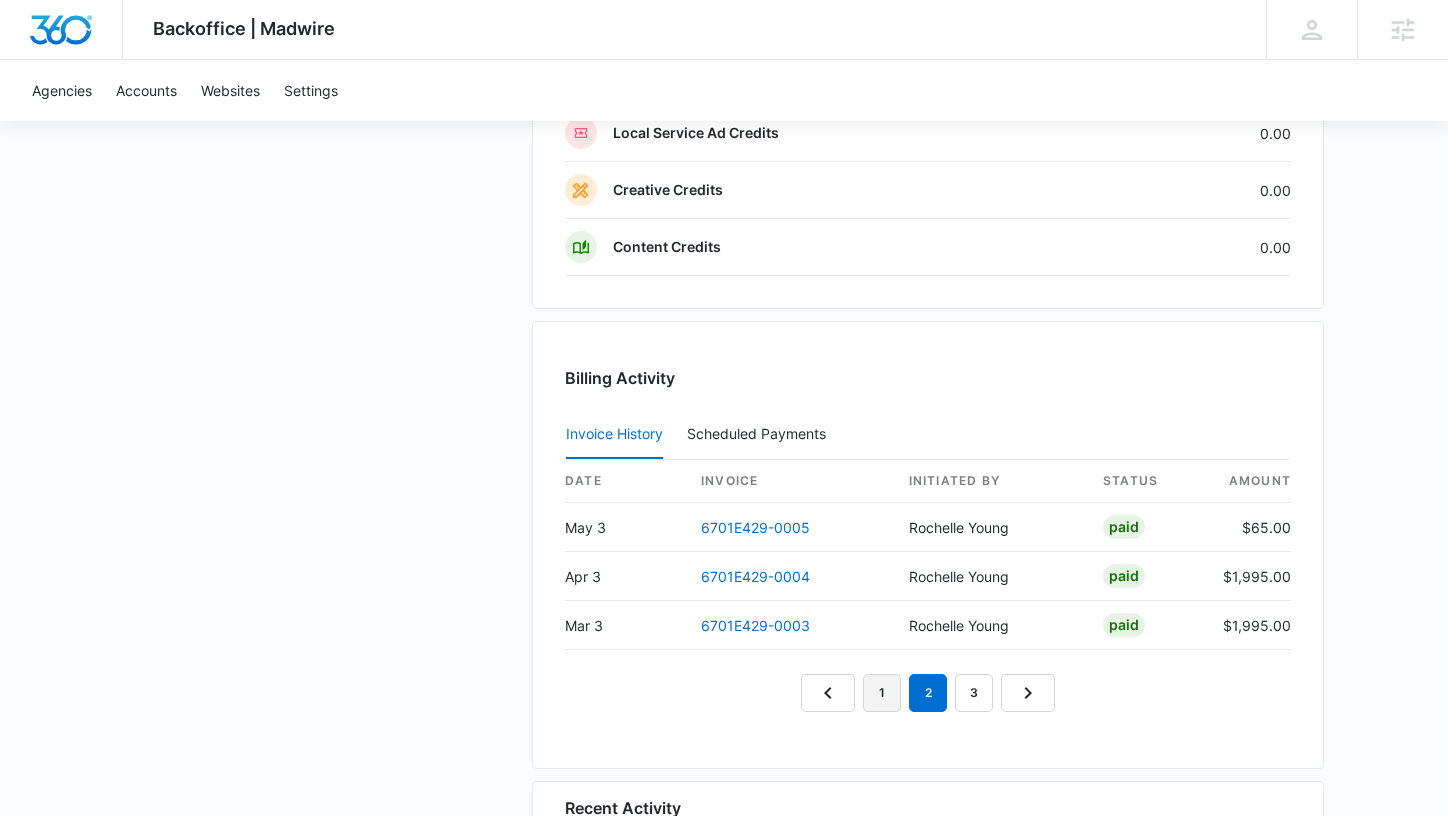 click on "1" at bounding box center [882, 693] 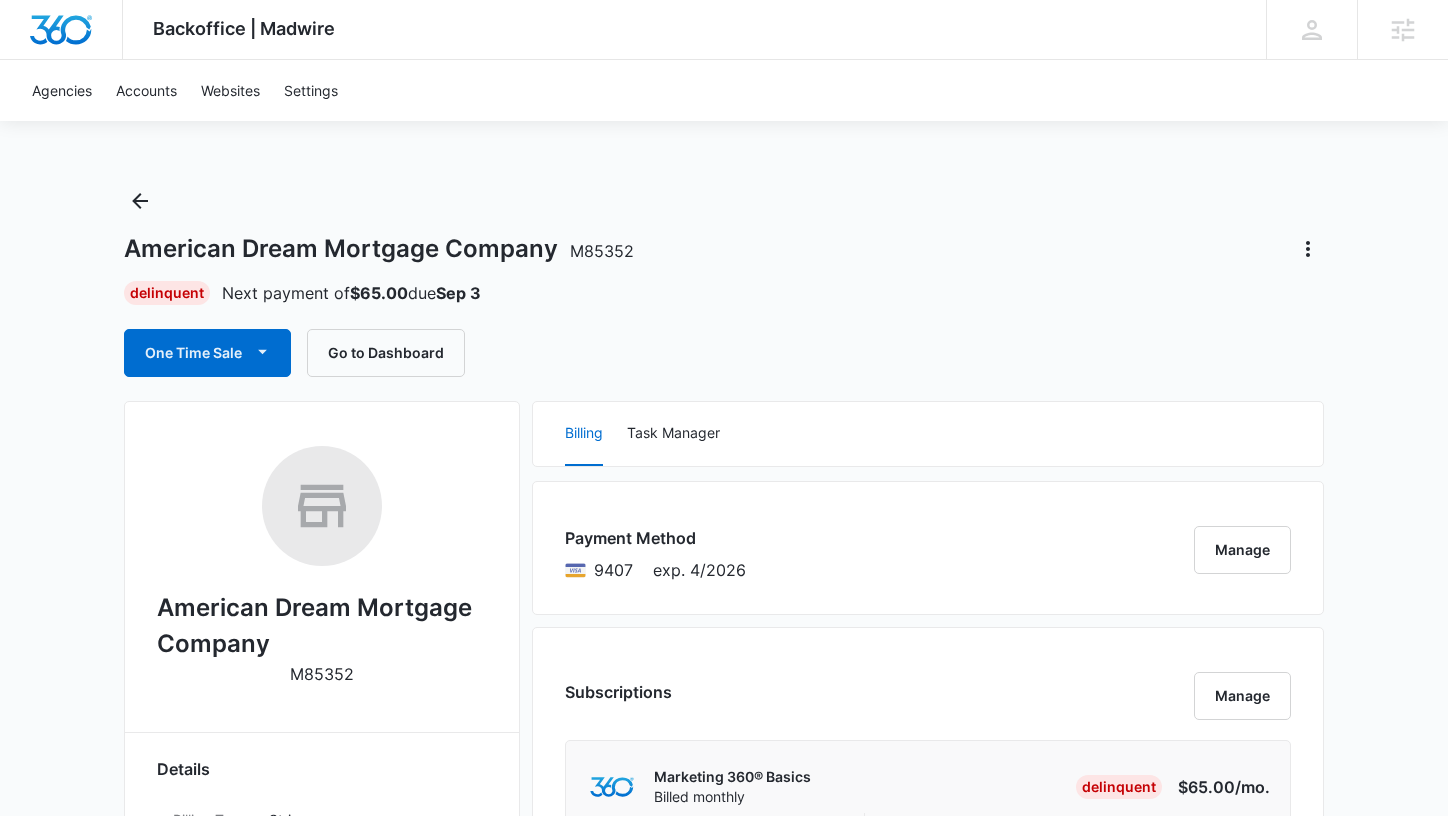 scroll, scrollTop: 0, scrollLeft: 0, axis: both 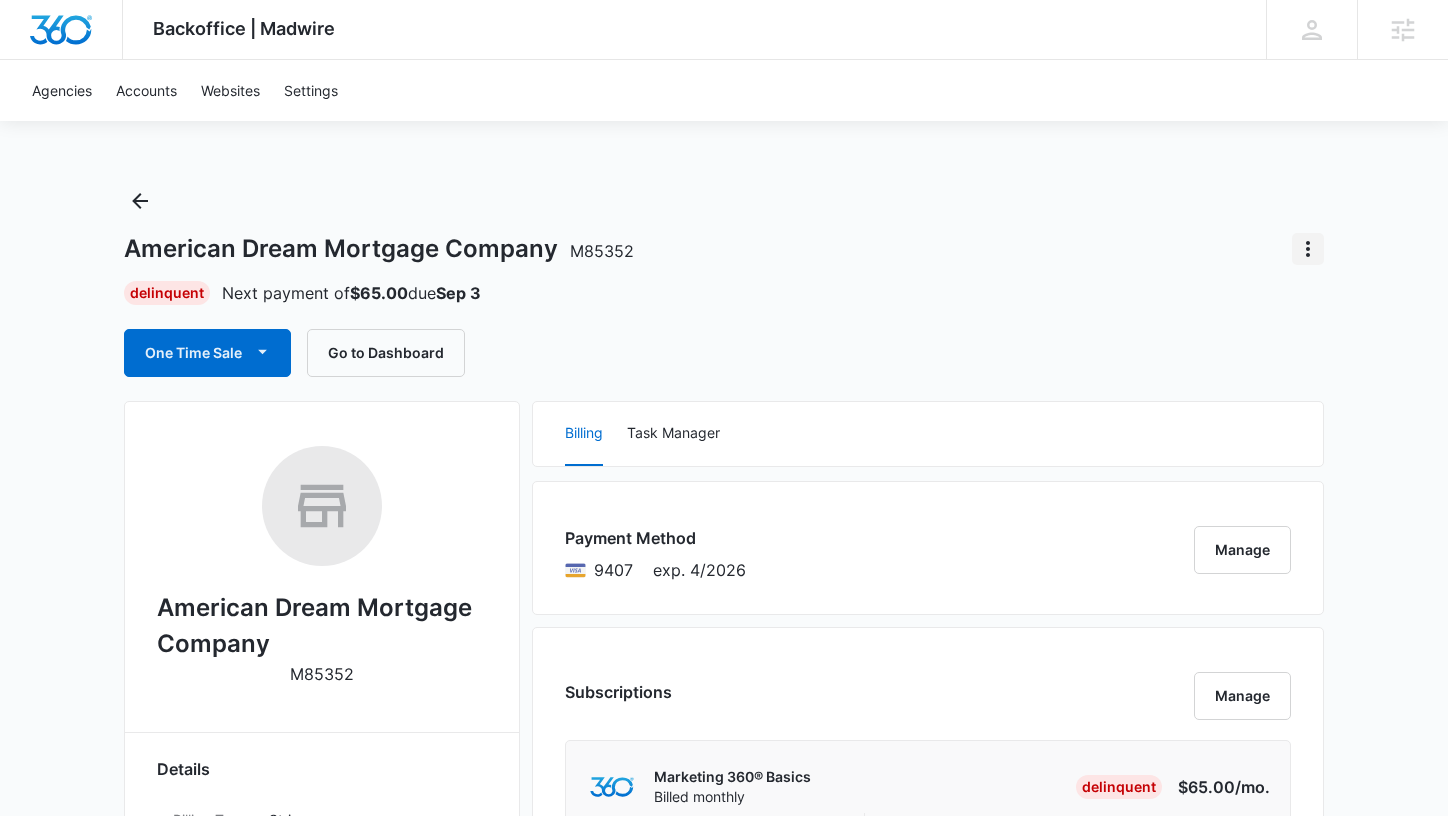 click 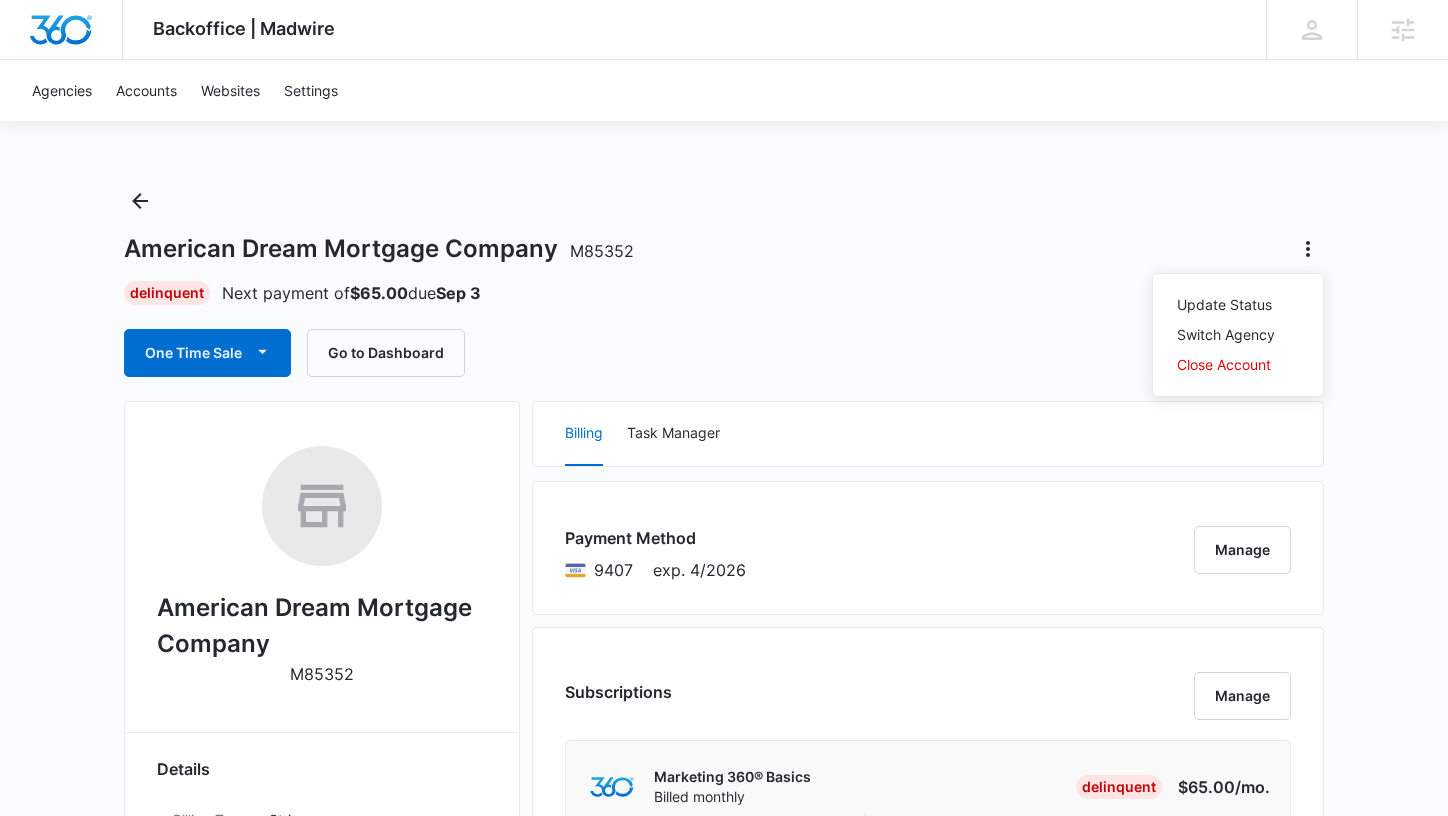 click on "American Dream Mortgage Company M85352 Update Status Switch Agency Close Account" at bounding box center [724, 249] 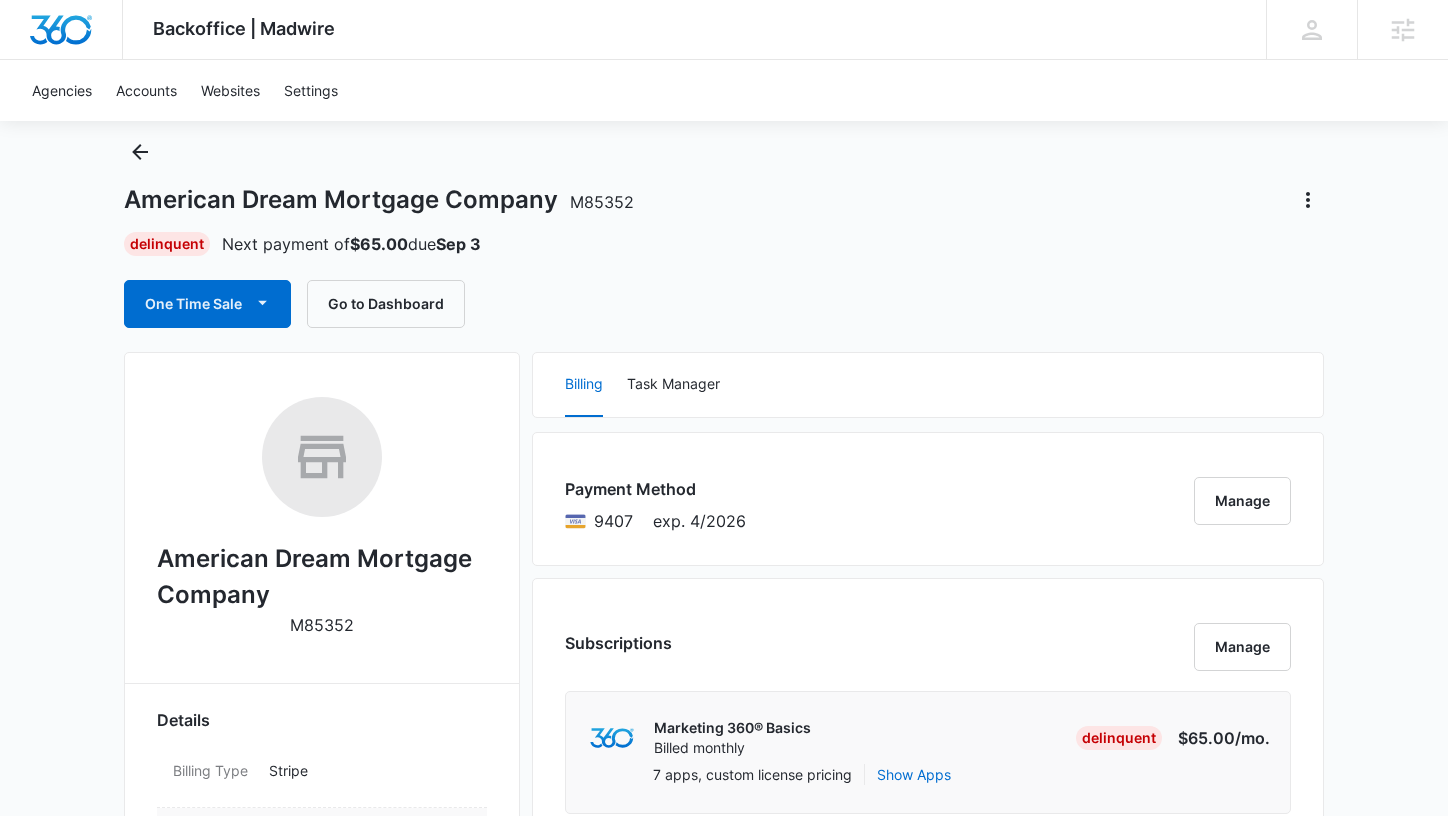 scroll, scrollTop: 258, scrollLeft: 0, axis: vertical 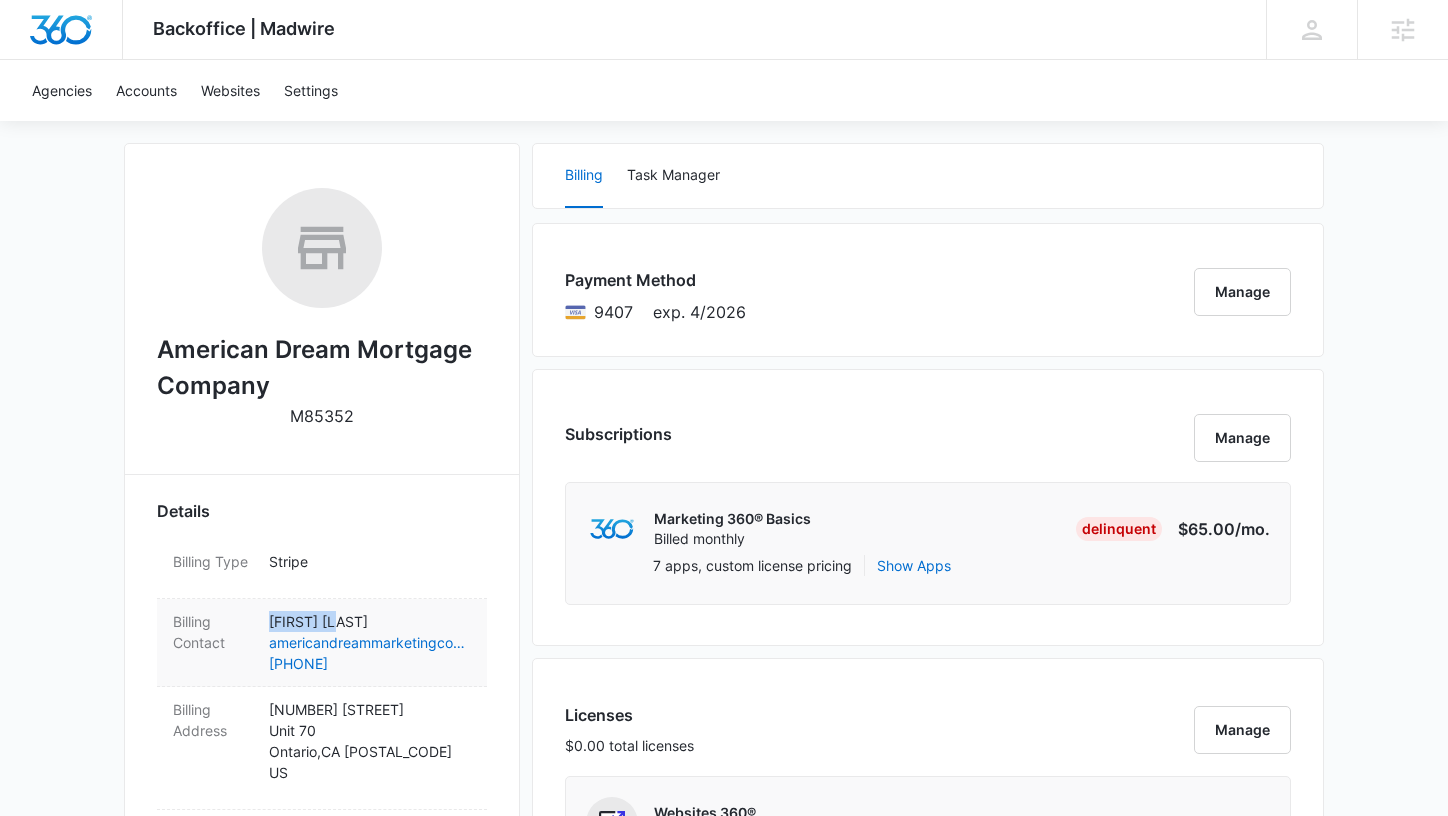 drag, startPoint x: 358, startPoint y: 616, endPoint x: 267, endPoint y: 624, distance: 91.350975 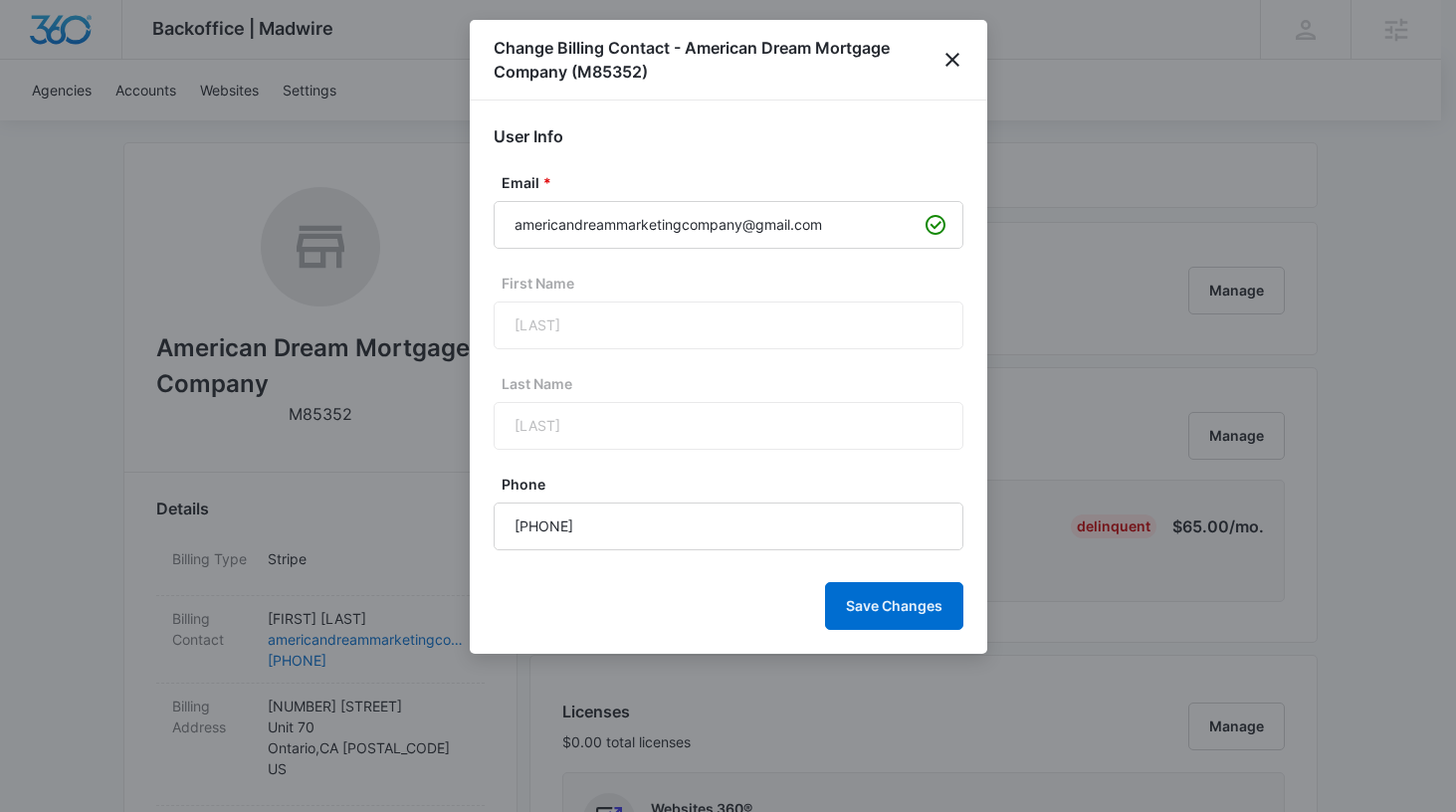 click on "First Name" at bounding box center [736, 283] 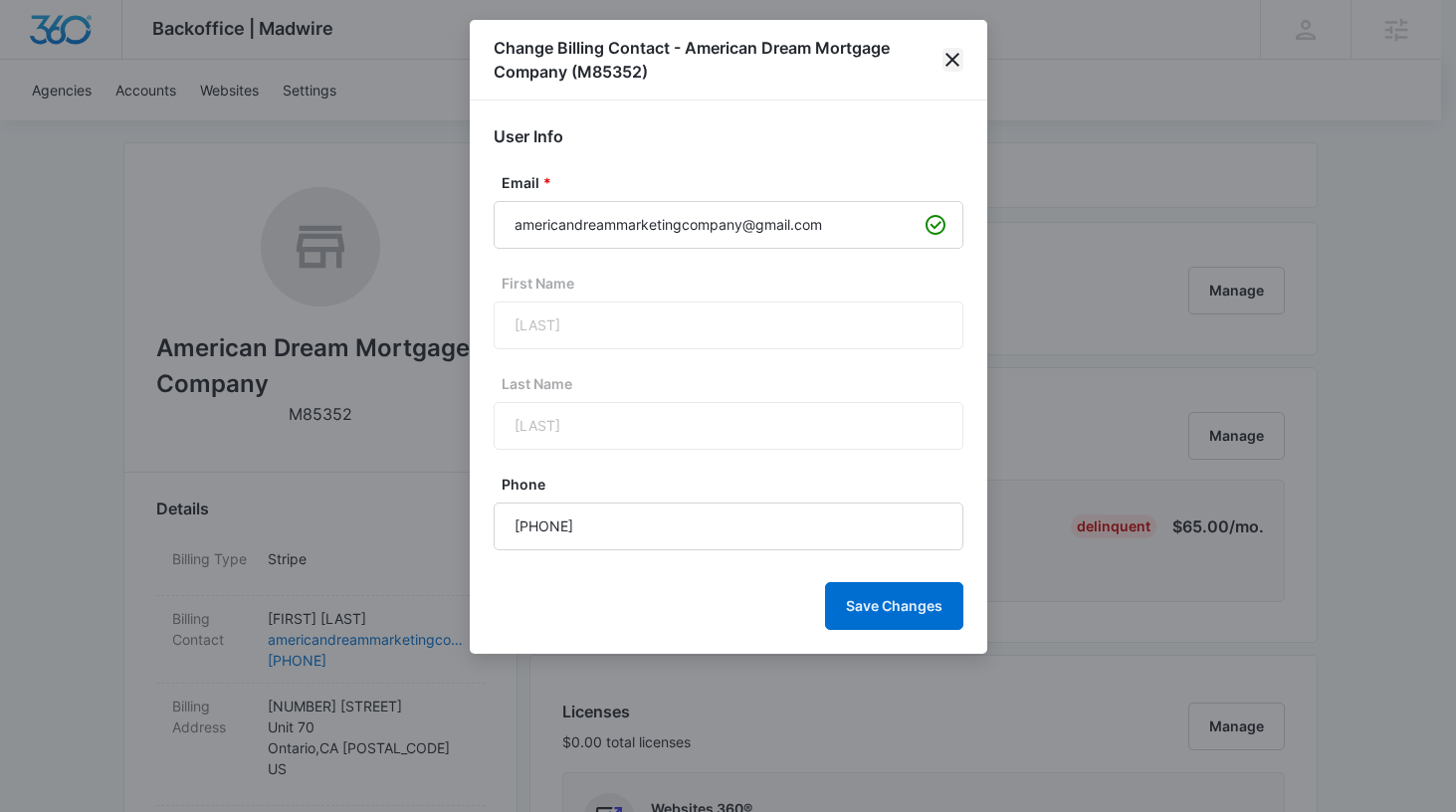 click 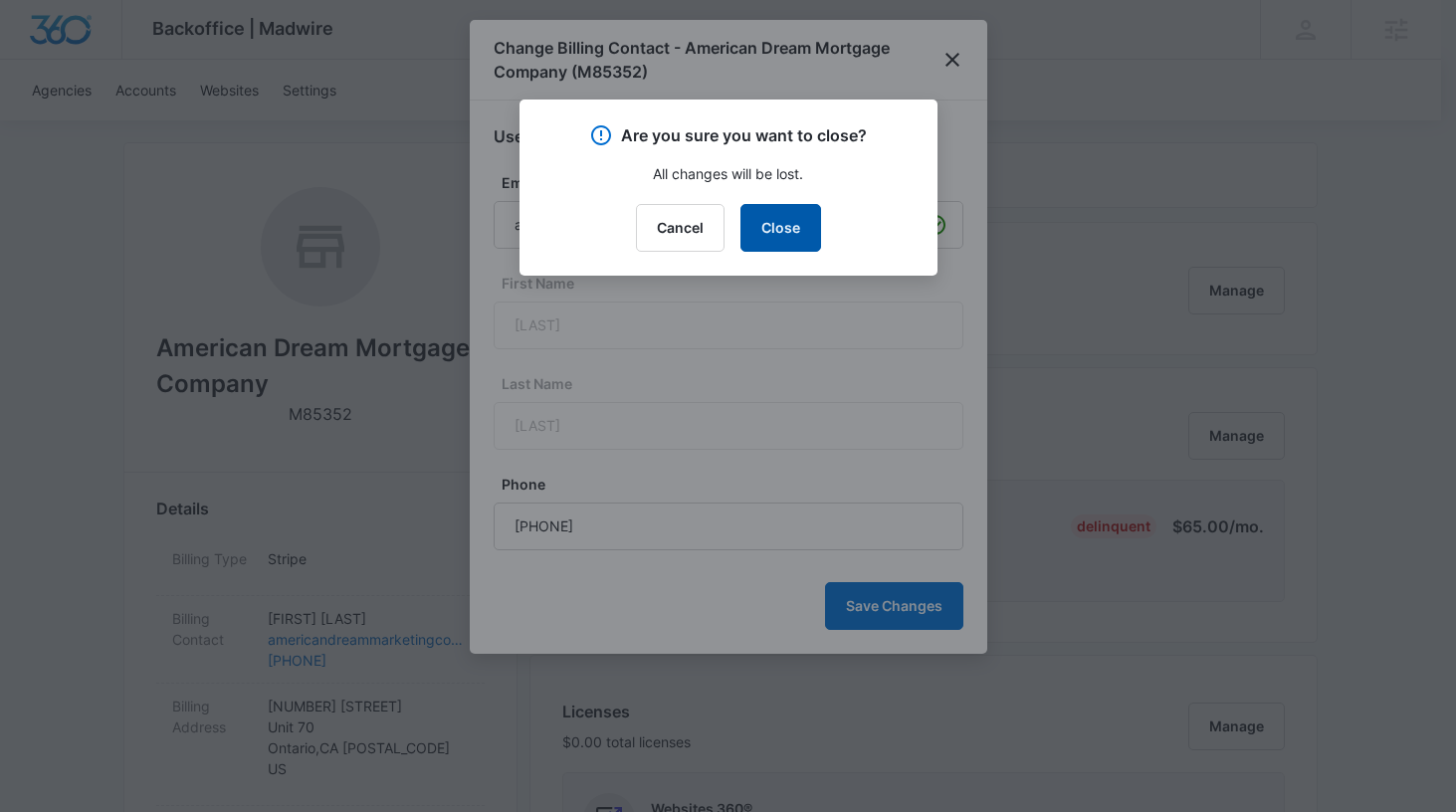 click on "Close" at bounding box center (780, 228) 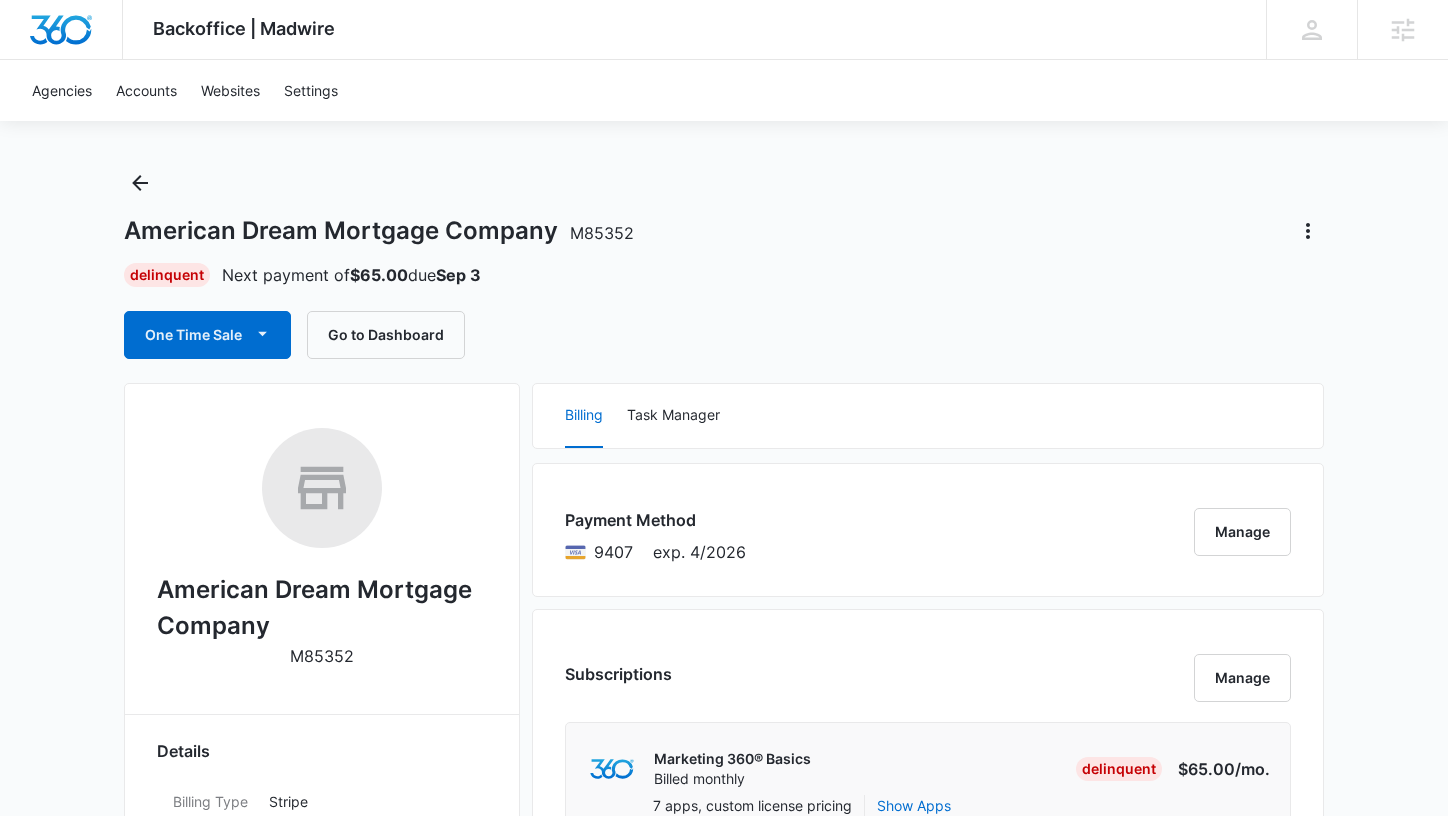 scroll, scrollTop: 0, scrollLeft: 0, axis: both 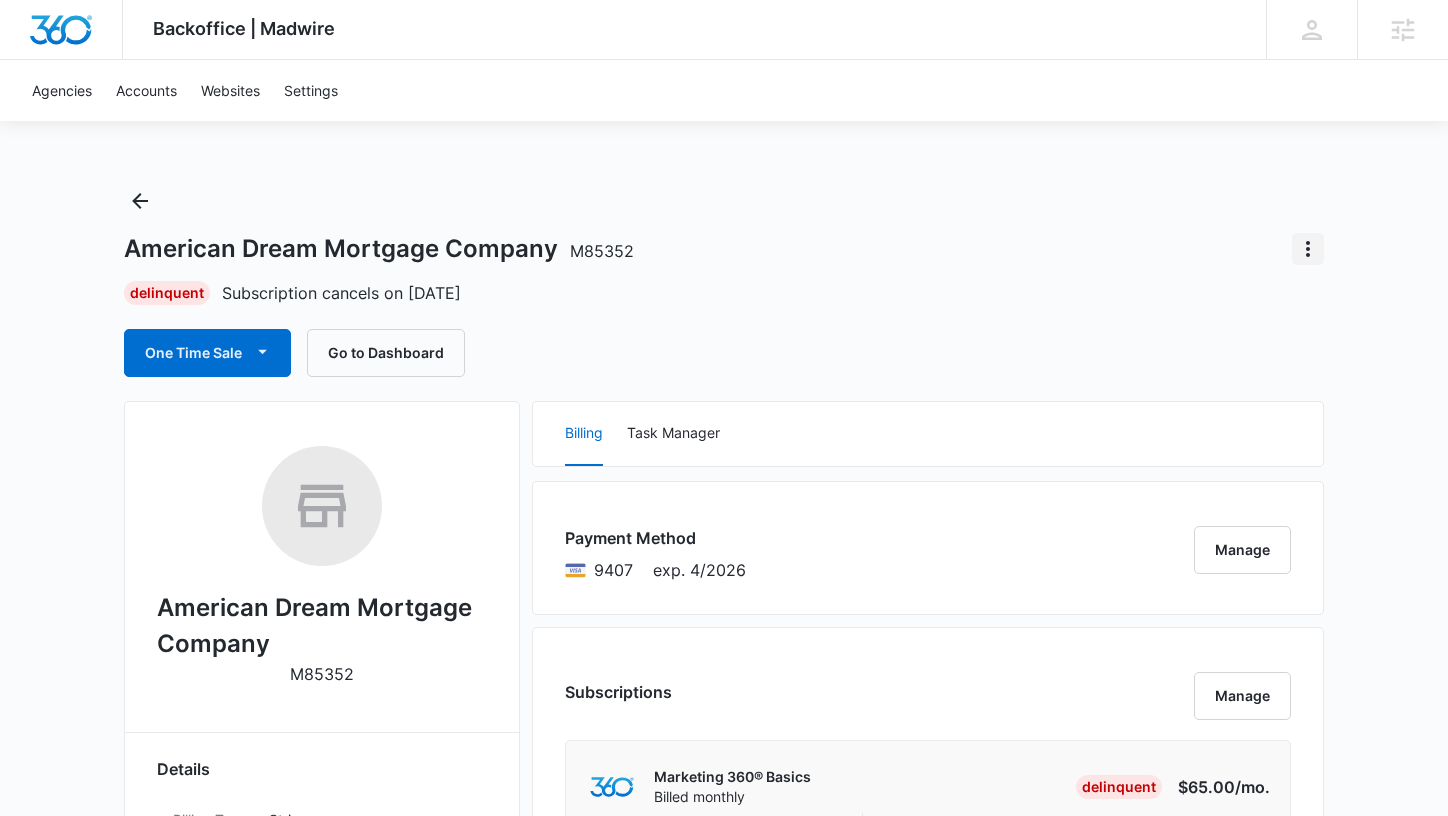 click 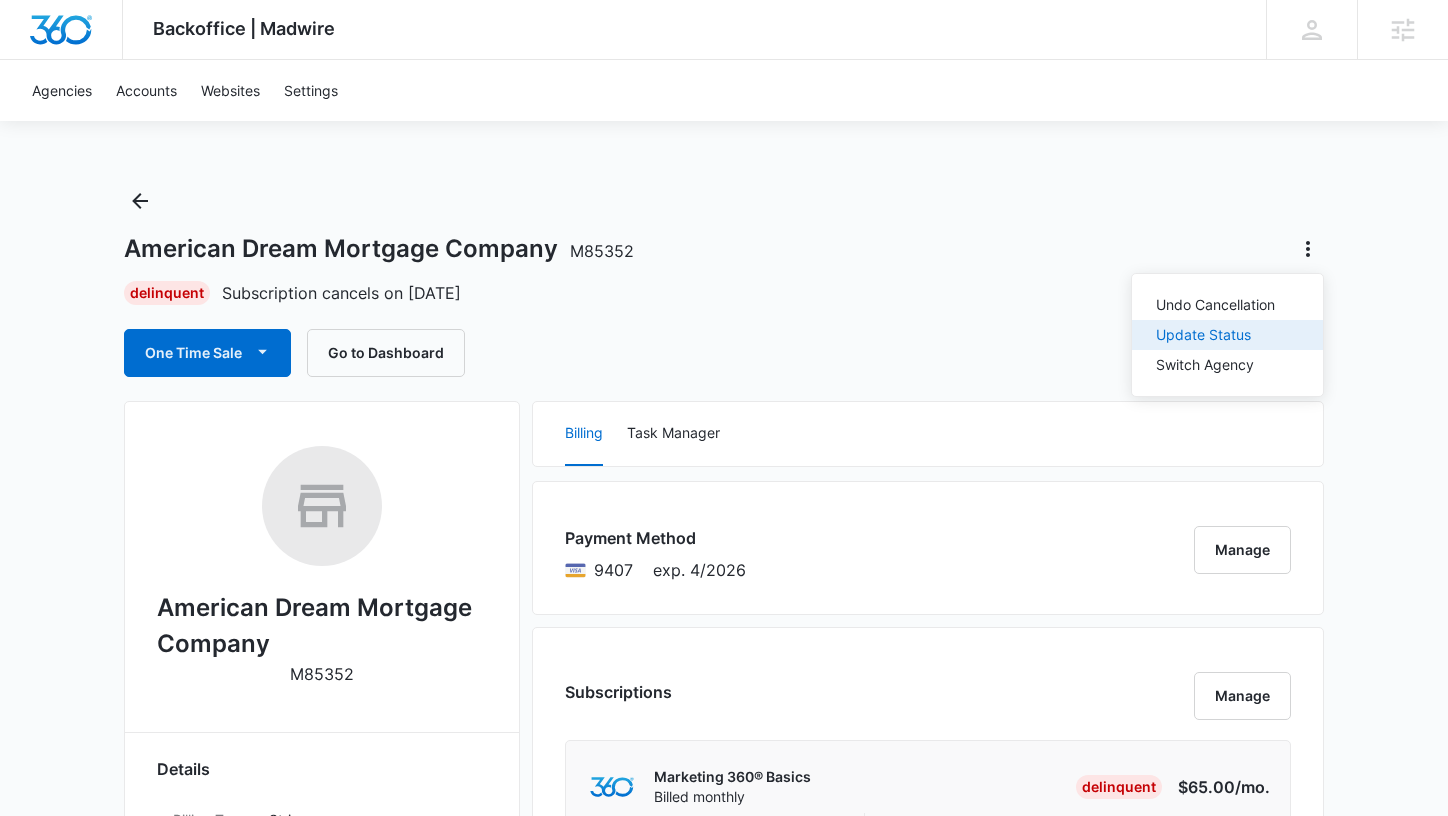 click on "Update Status" at bounding box center (1215, 335) 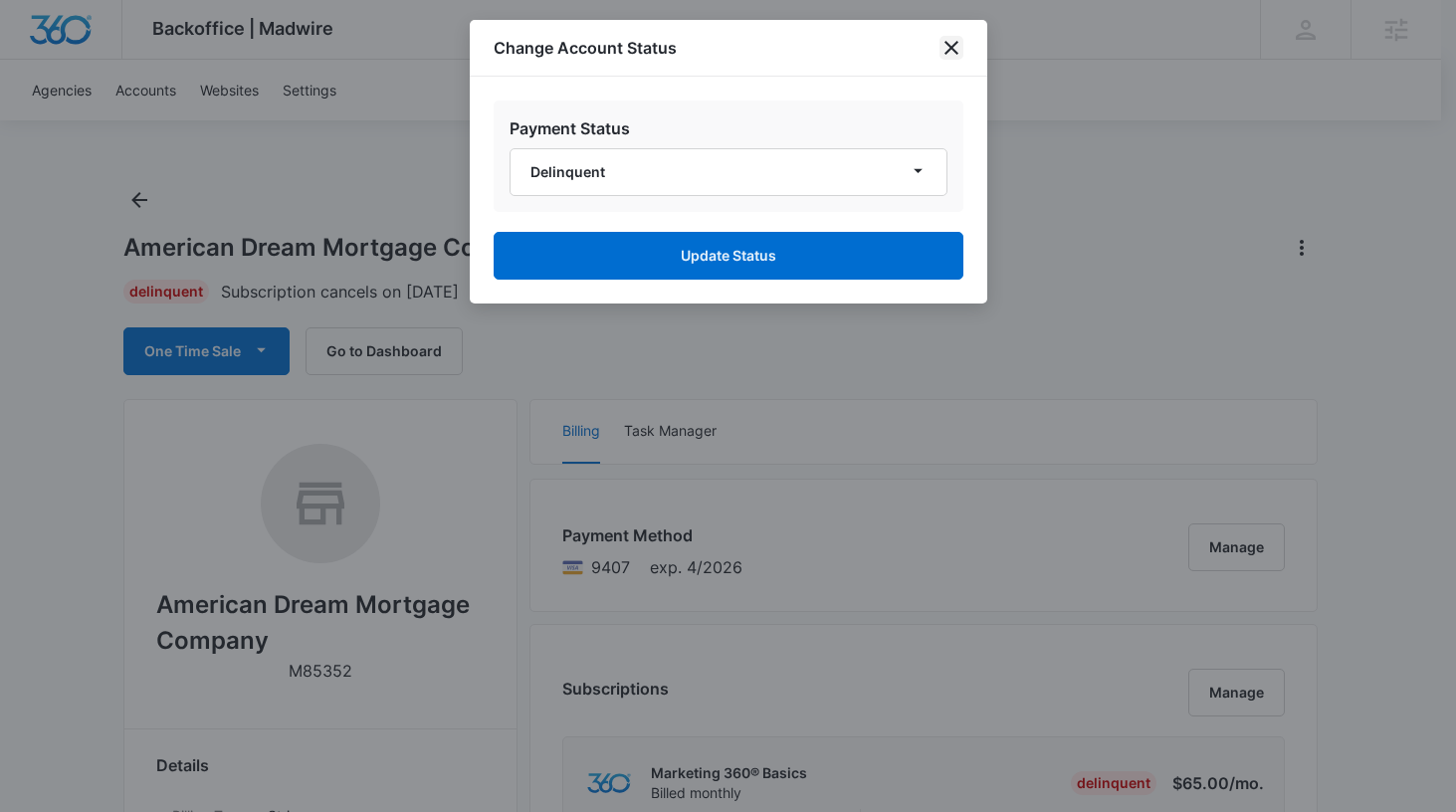 click 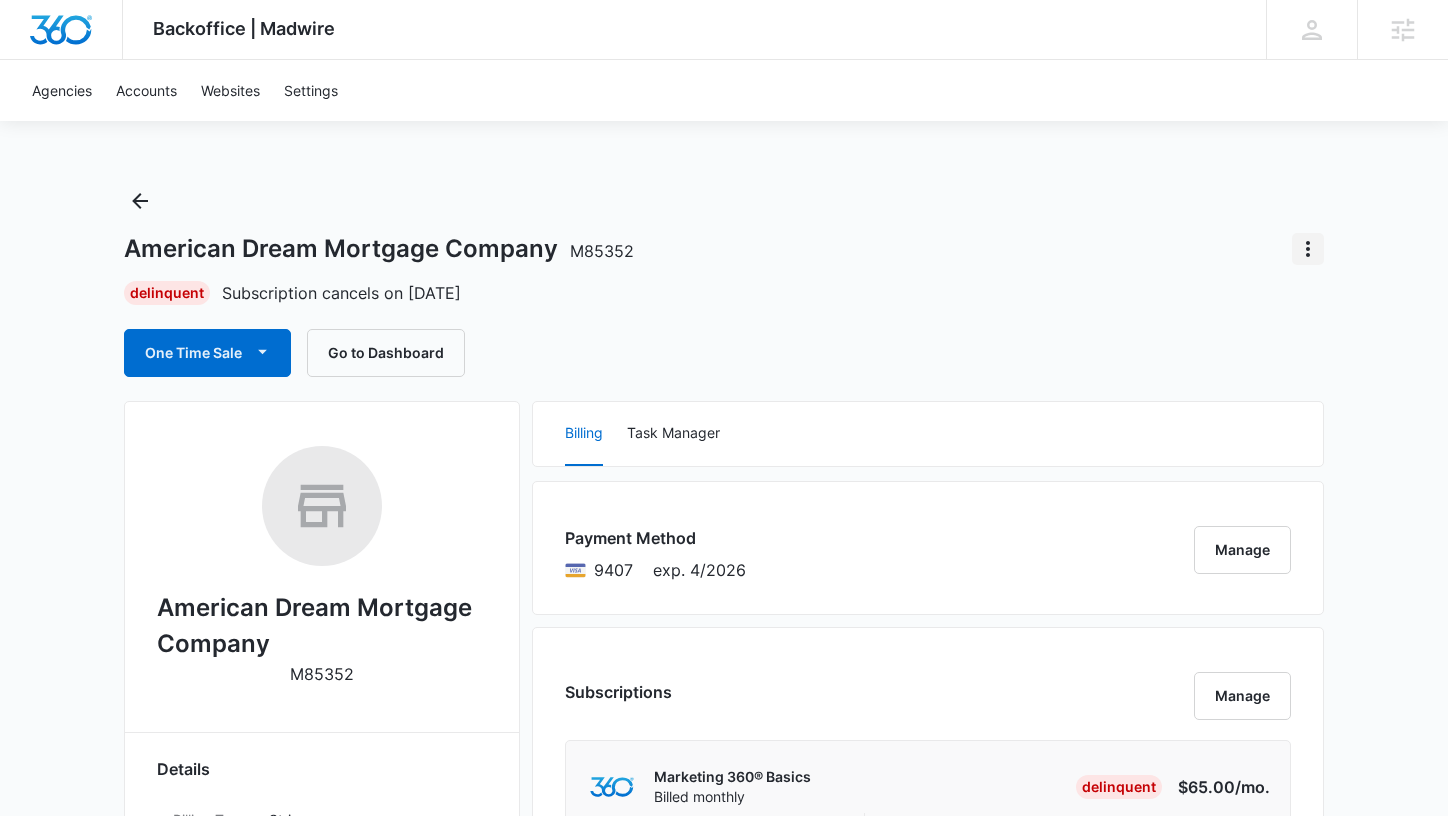 click 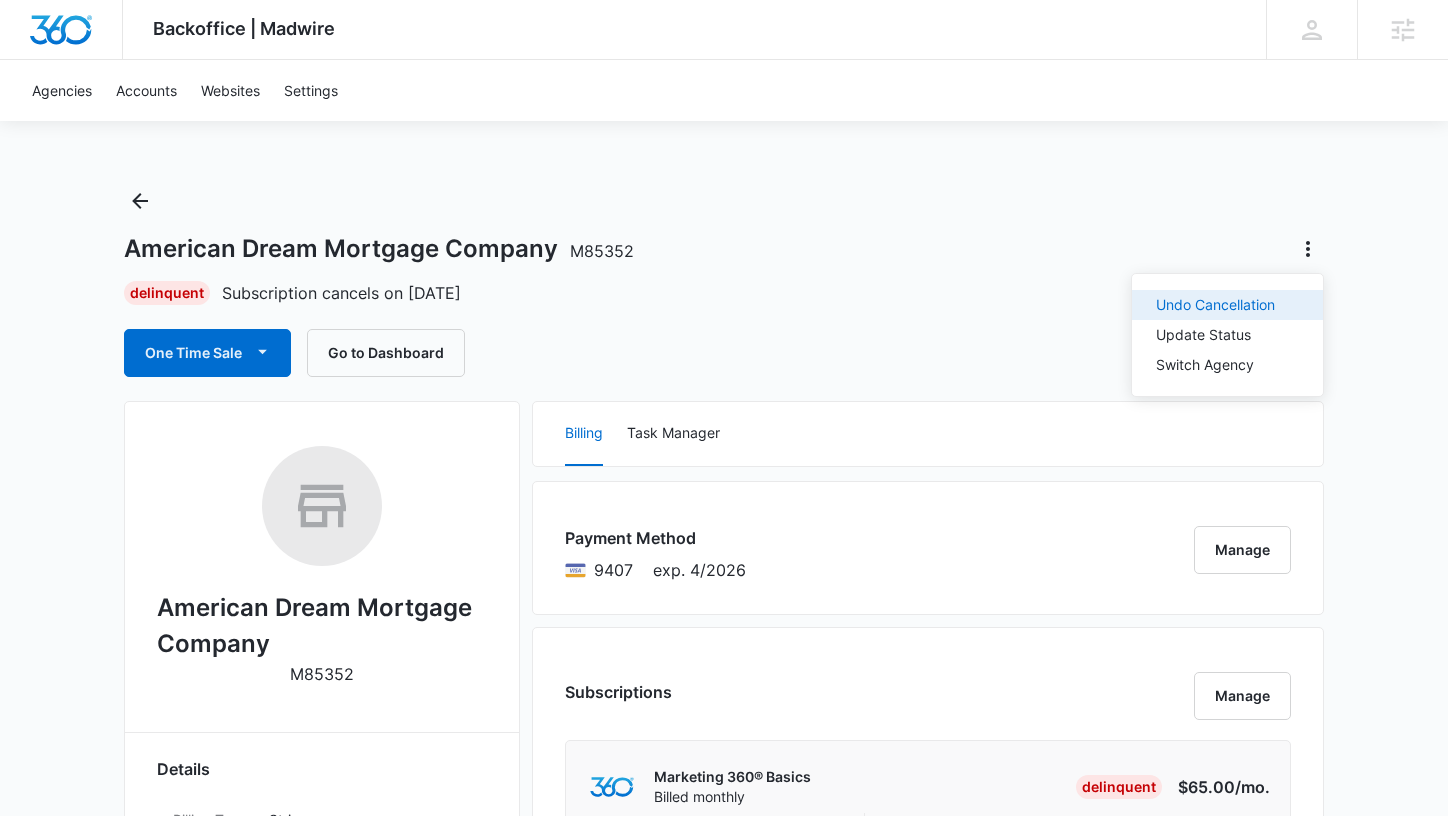 click on "Undo Cancellation" at bounding box center [1215, 305] 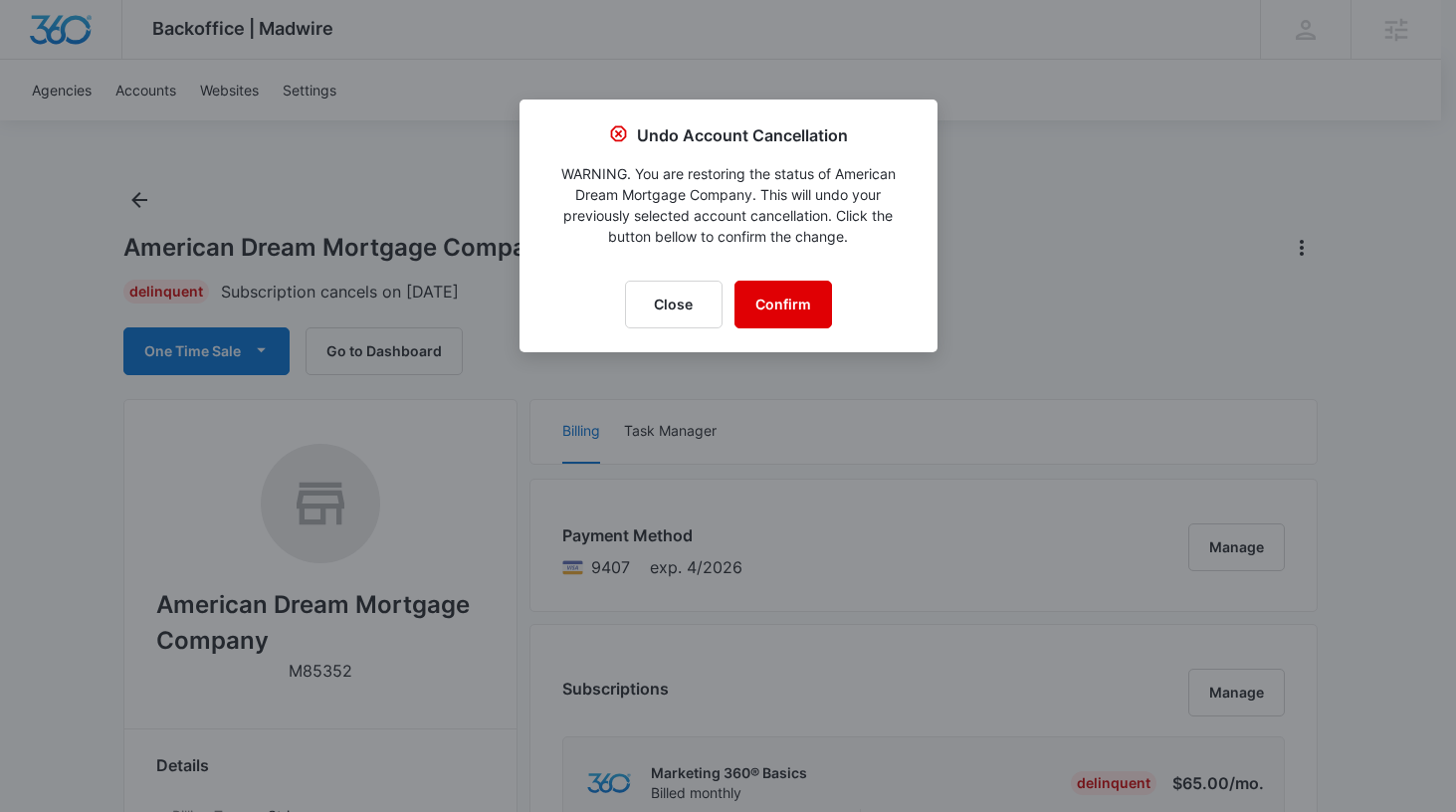click on "Confirm" at bounding box center (783, 304) 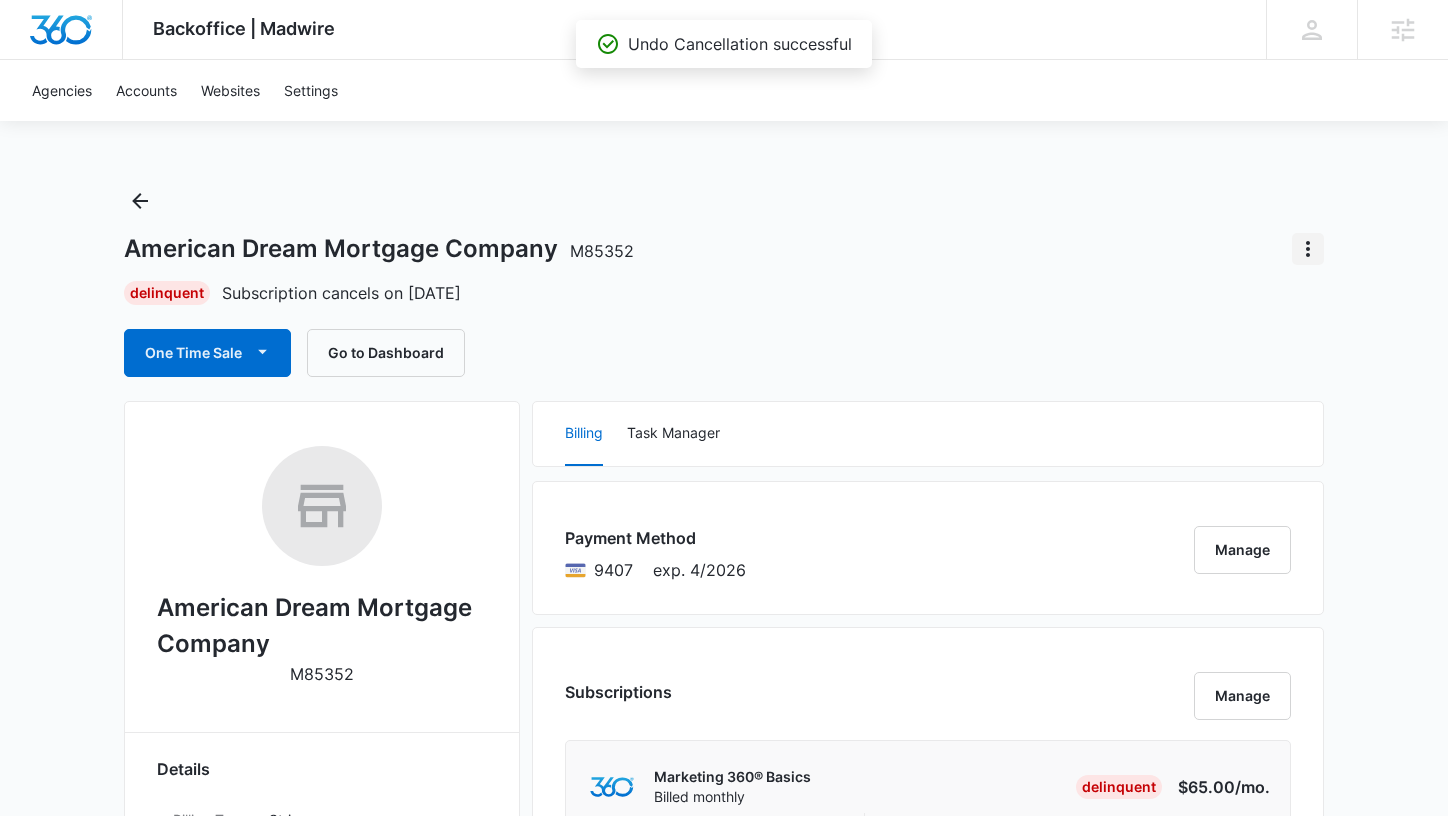 click 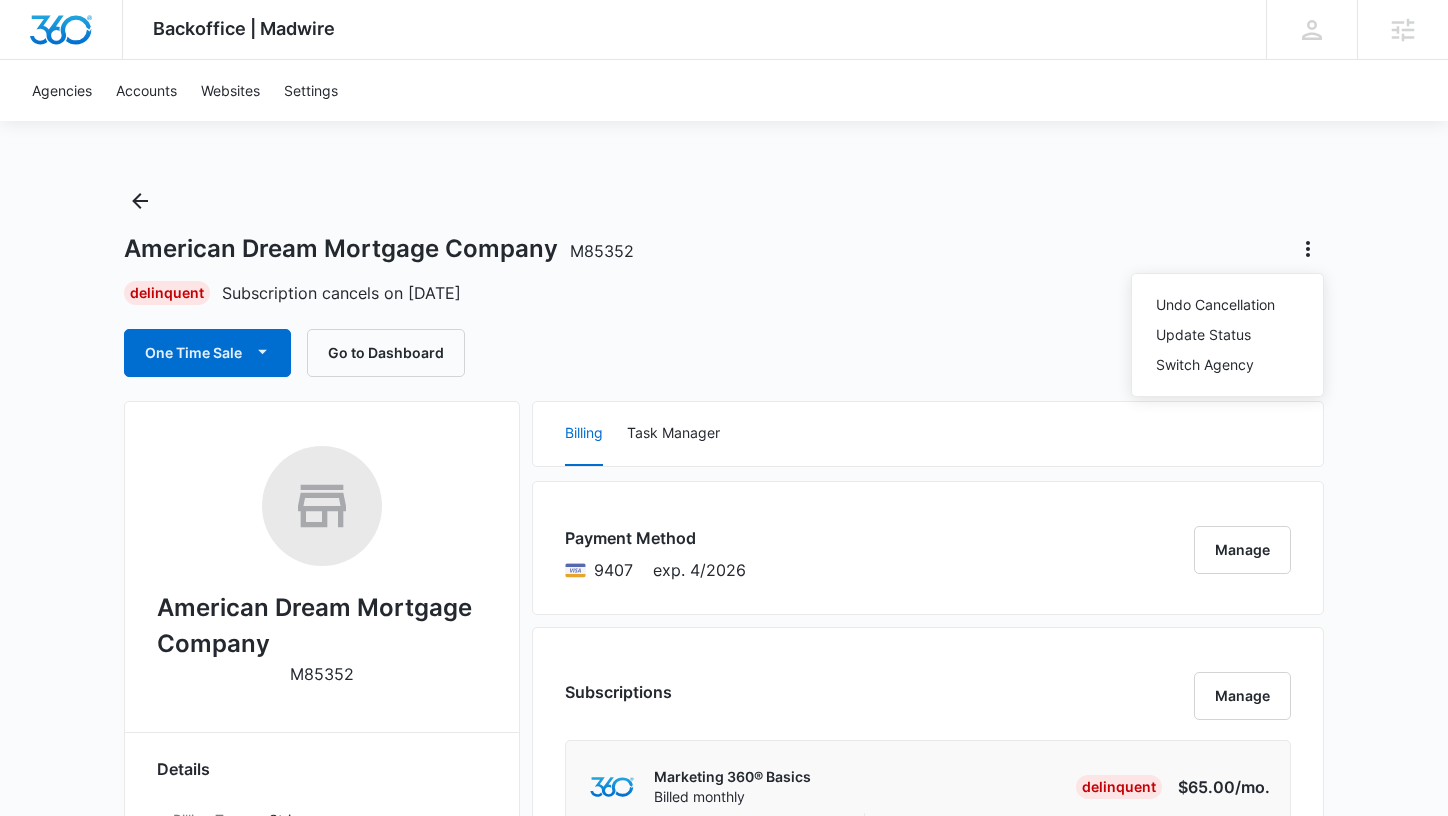 click on "American Dream Mortgage Company M85352 Undo Cancellation Update Status Switch Agency Delinquent Subscription cancels on Sep 3 One Time Sale Go to Dashboard" at bounding box center [724, 281] 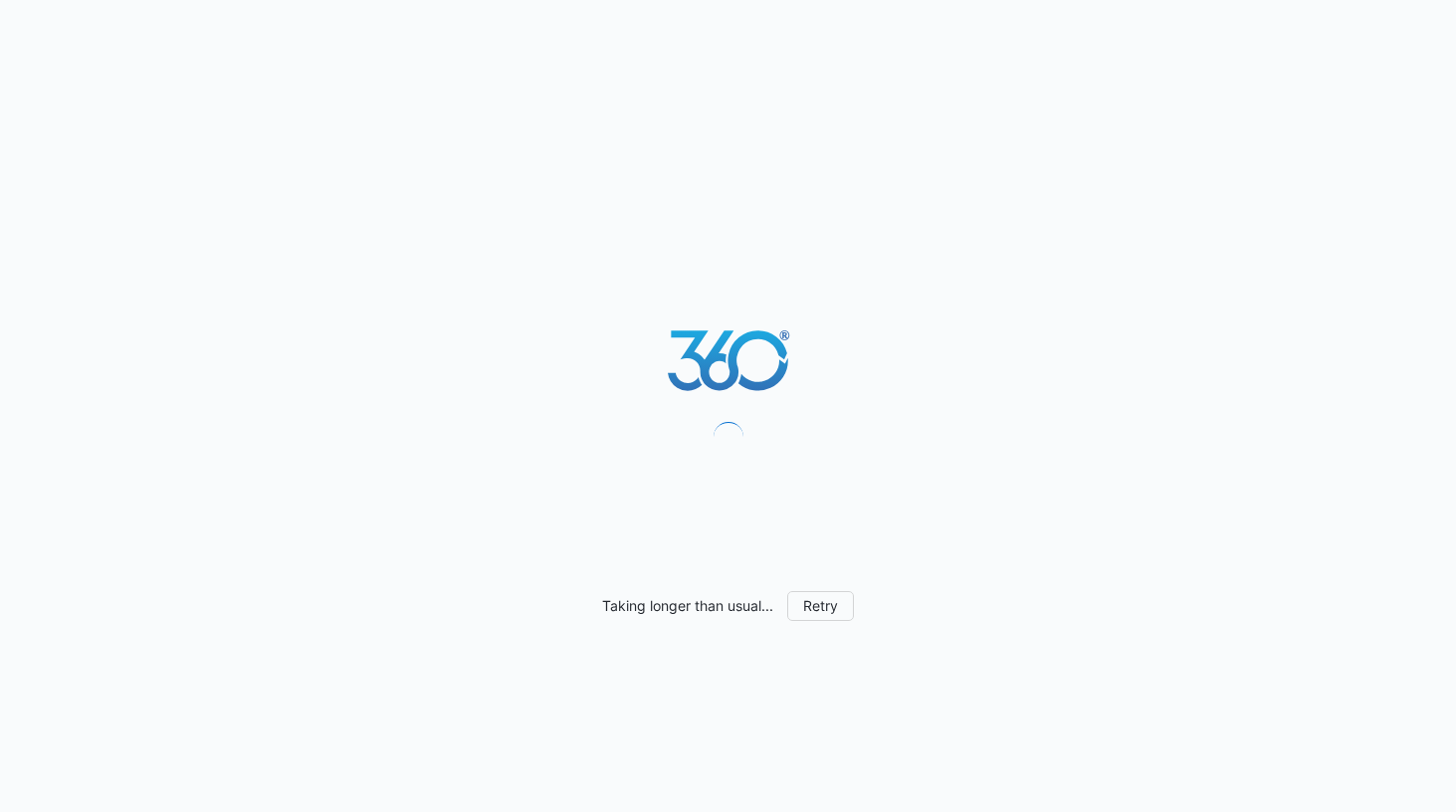 scroll, scrollTop: 0, scrollLeft: 0, axis: both 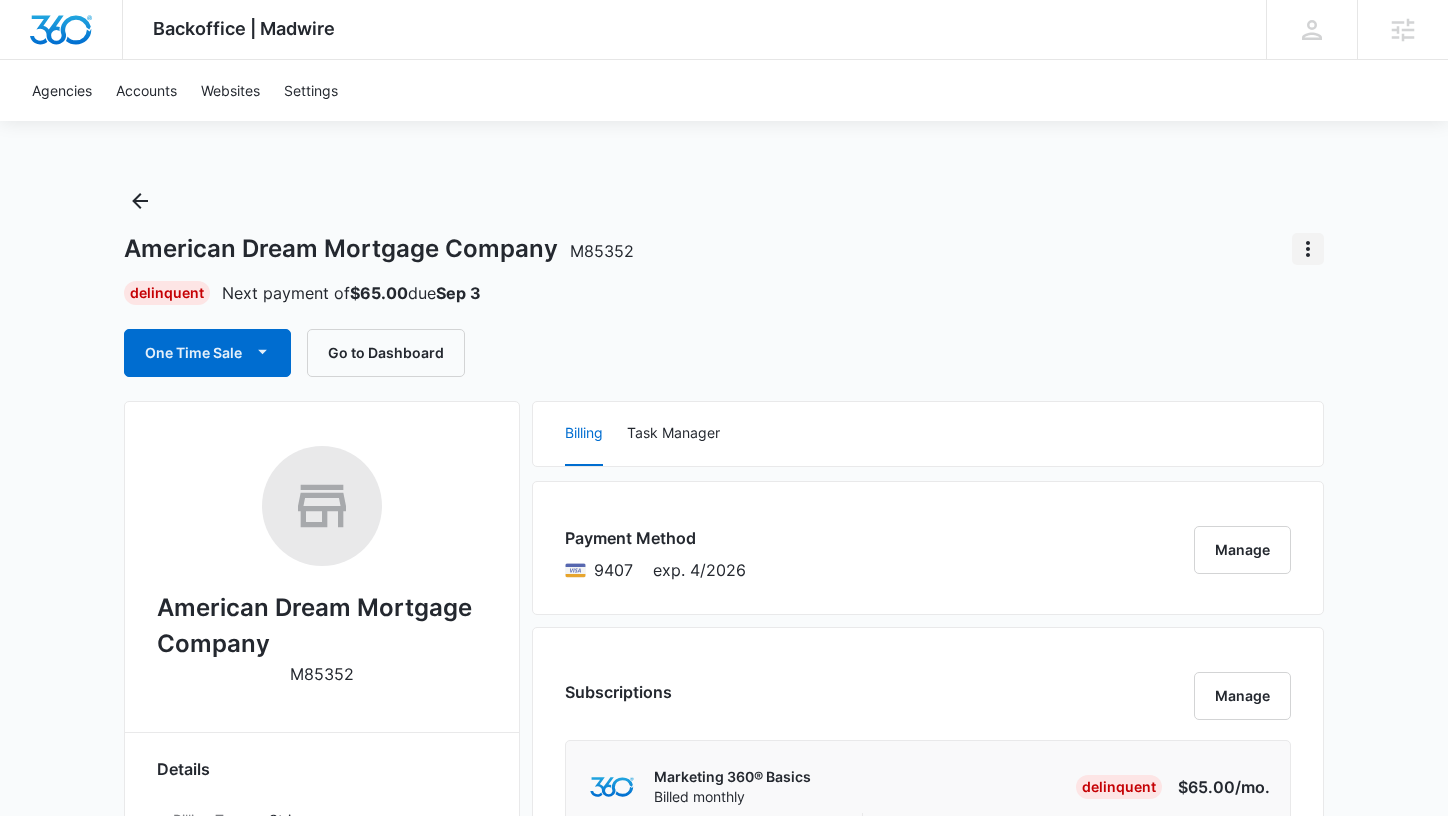 click 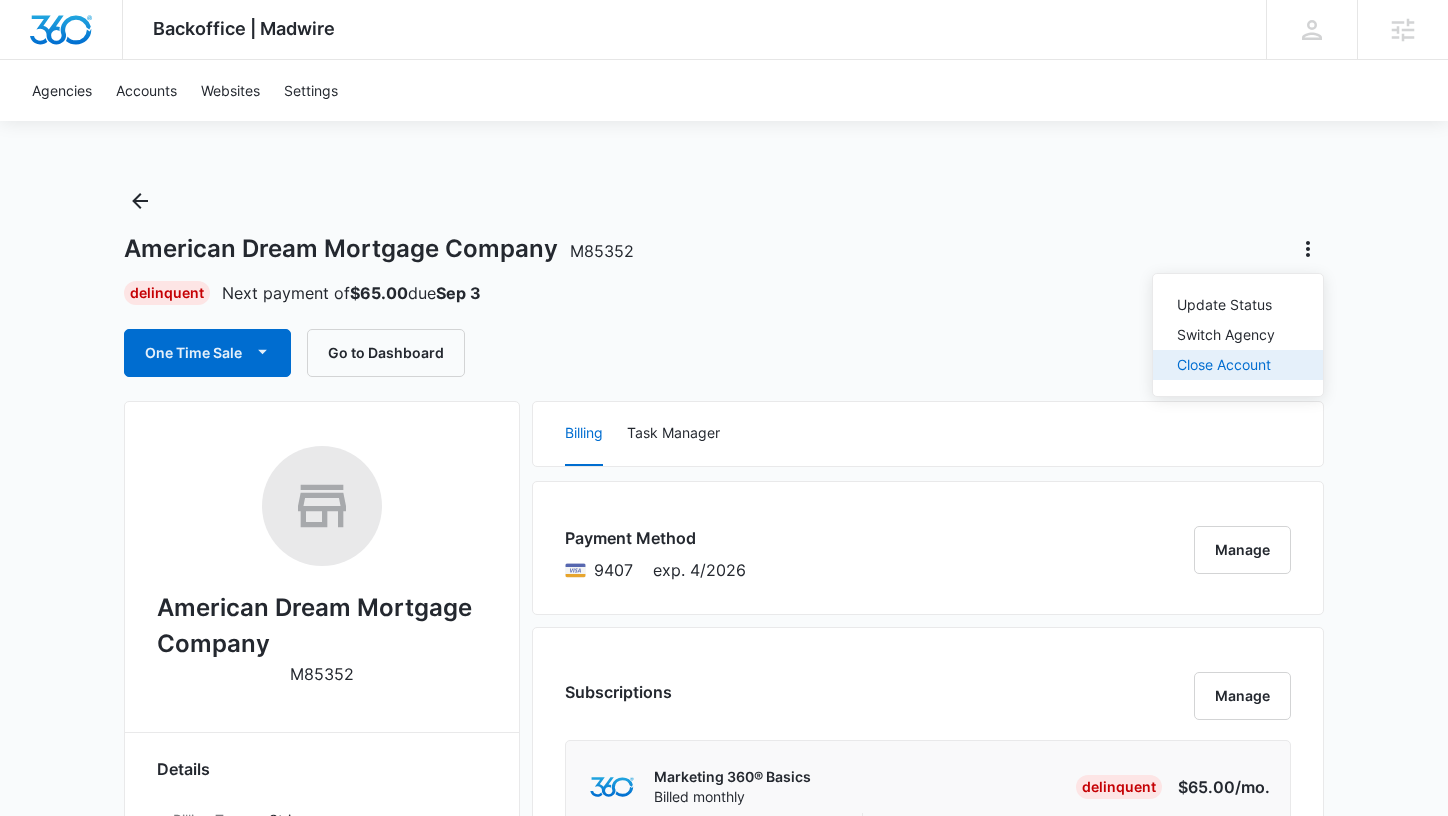 click on "Close Account" at bounding box center (1226, 365) 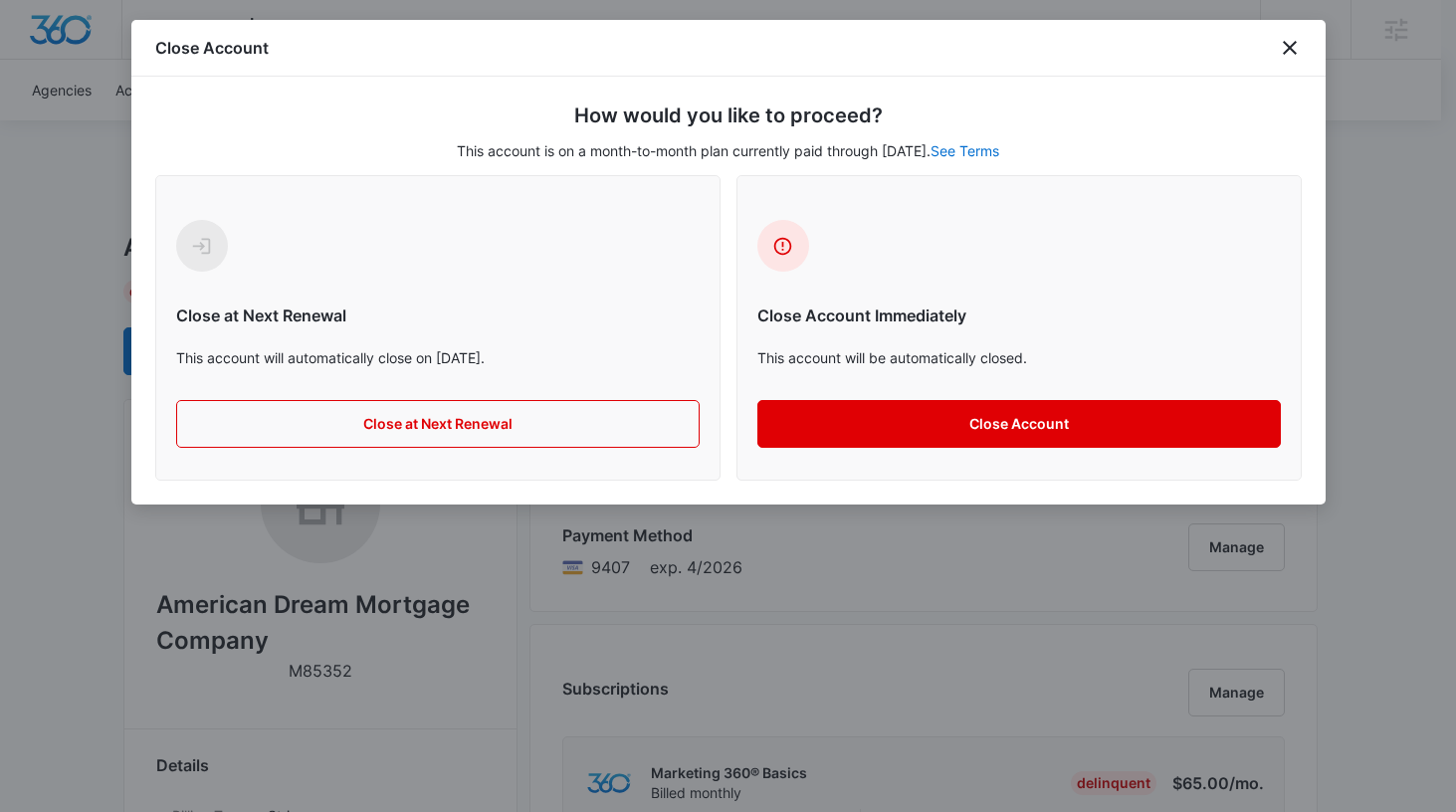 click on "Close Account" at bounding box center [1019, 424] 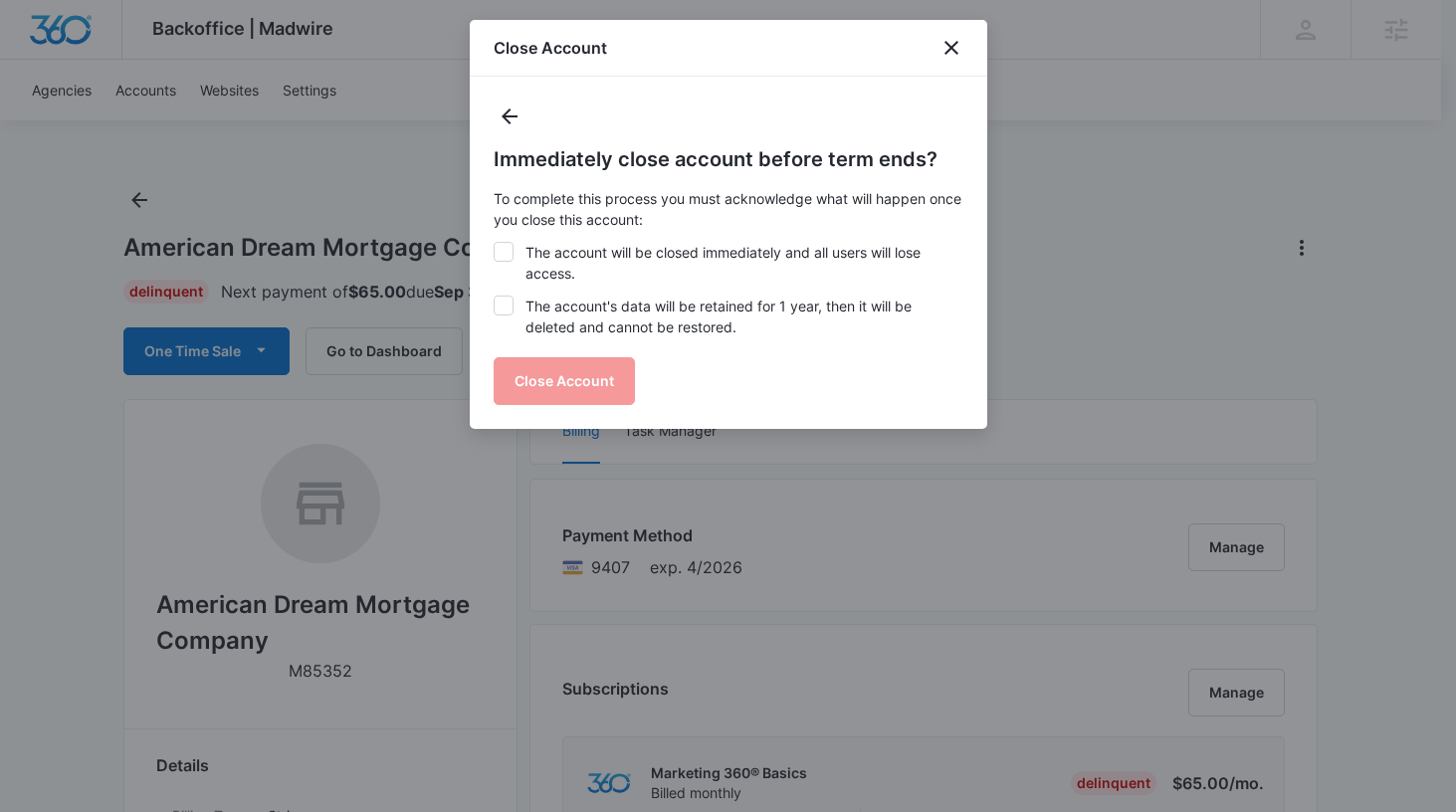 click on "The account will be closed immediately and all users will lose access." at bounding box center (728, 263) 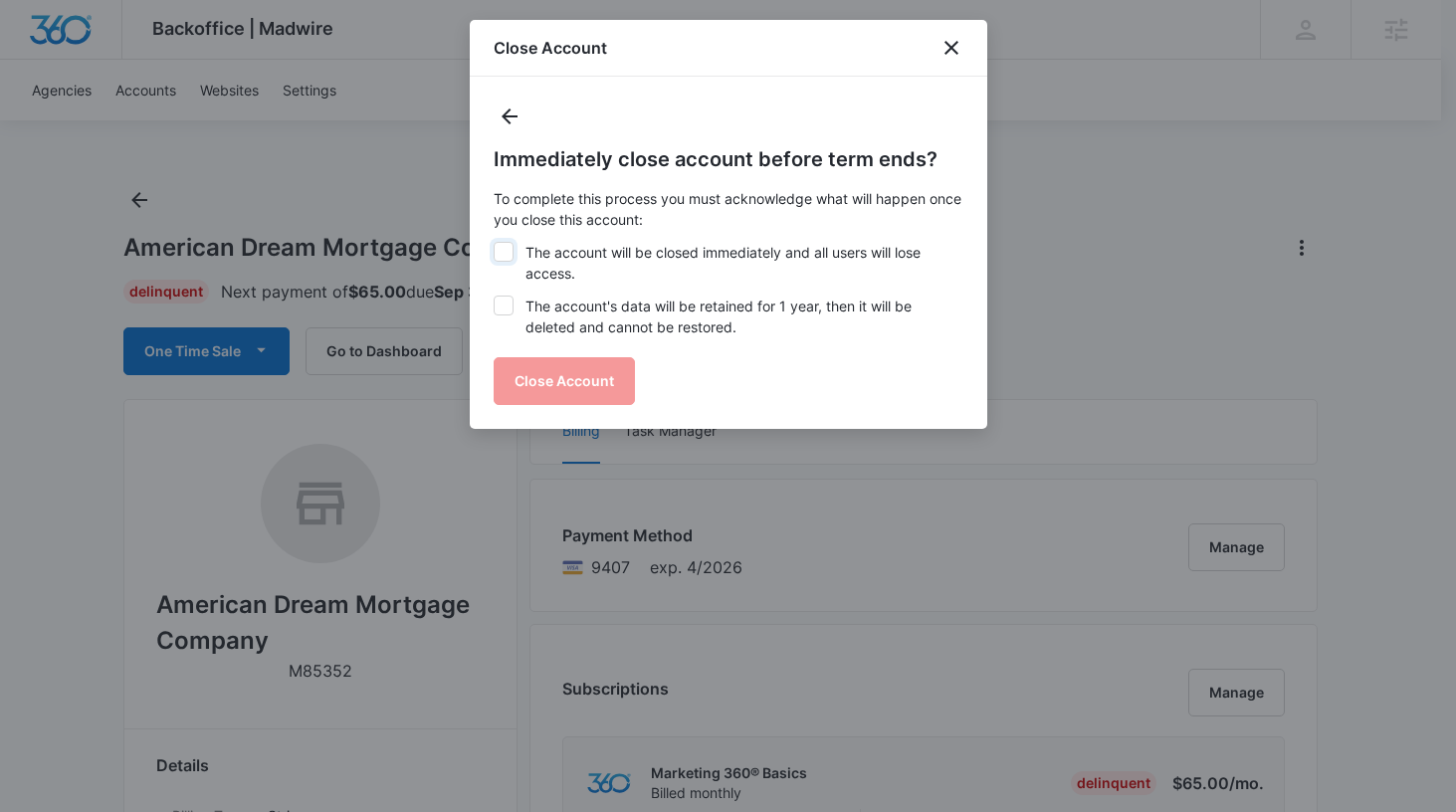 click on "The account will be closed immediately and all users will lose access." at bounding box center (494, 242) 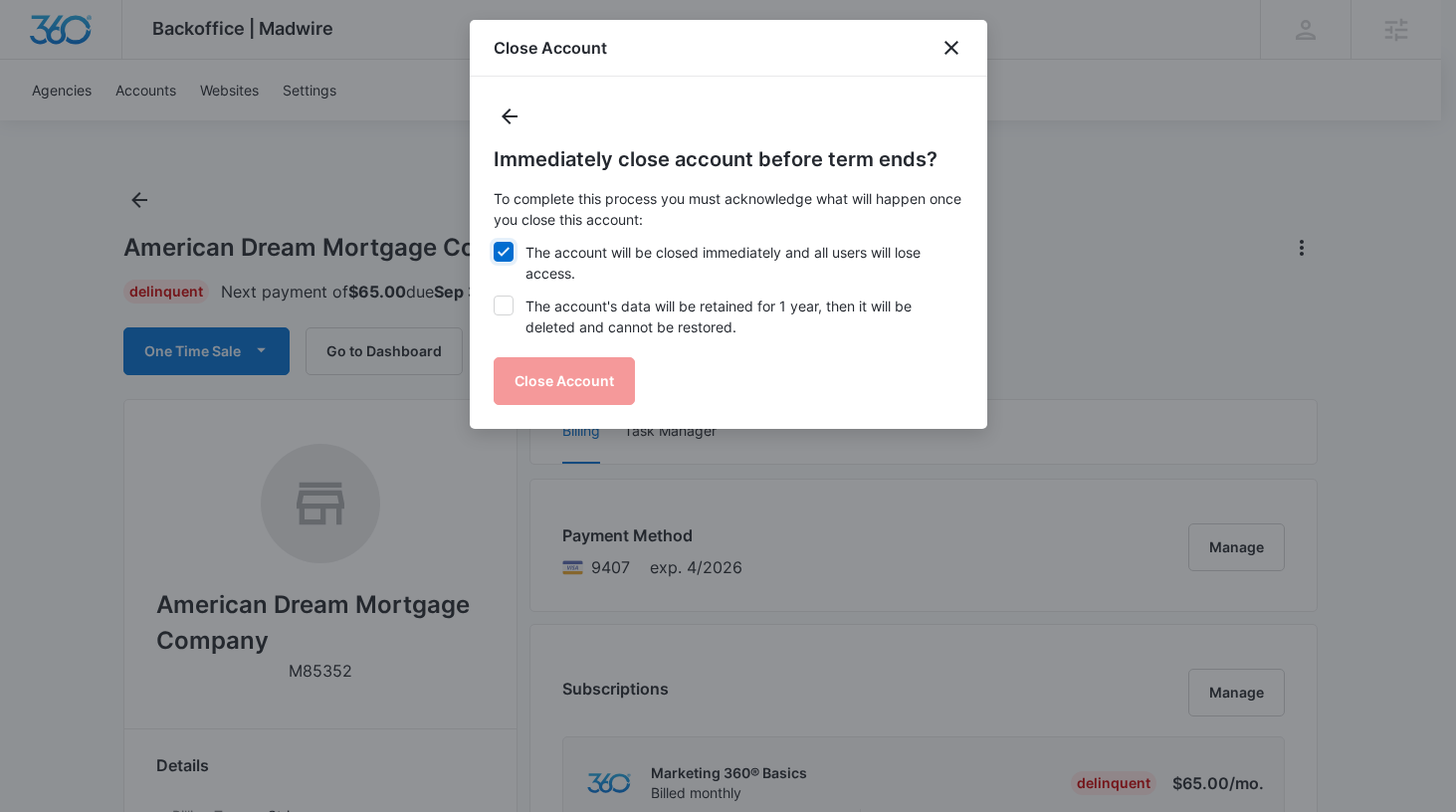 checkbox on "true" 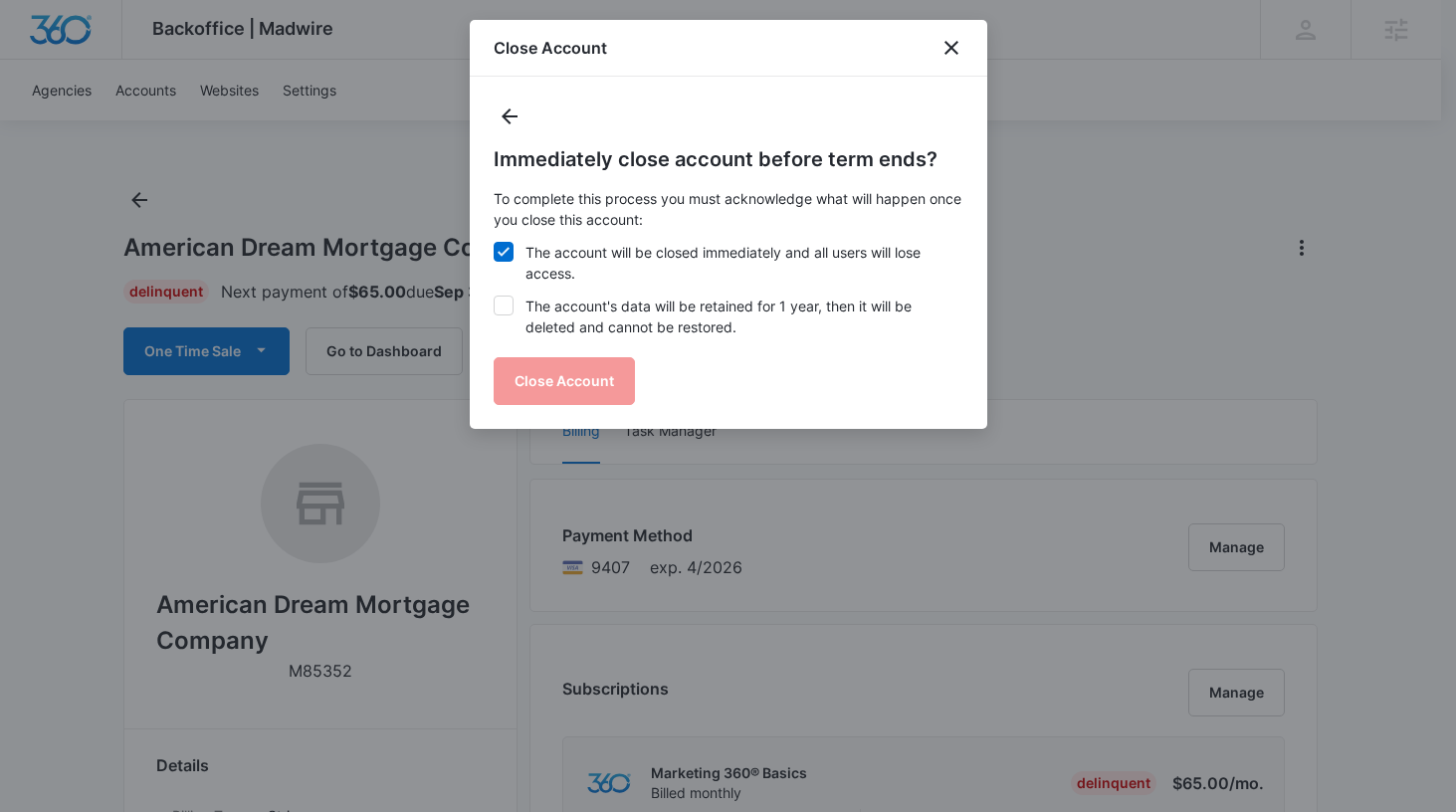 click on "The account's data will be retained for 1 year, then it will be deleted and cannot be restored." at bounding box center [728, 316] 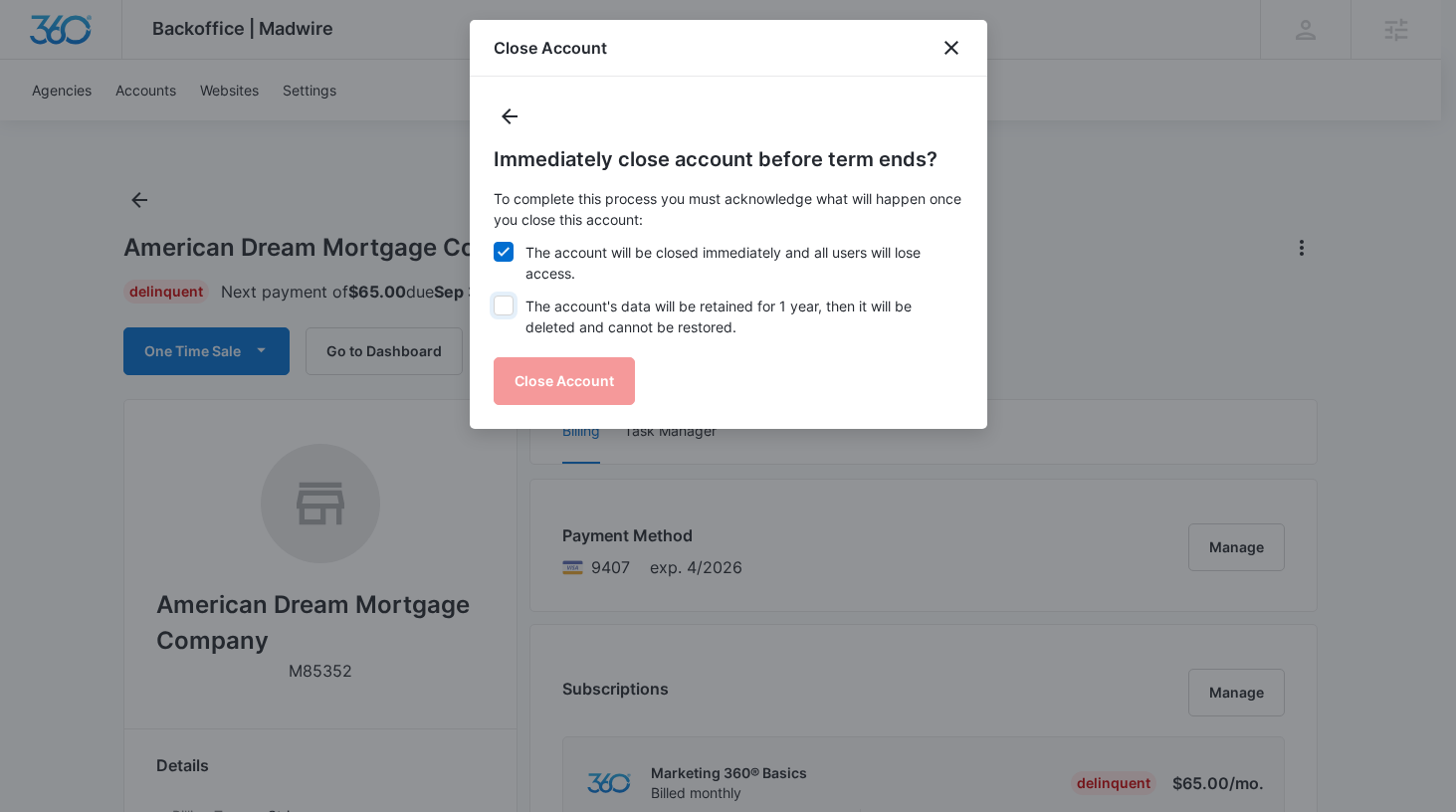 click on "The account's data will be retained for 1 year, then it will be deleted and cannot be restored." at bounding box center [494, 296] 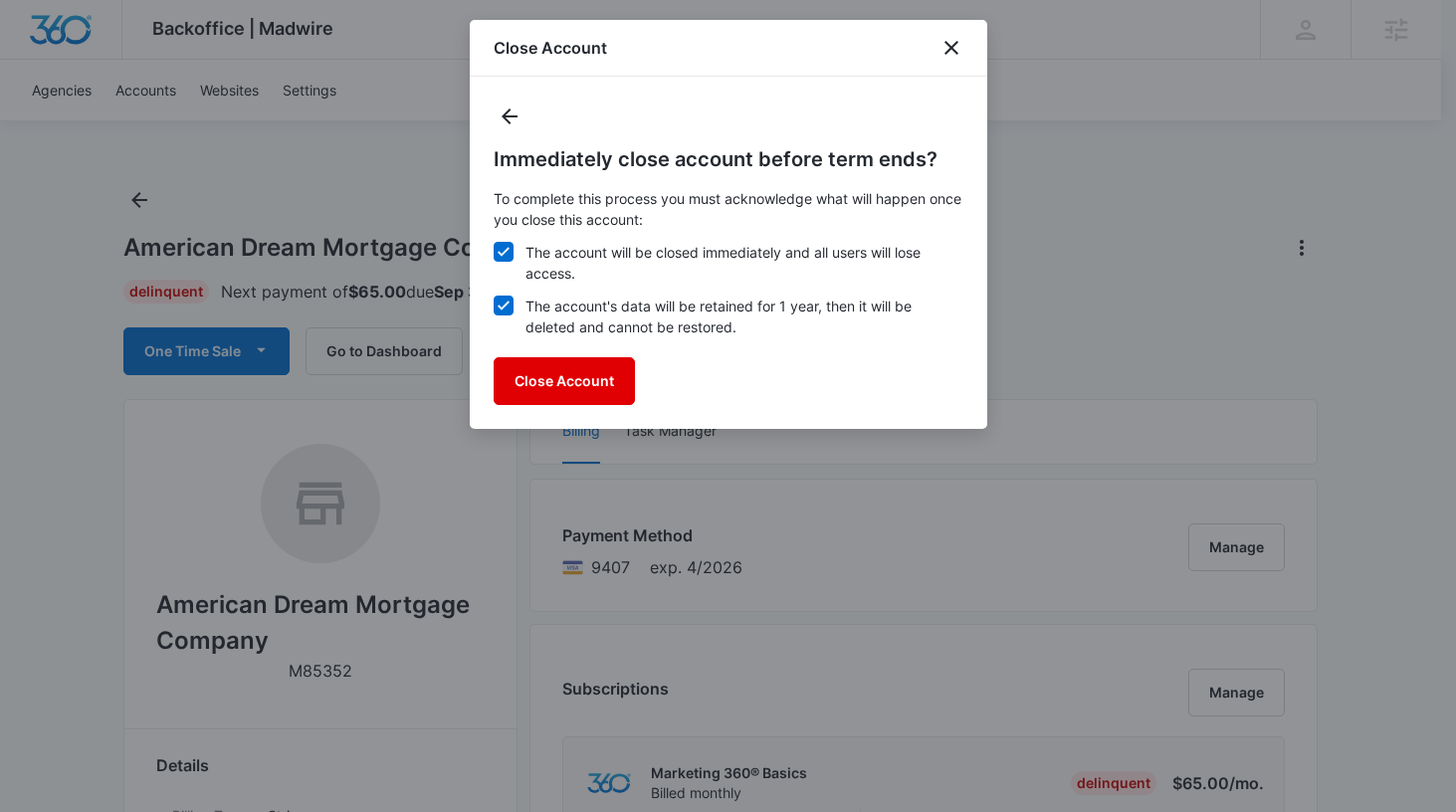 click on "Close Account" at bounding box center [564, 381] 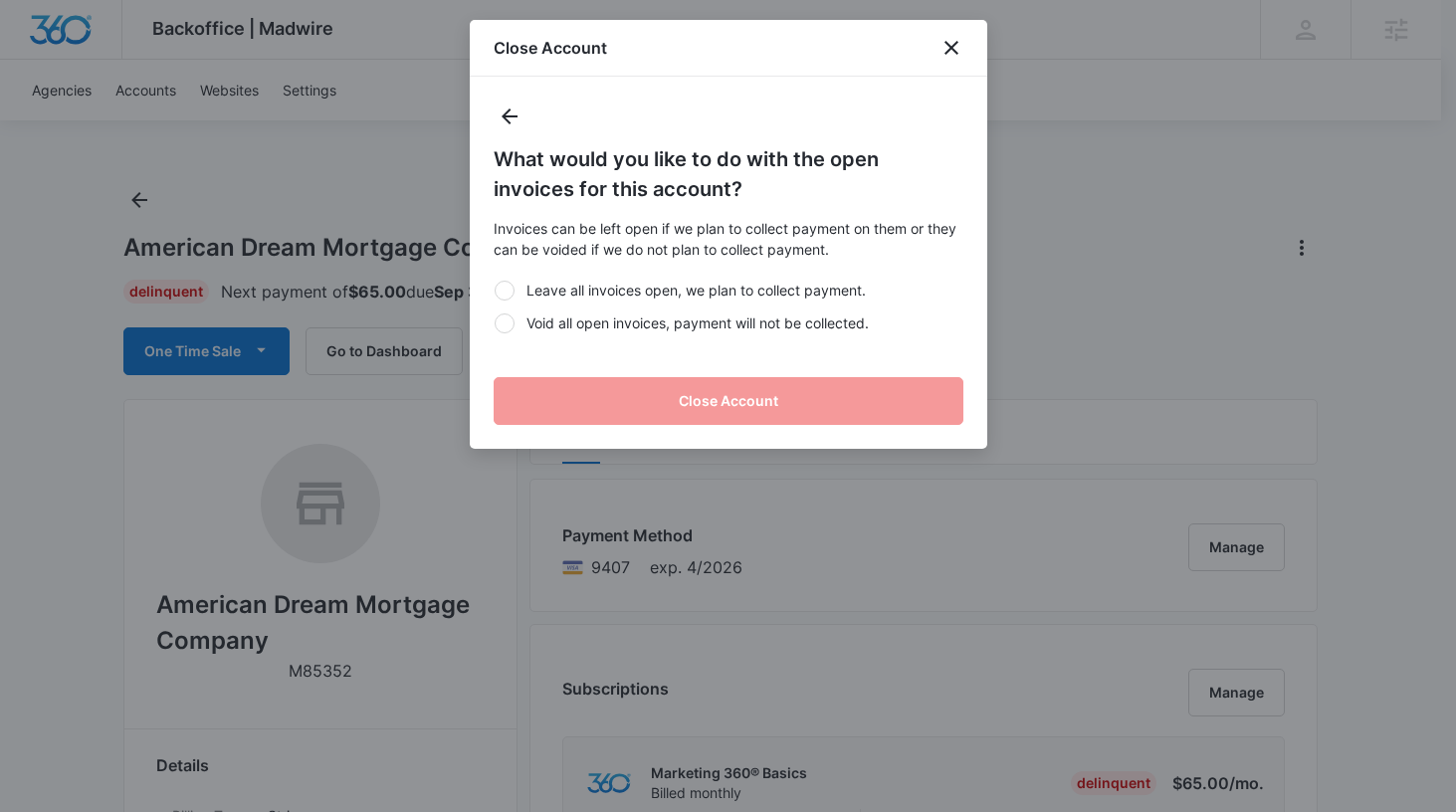 click on "Void all open invoices, payment will not be collected." at bounding box center (728, 322) 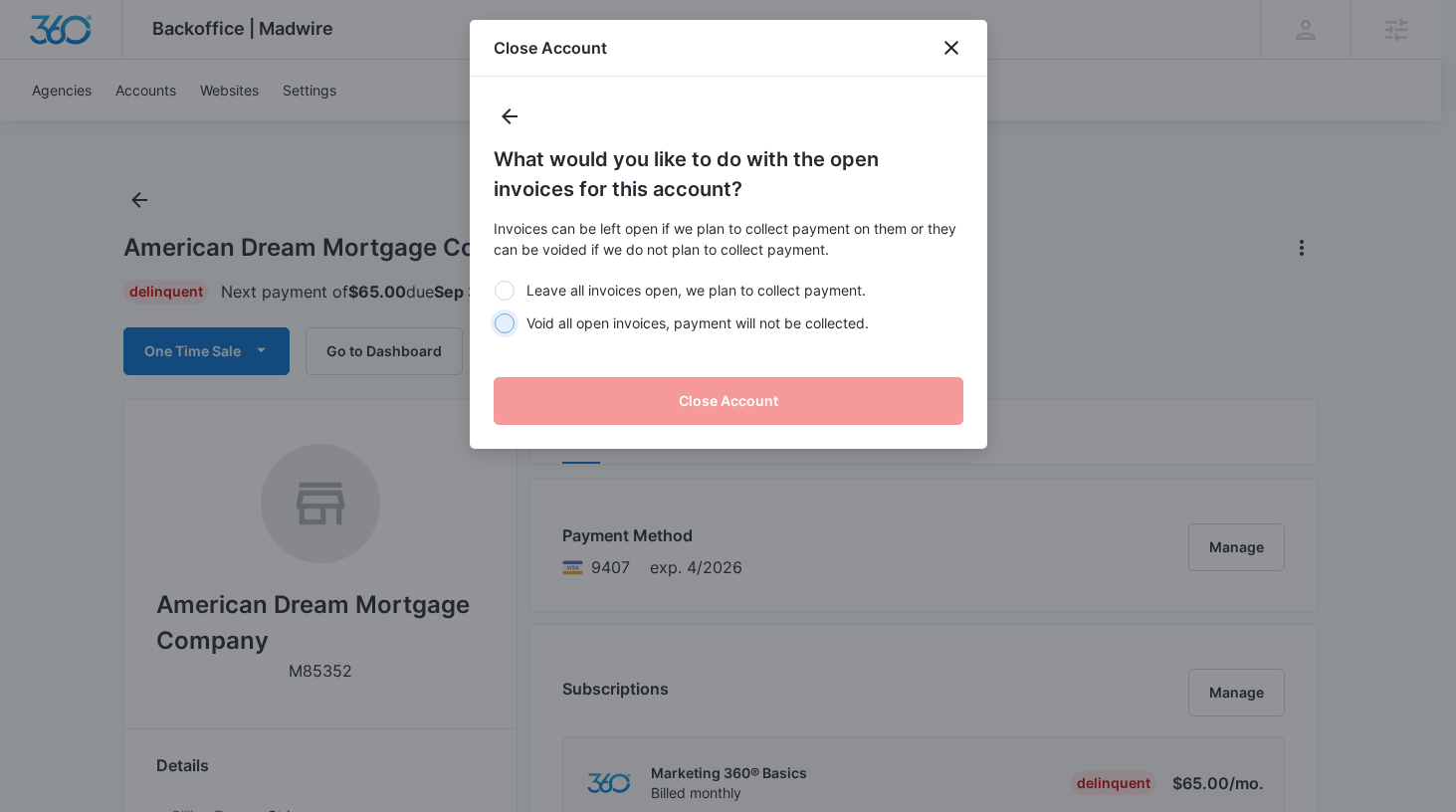 click on "Void all open invoices, payment will not be collected." at bounding box center (494, 322) 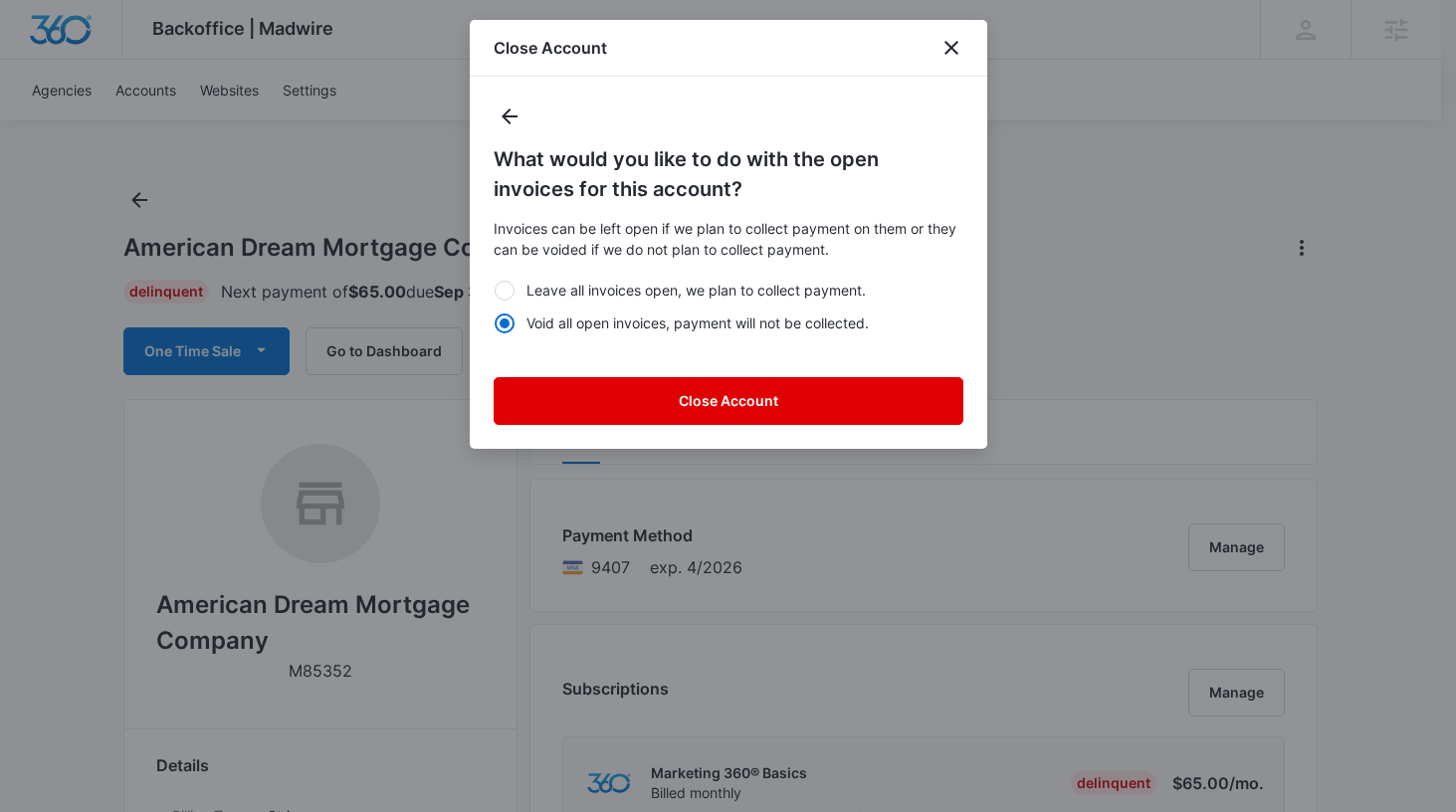click on "Close Account" at bounding box center (728, 401) 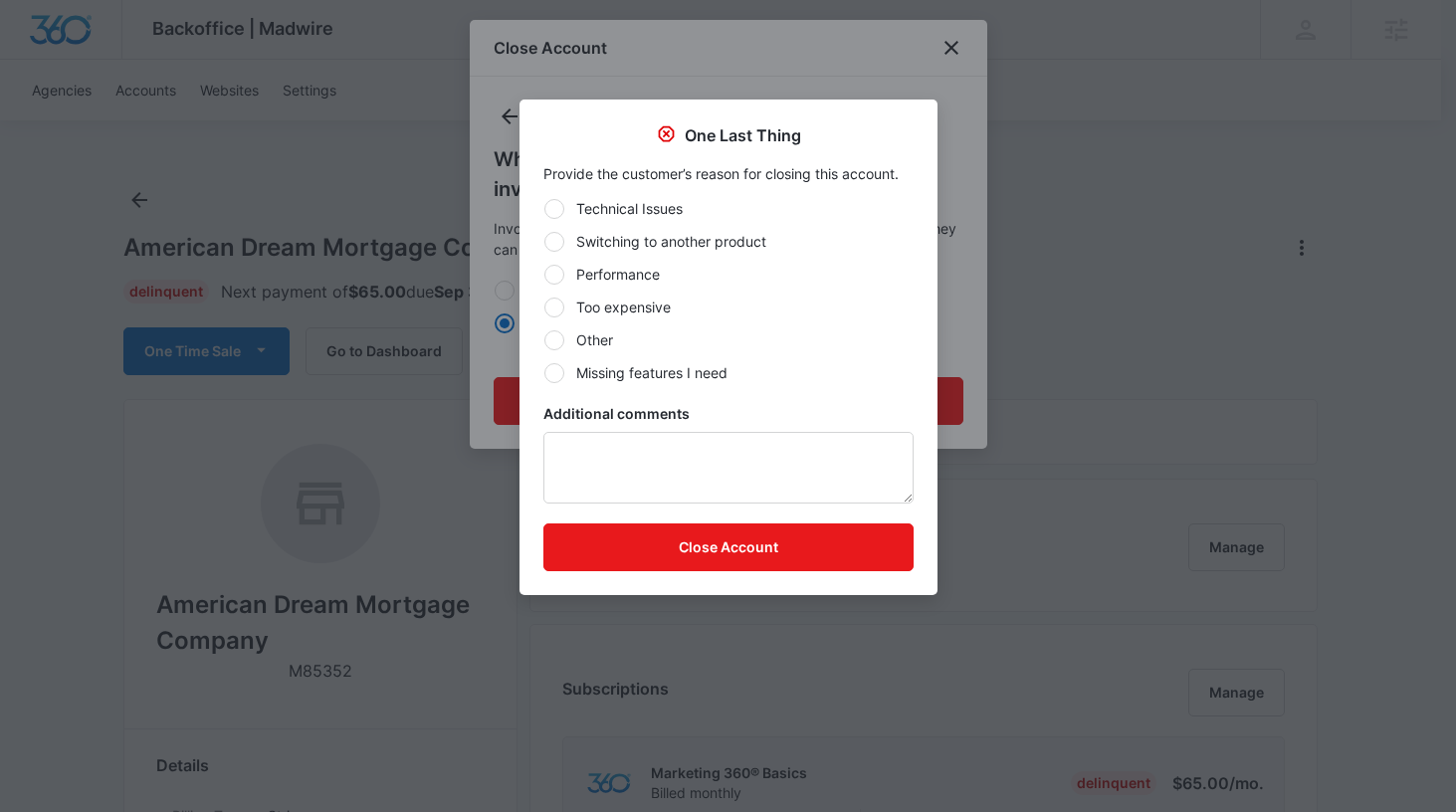 click on "Switching to another product" at bounding box center (728, 241) 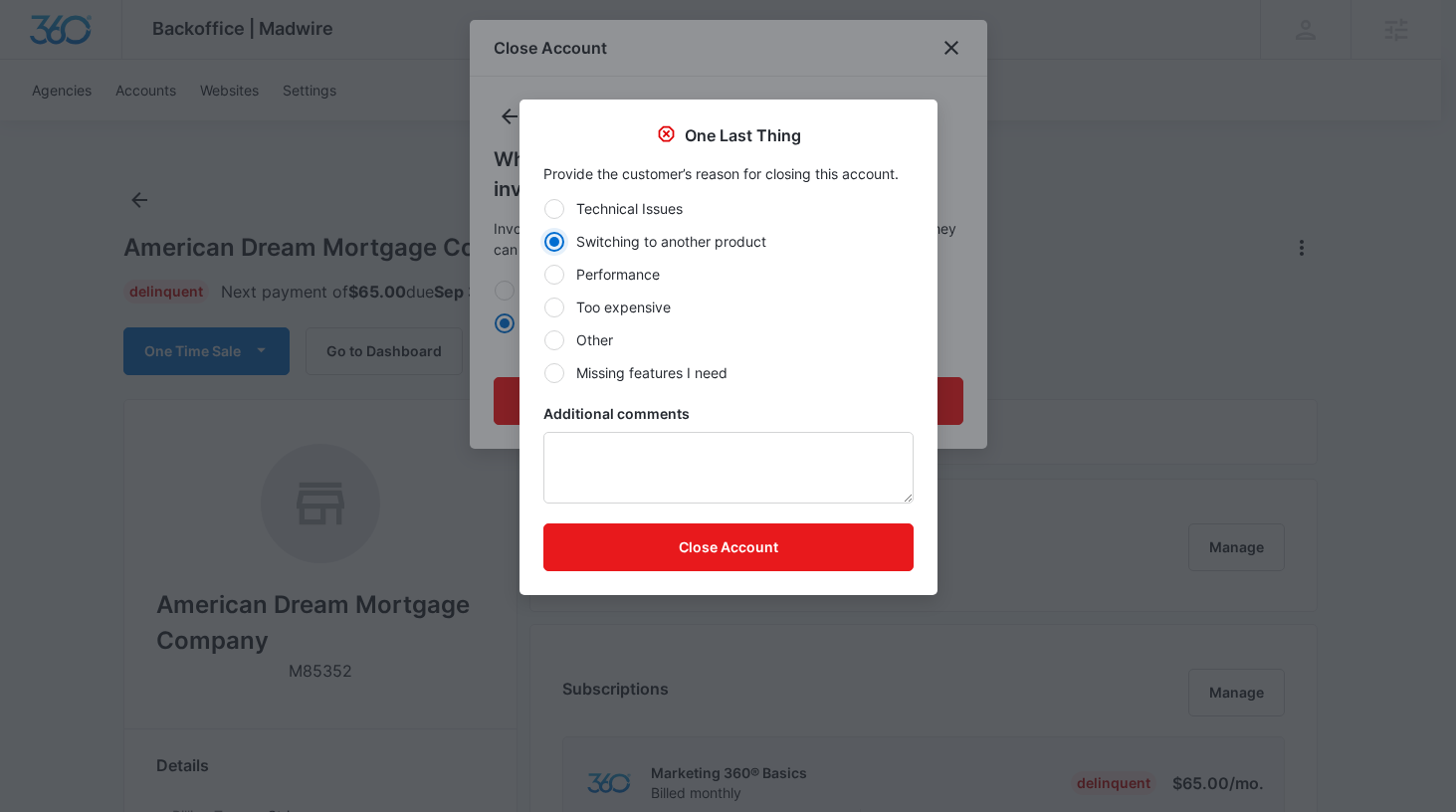 radio on "true" 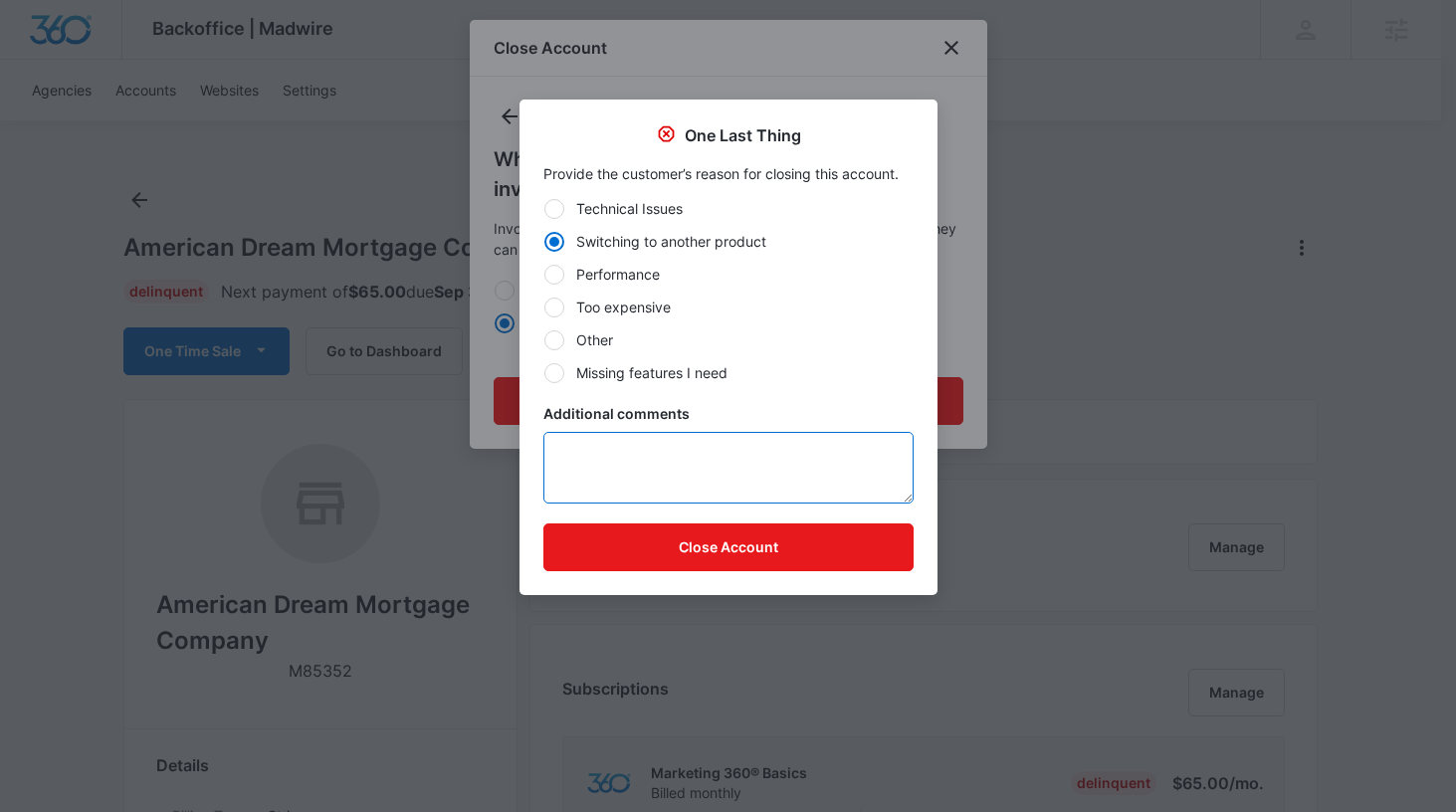 click on "Additional comments" at bounding box center [728, 468] 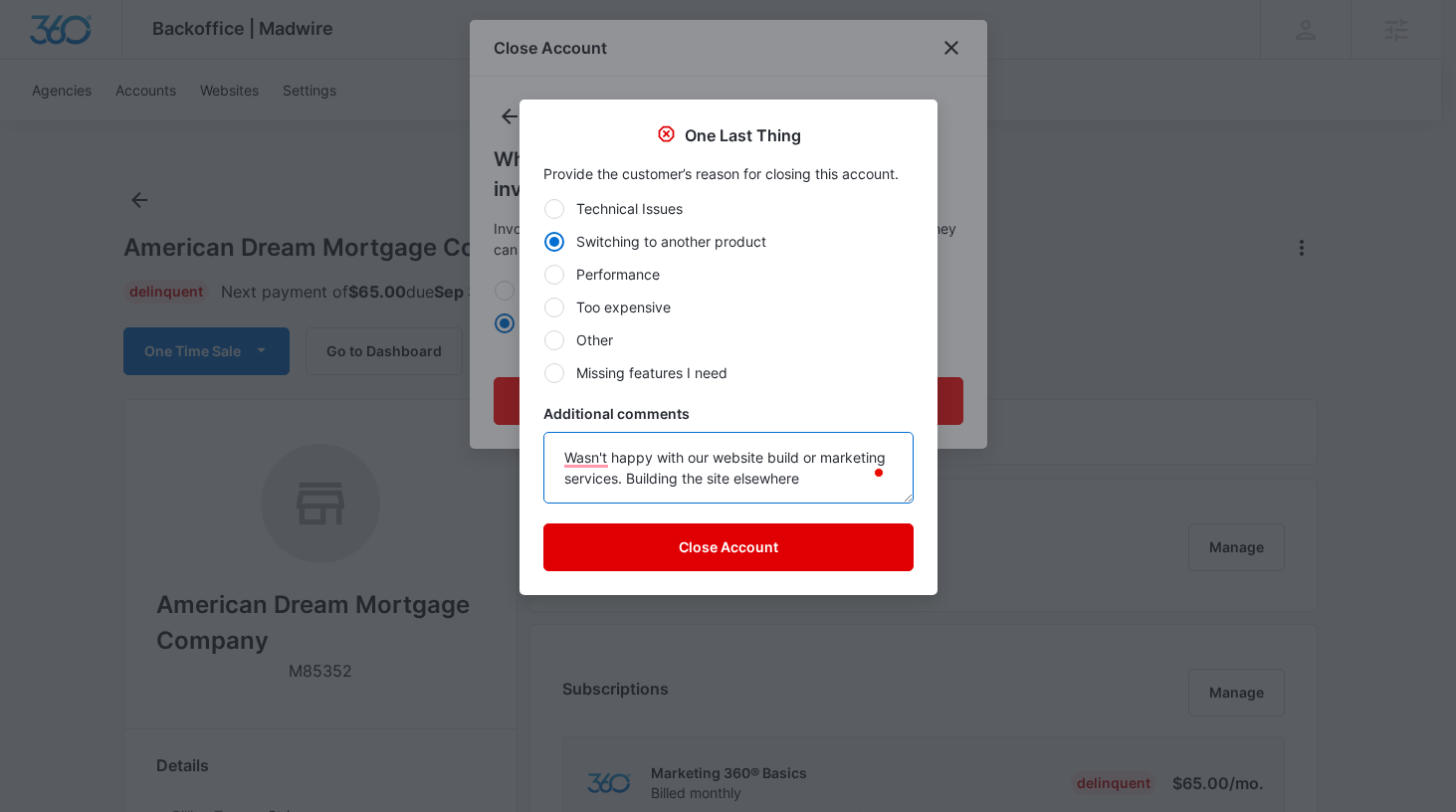 type on "Wasn't happy with our website build or marketing services. Building the site elsewhere" 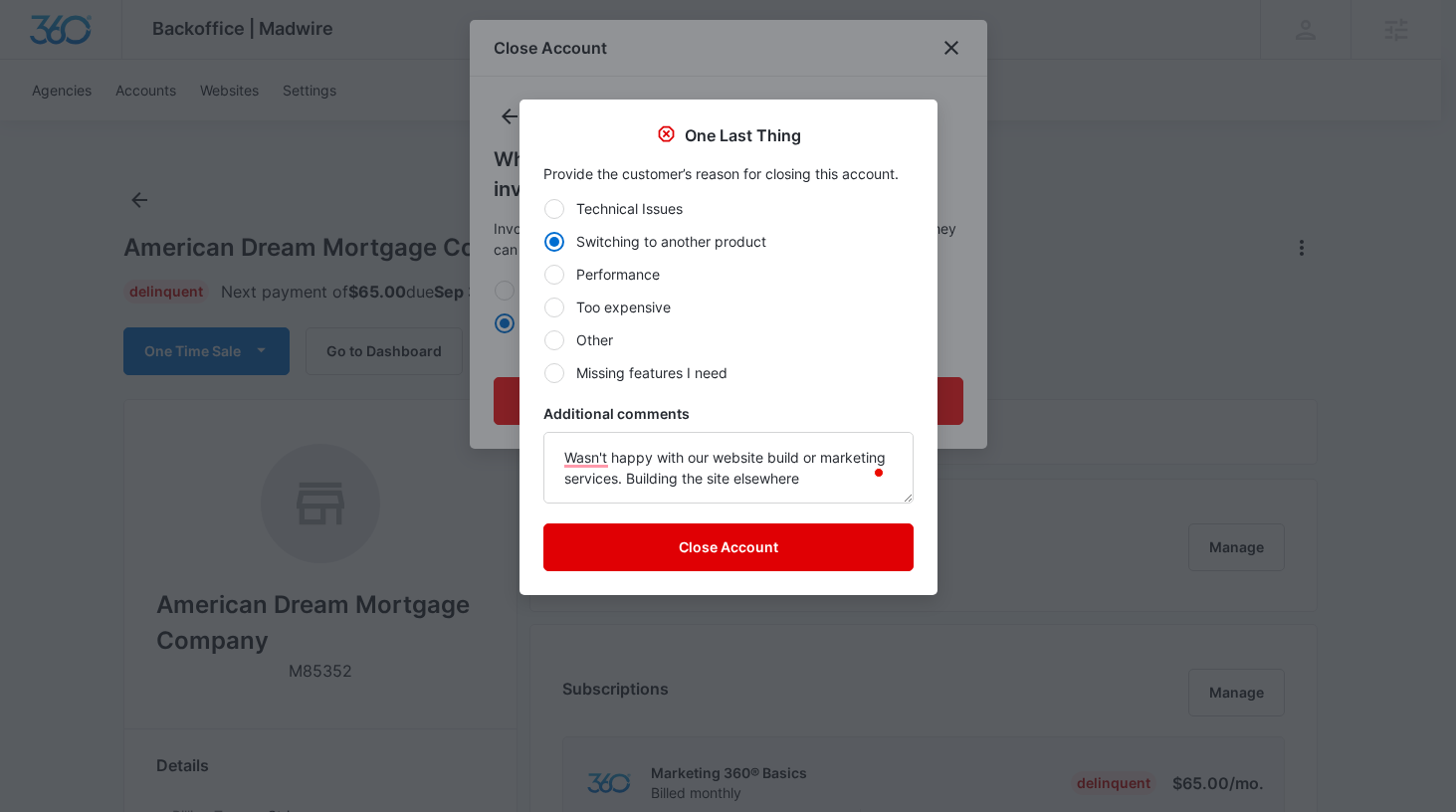click on "Close Account" at bounding box center (728, 547) 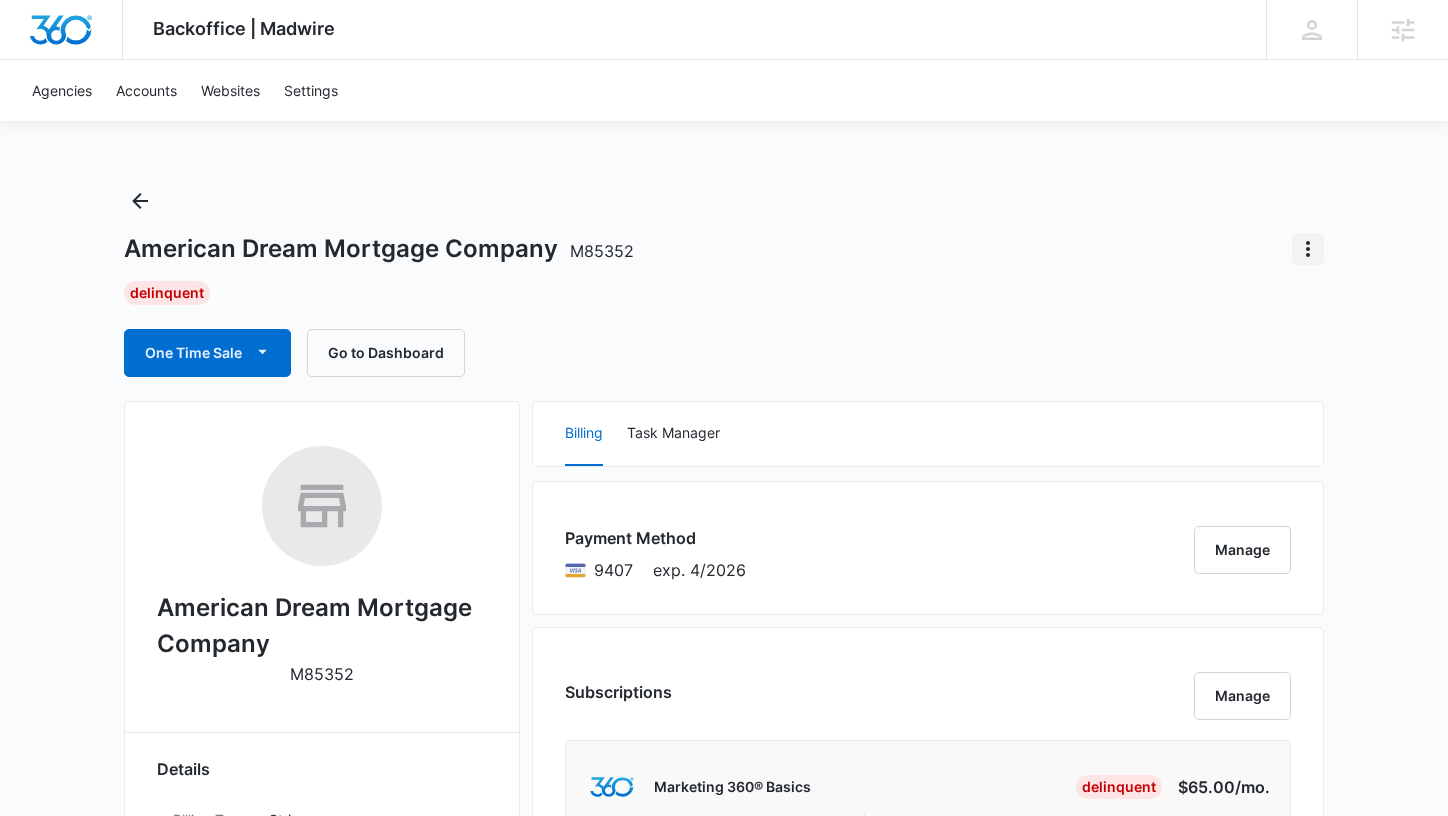 click 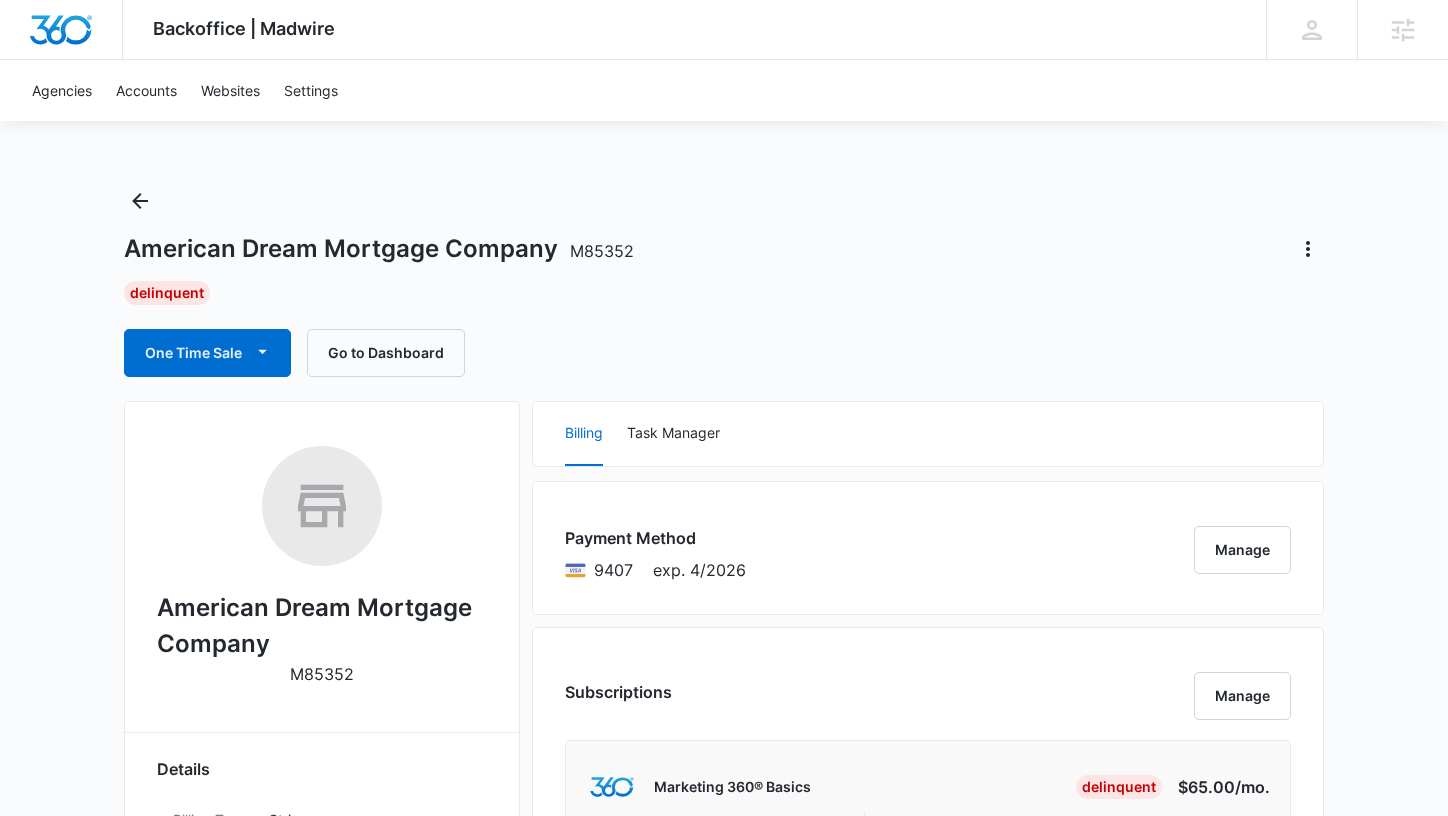 click on "American Dream Mortgage Company M85352 Delinquent One Time Sale Go to Dashboard" at bounding box center [724, 281] 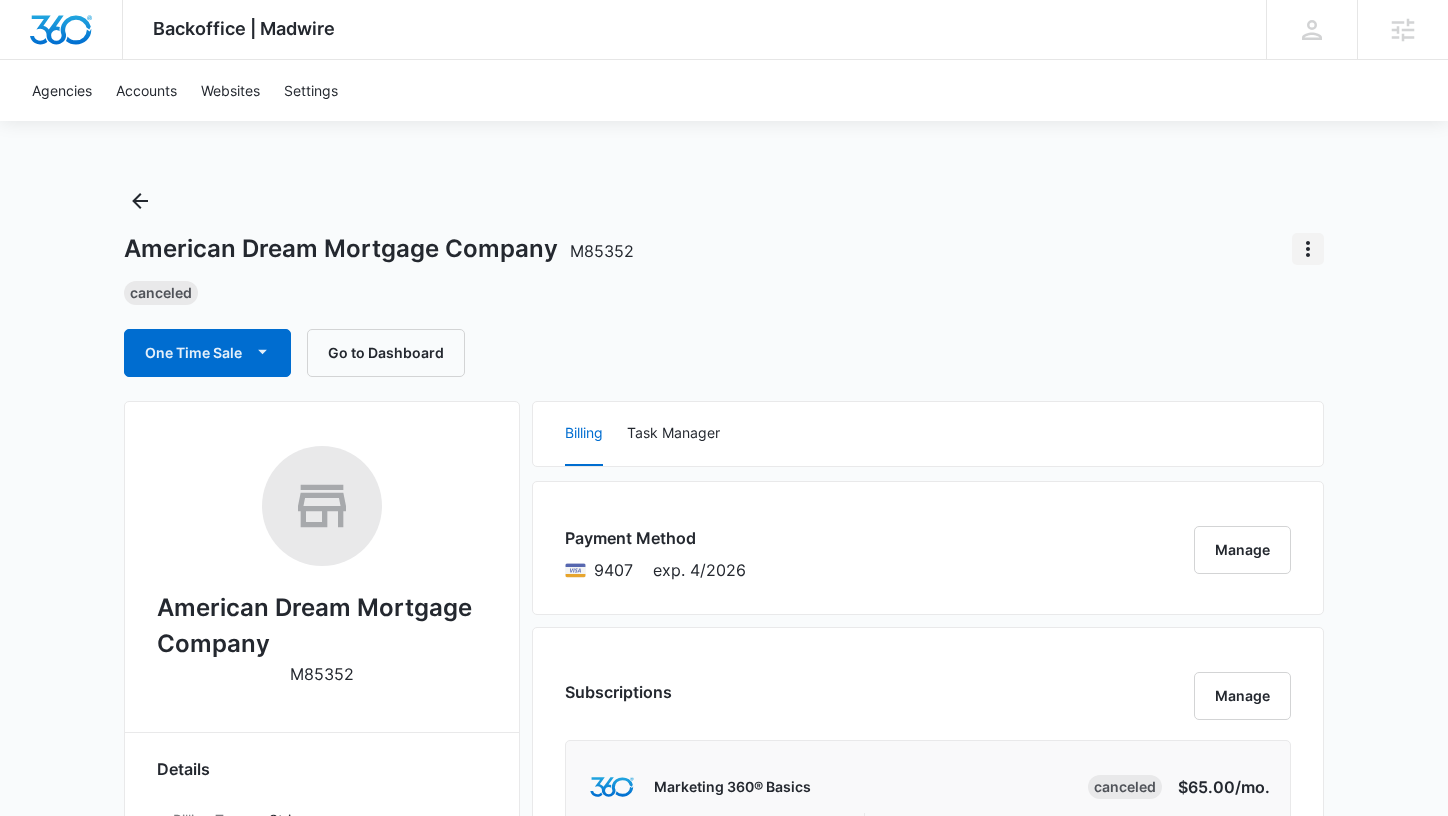 click 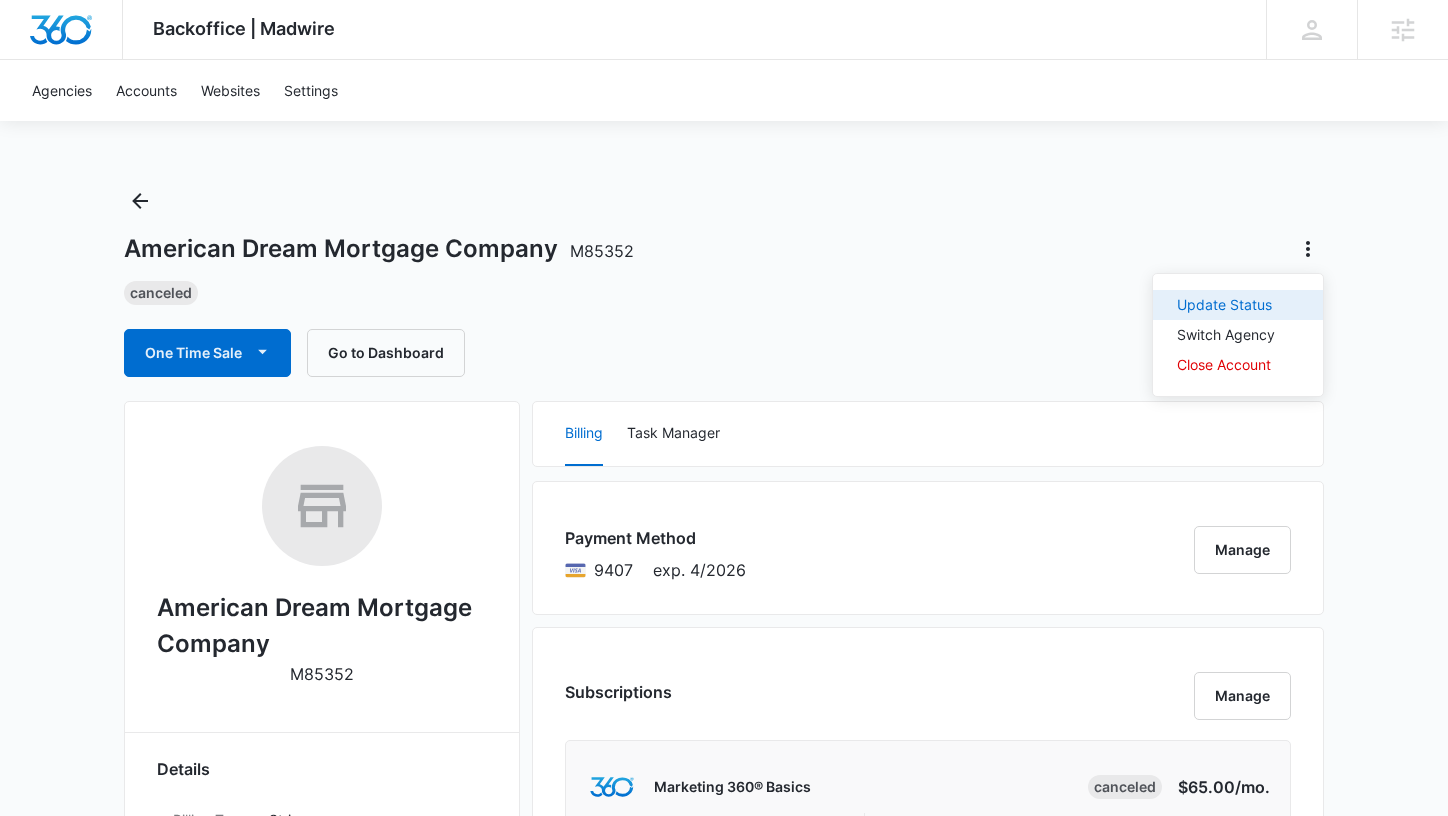 click on "Update Status" at bounding box center [1226, 305] 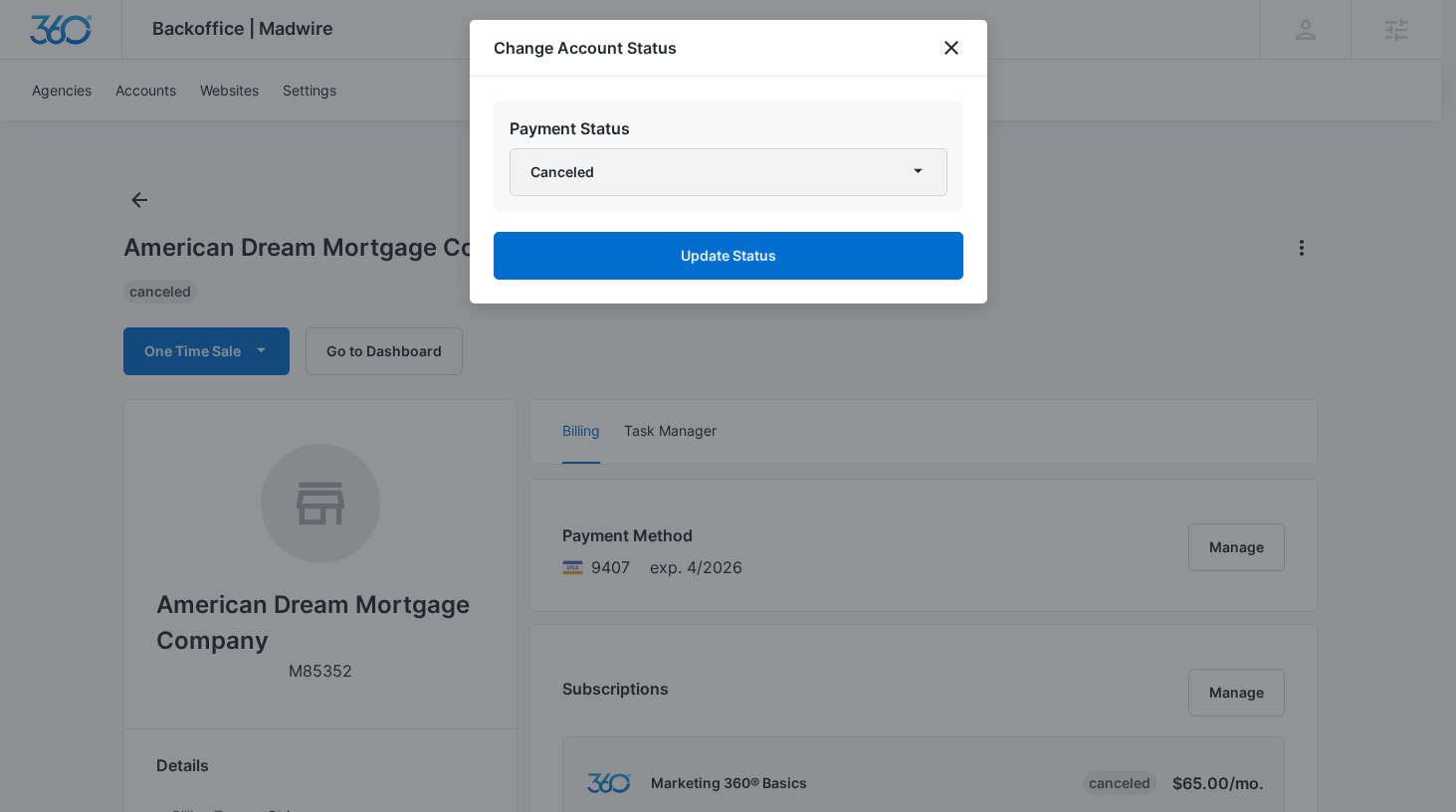 click on "Canceled" at bounding box center [728, 172] 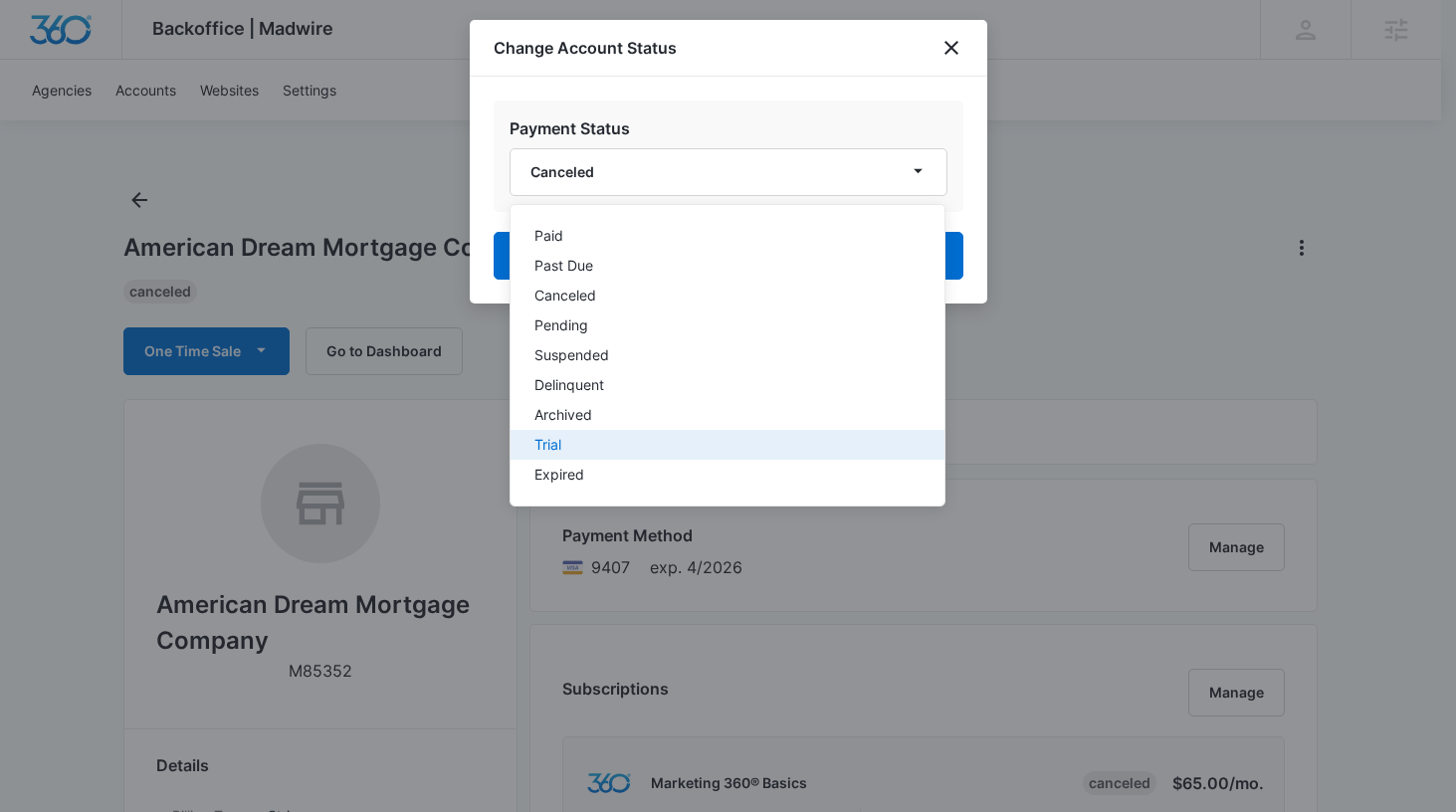 click on "Trial" at bounding box center (716, 445) 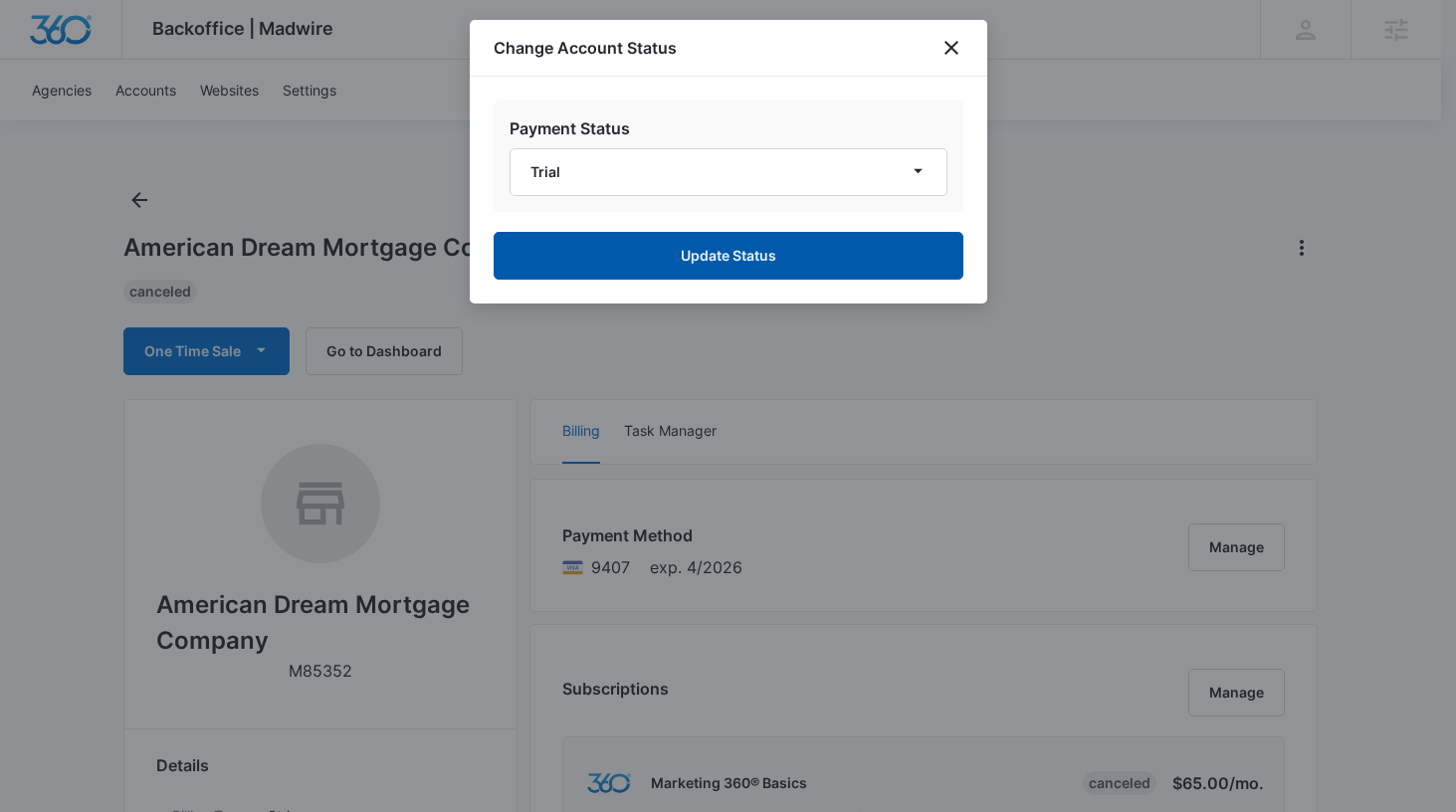 click on "Update Status" at bounding box center [728, 256] 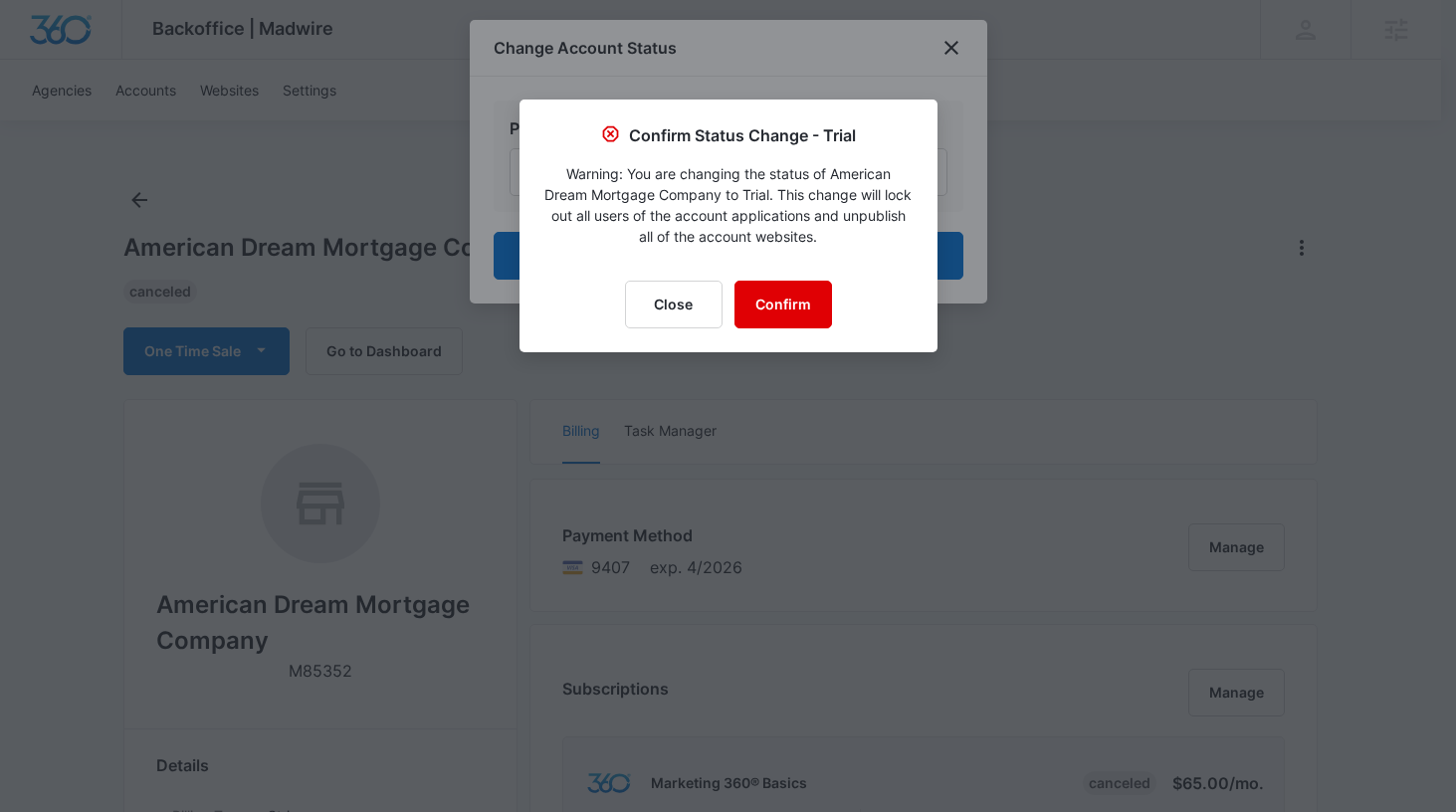 click on "Confirm" at bounding box center [783, 304] 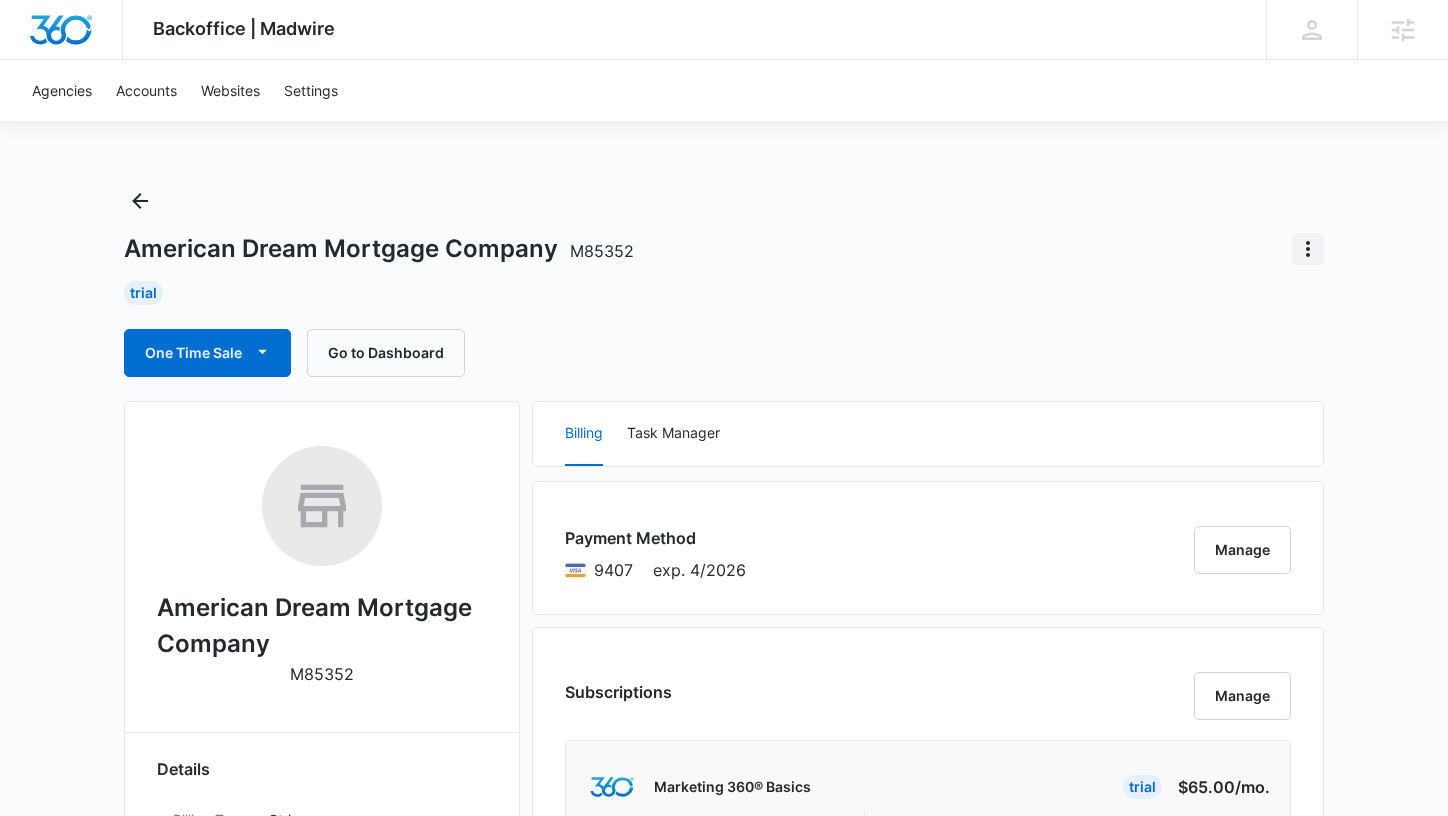 click 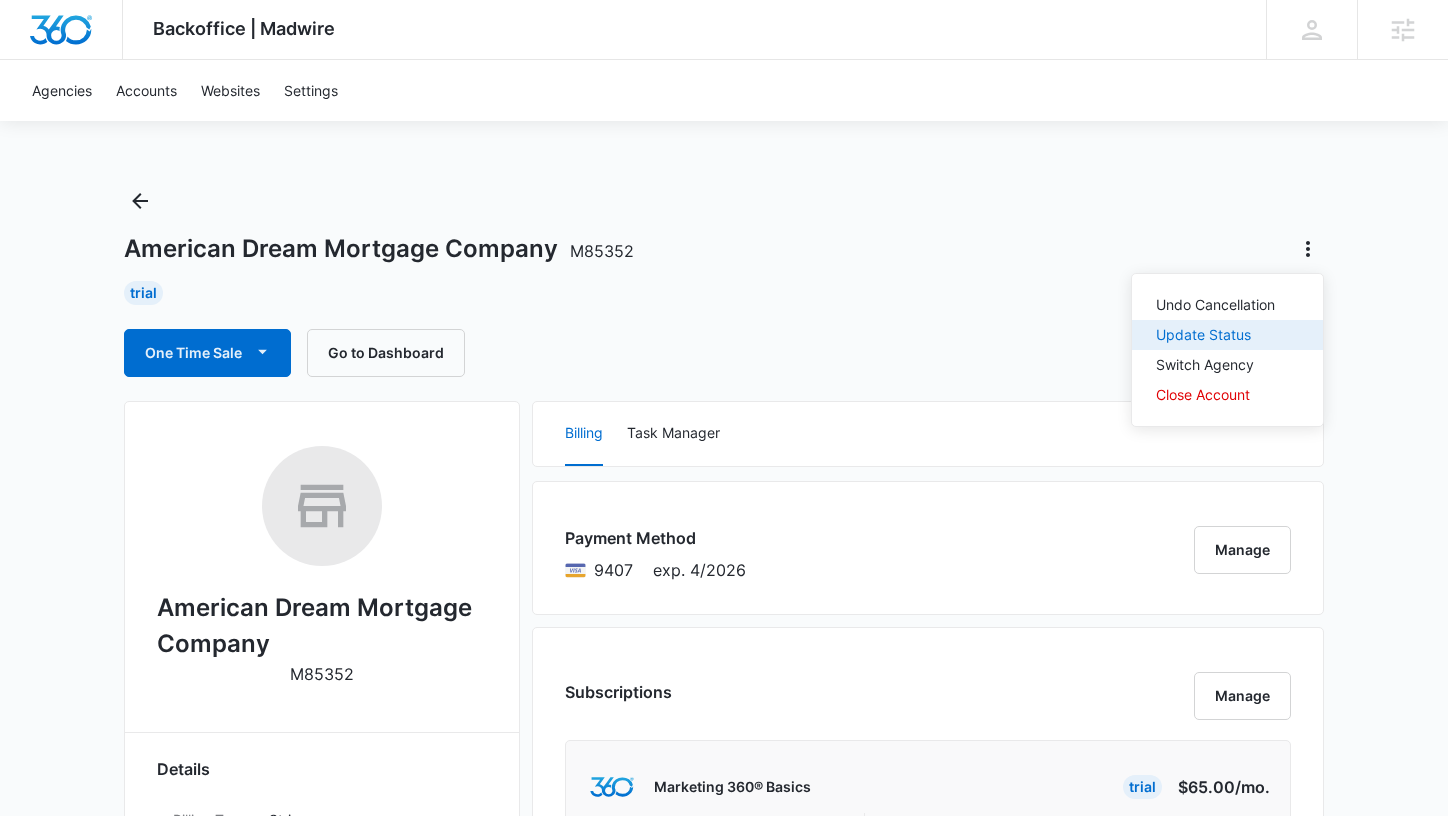click on "Update Status" at bounding box center [1215, 335] 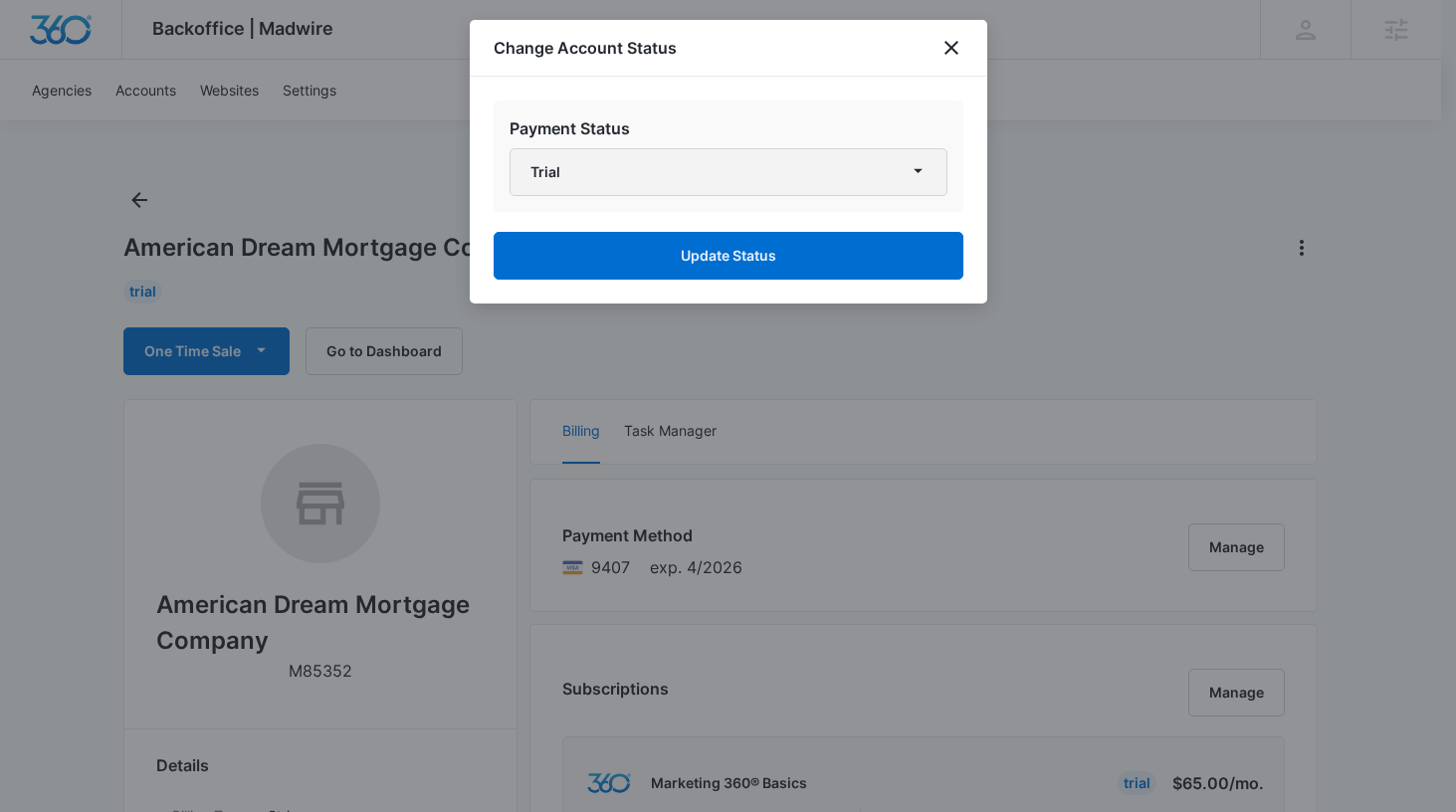 click on "Trial" at bounding box center (728, 172) 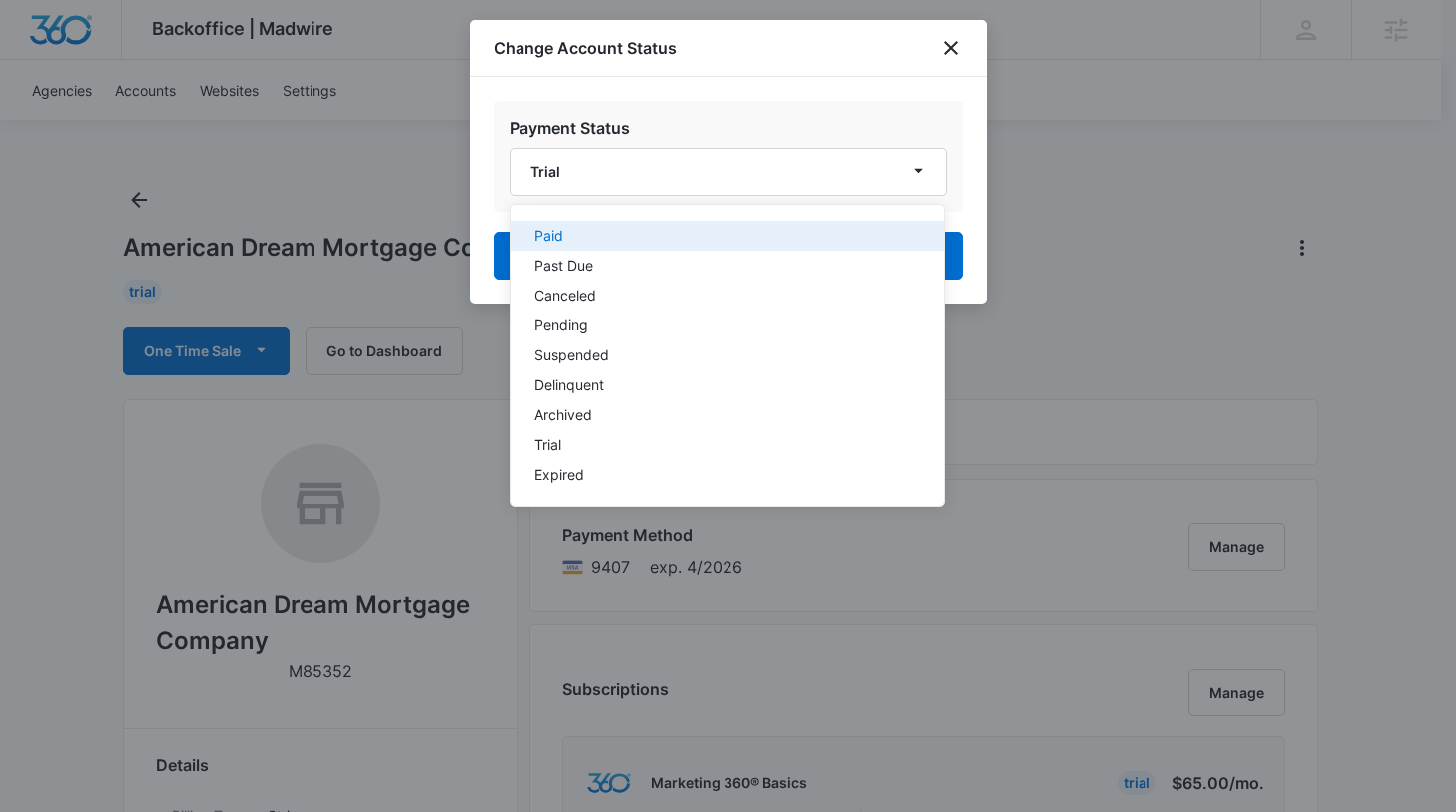 click on "Paid" at bounding box center [716, 236] 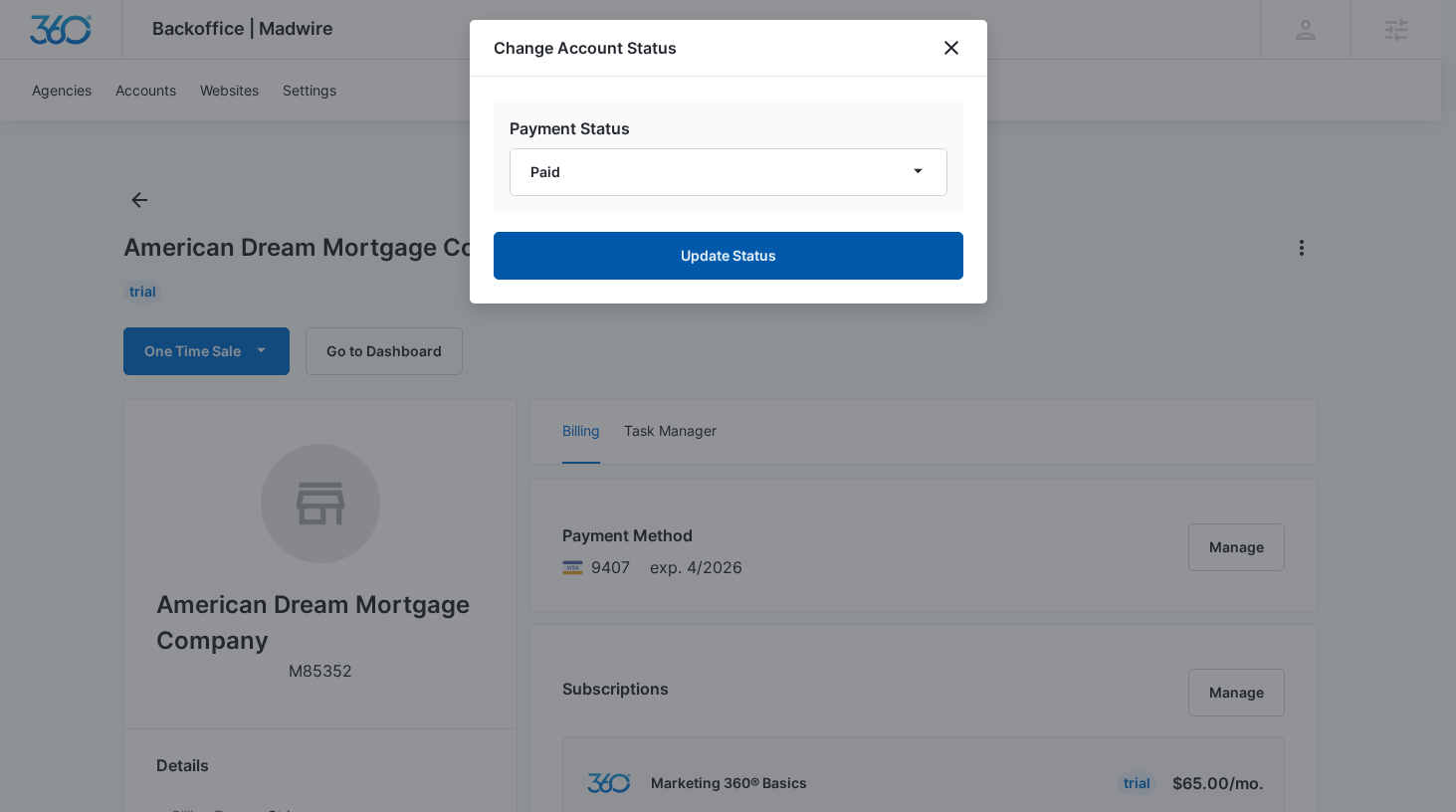 click on "Update Status" at bounding box center [728, 256] 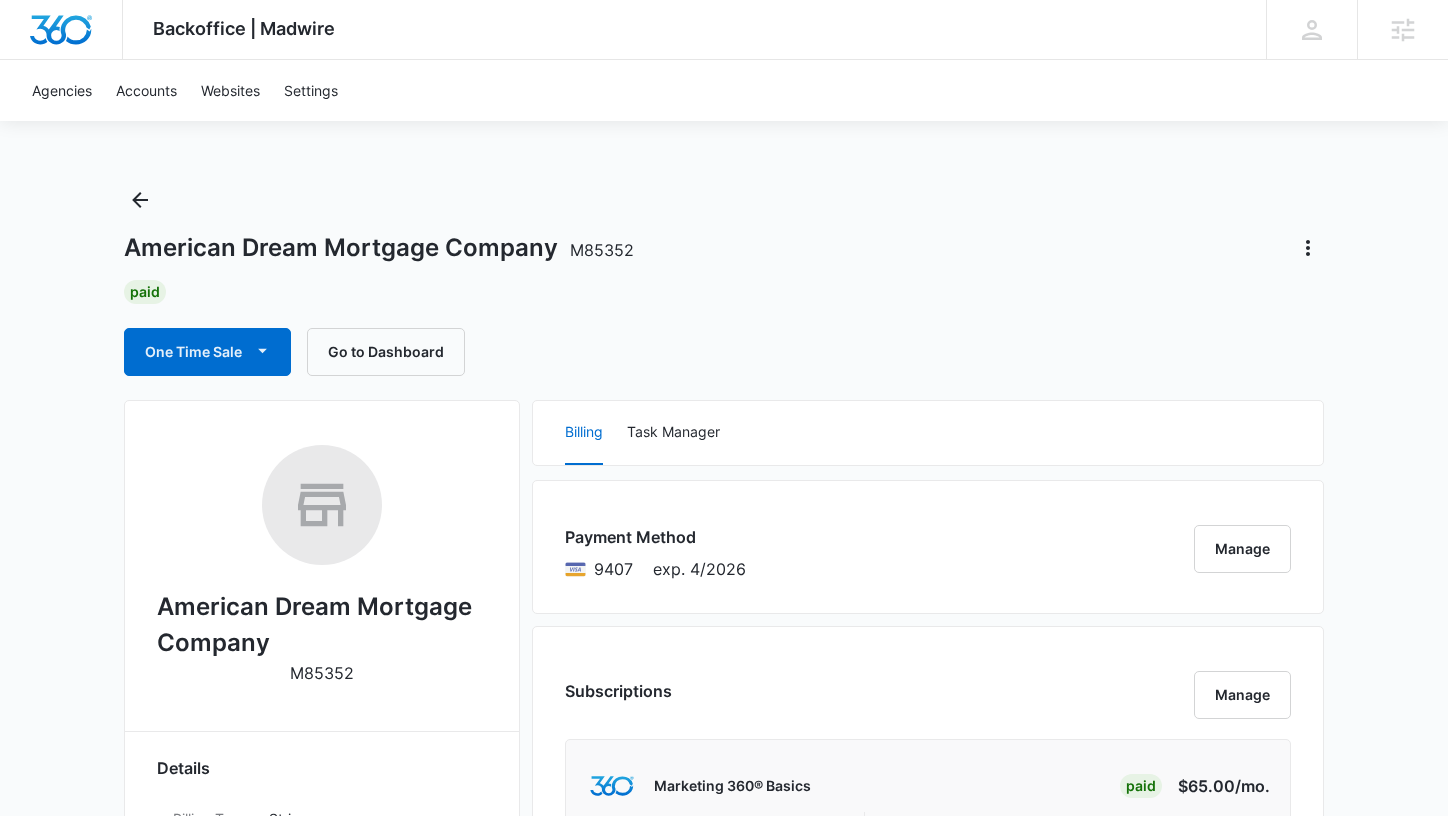 scroll, scrollTop: 0, scrollLeft: 0, axis: both 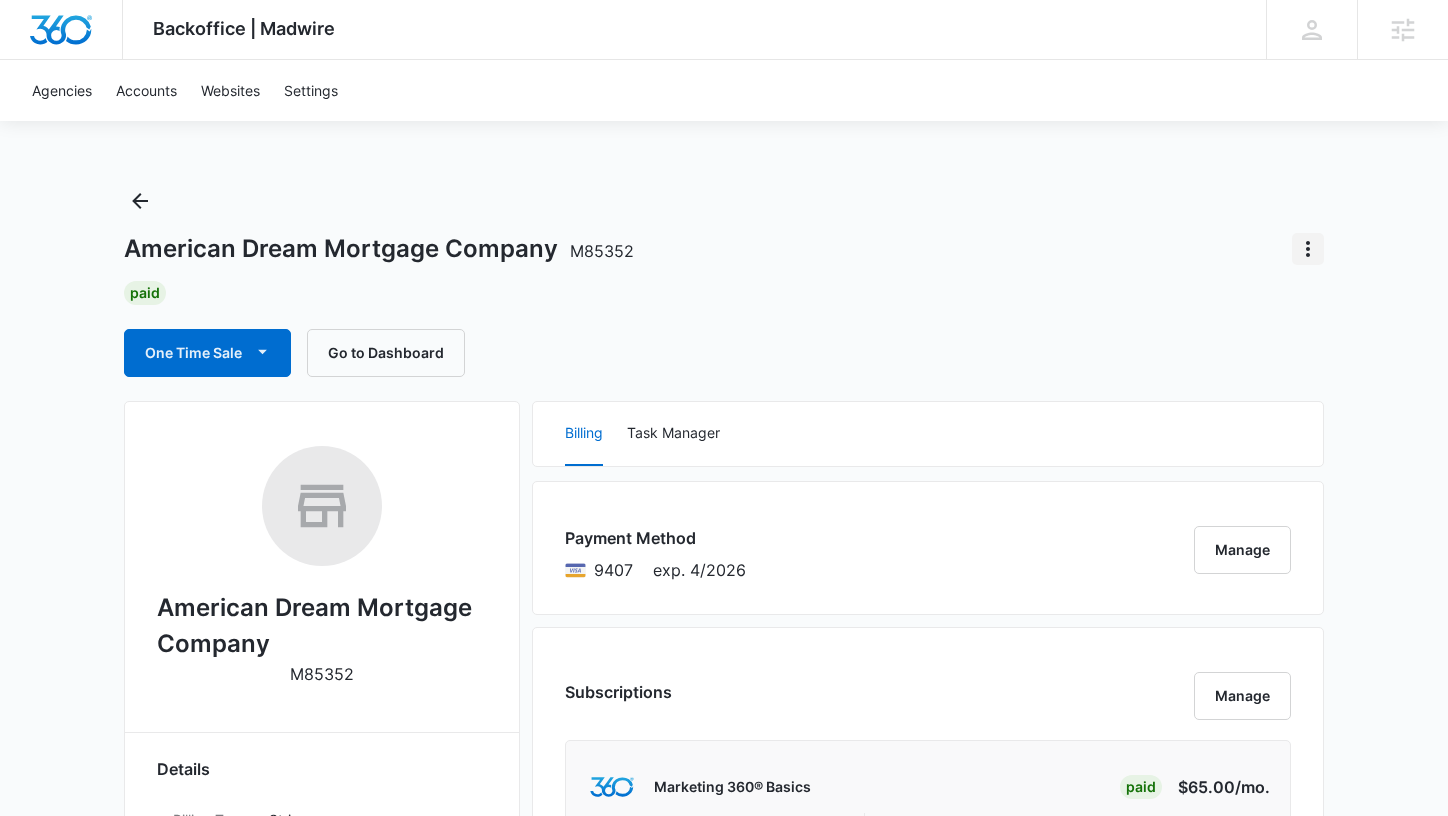click 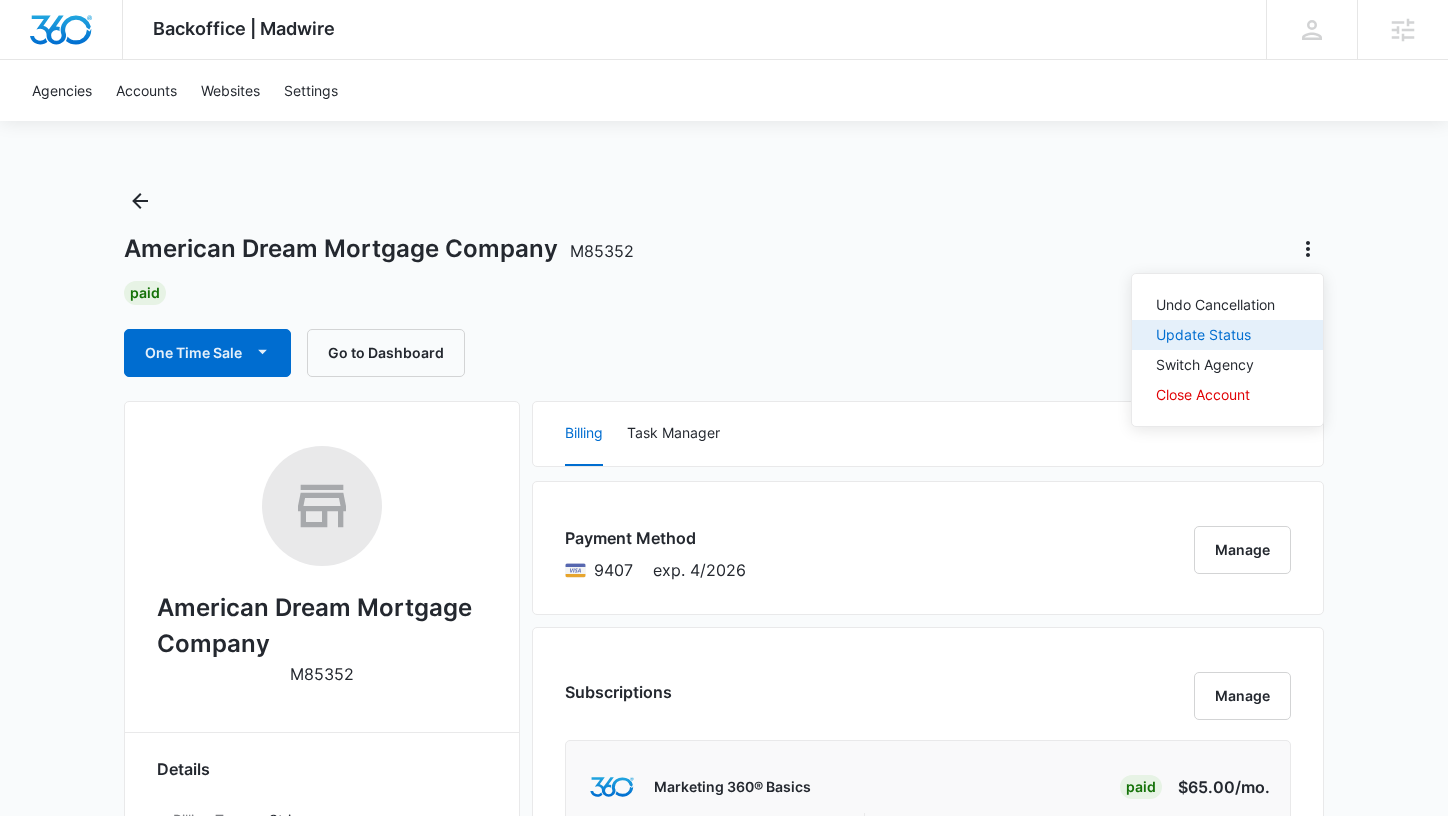 click on "Update Status" at bounding box center (1215, 335) 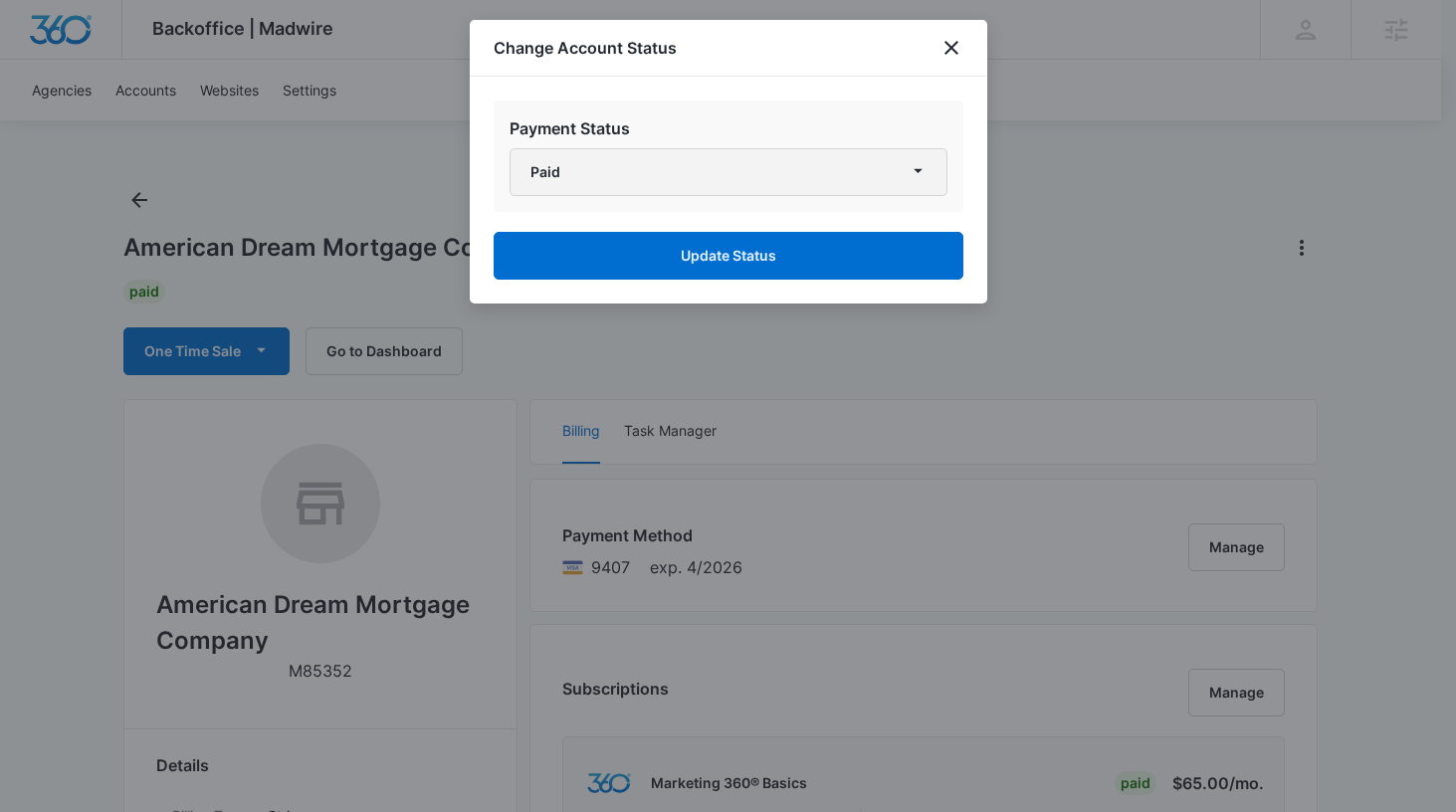 click on "Paid" at bounding box center [728, 172] 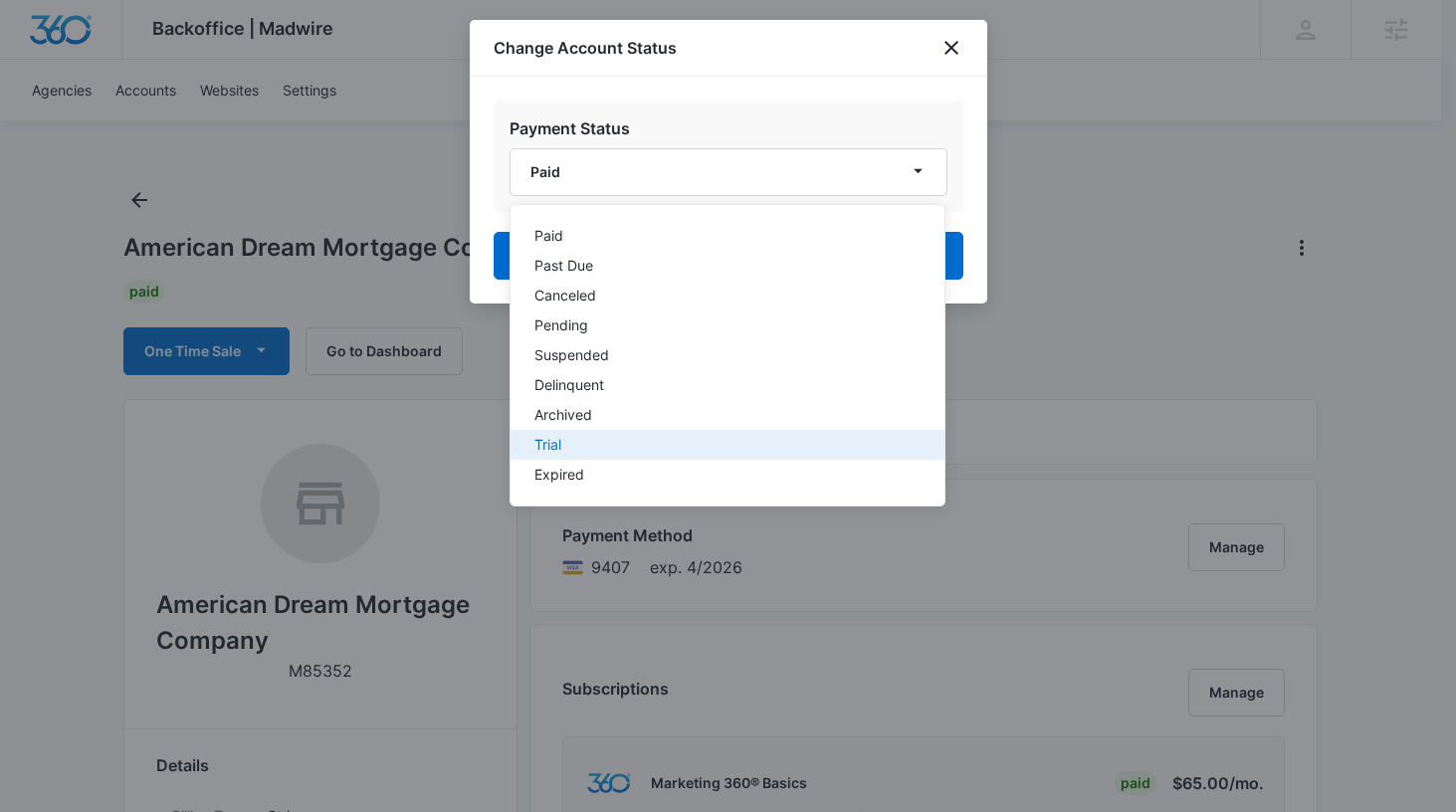 click on "Trial" at bounding box center [728, 445] 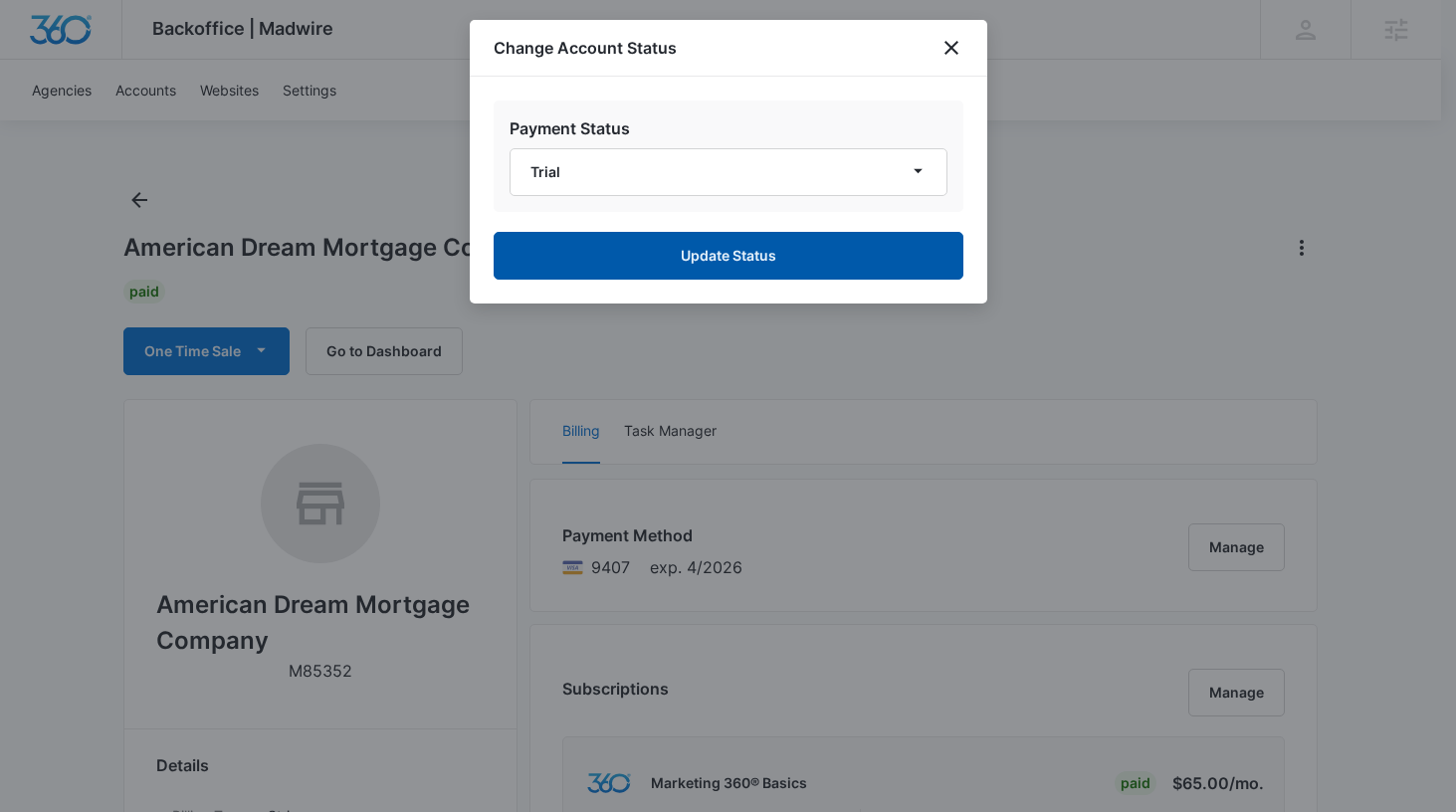 click on "Update Status" at bounding box center [728, 256] 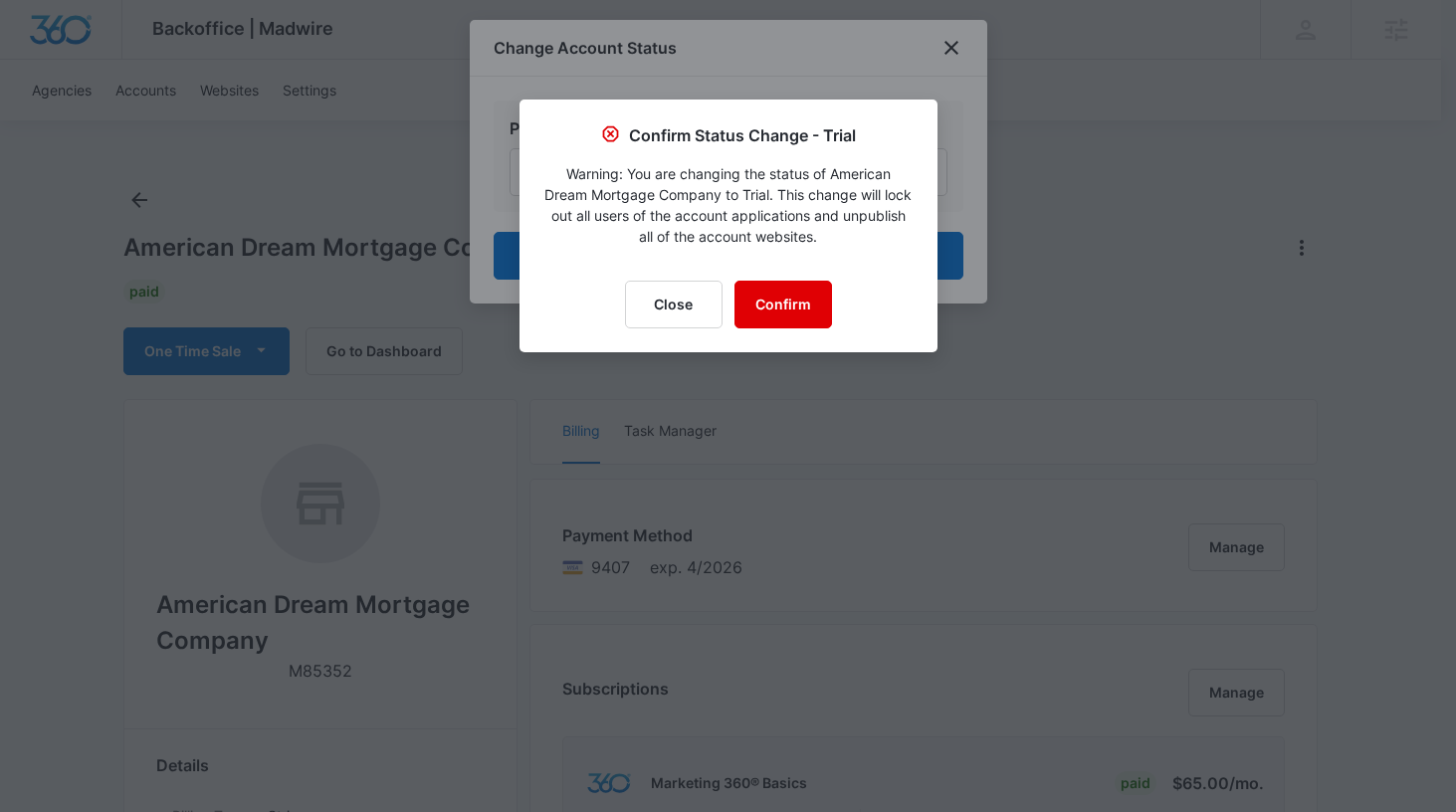 click on "Confirm" at bounding box center [783, 304] 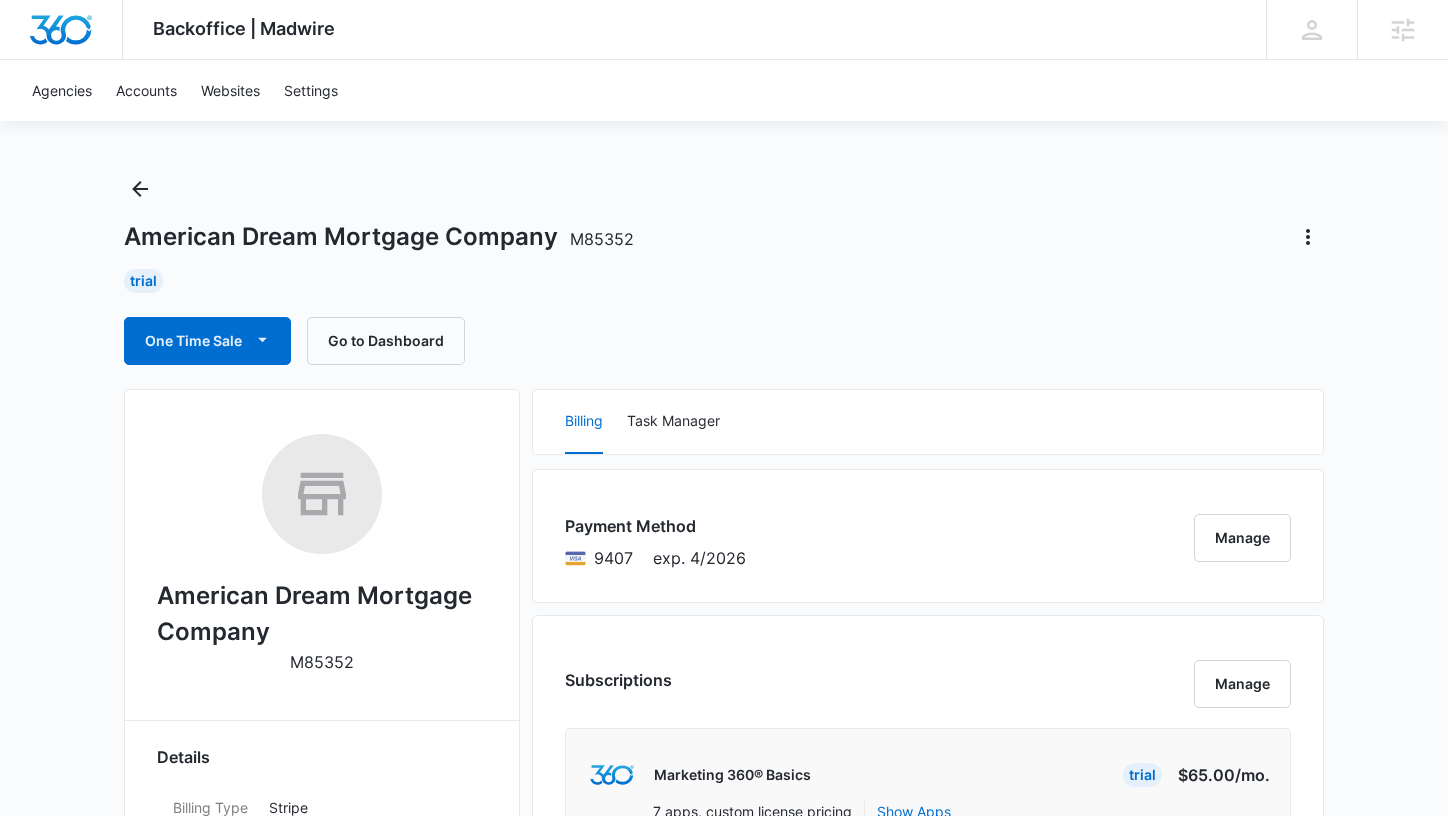 scroll, scrollTop: 0, scrollLeft: 0, axis: both 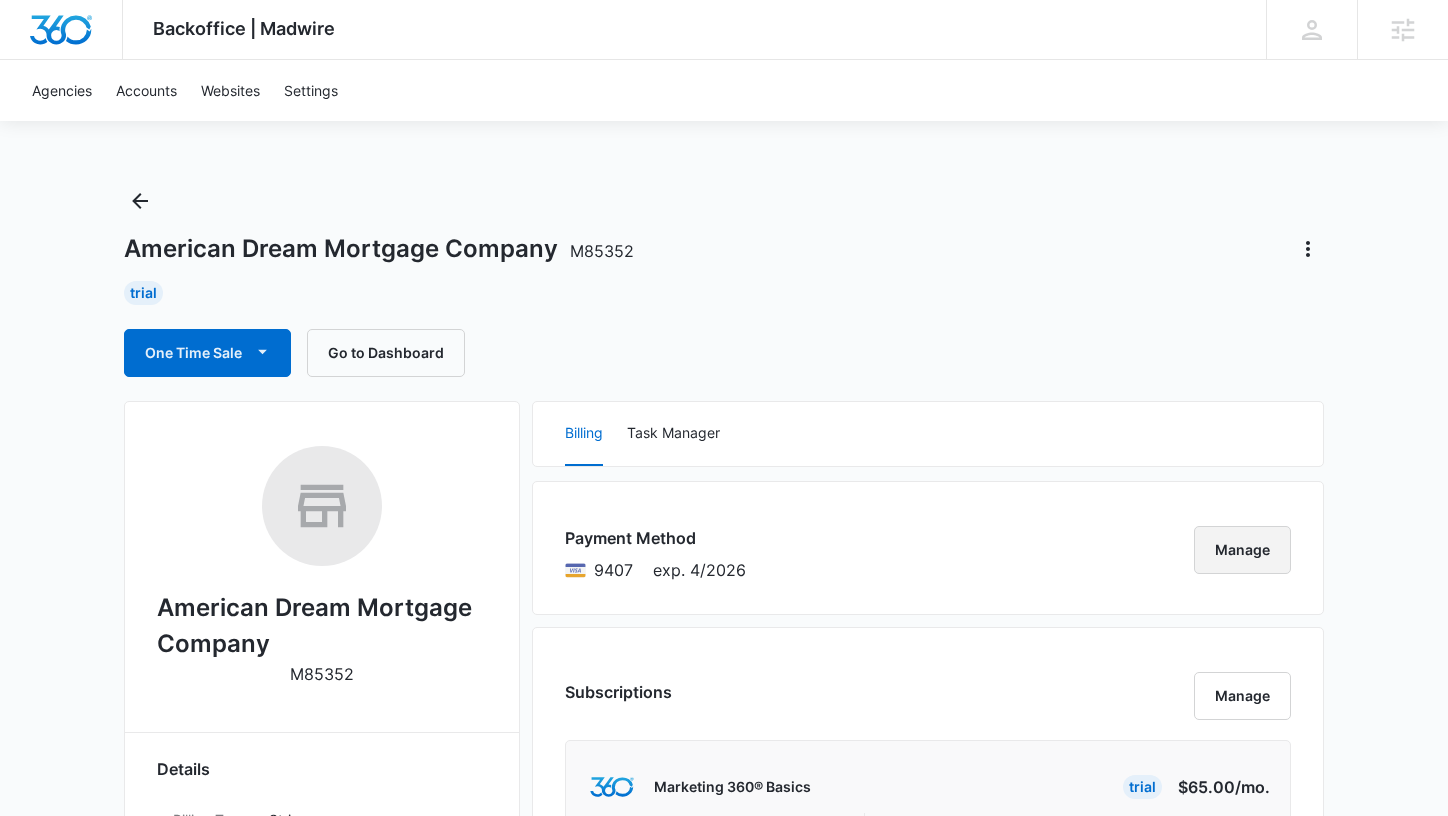 click on "Manage" at bounding box center (1242, 550) 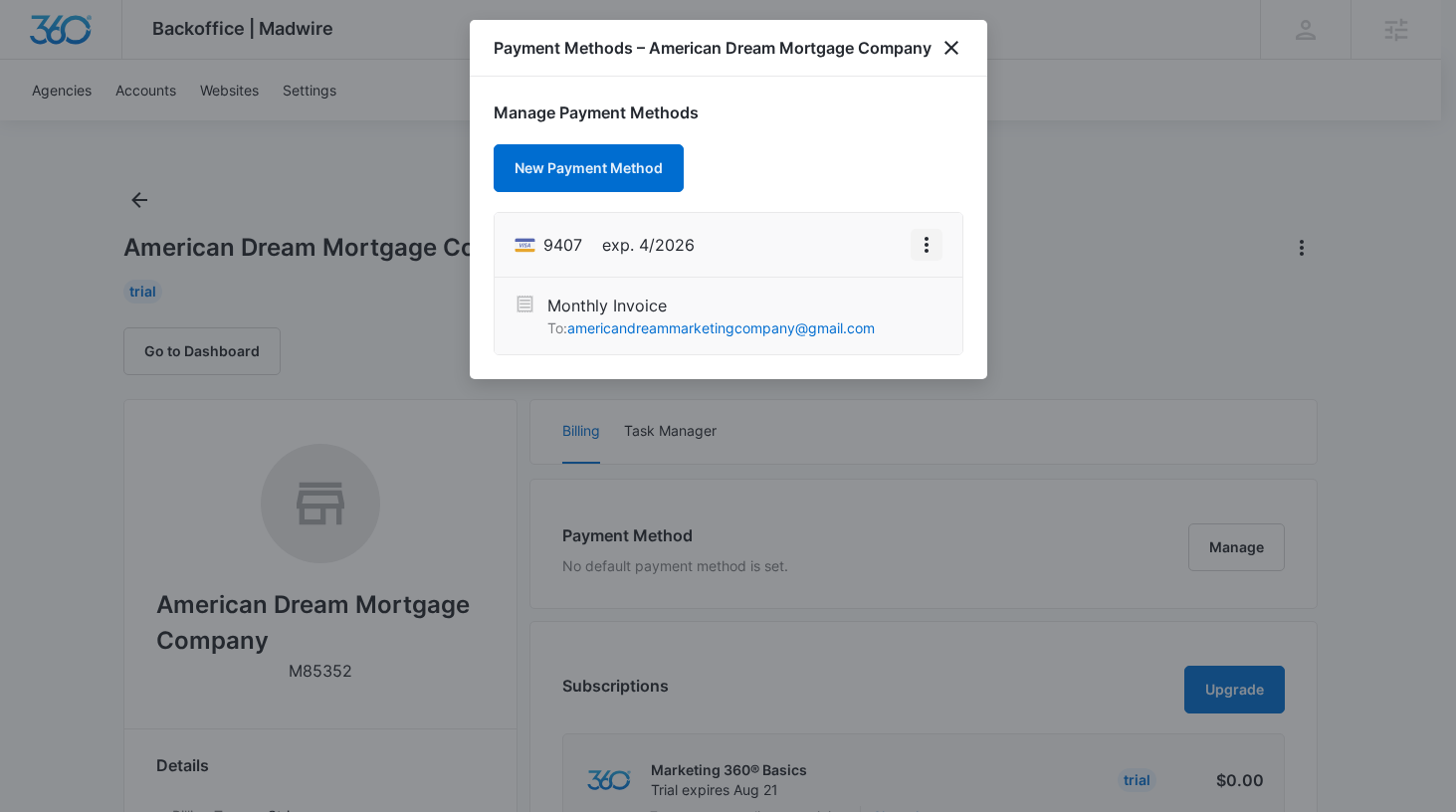 click 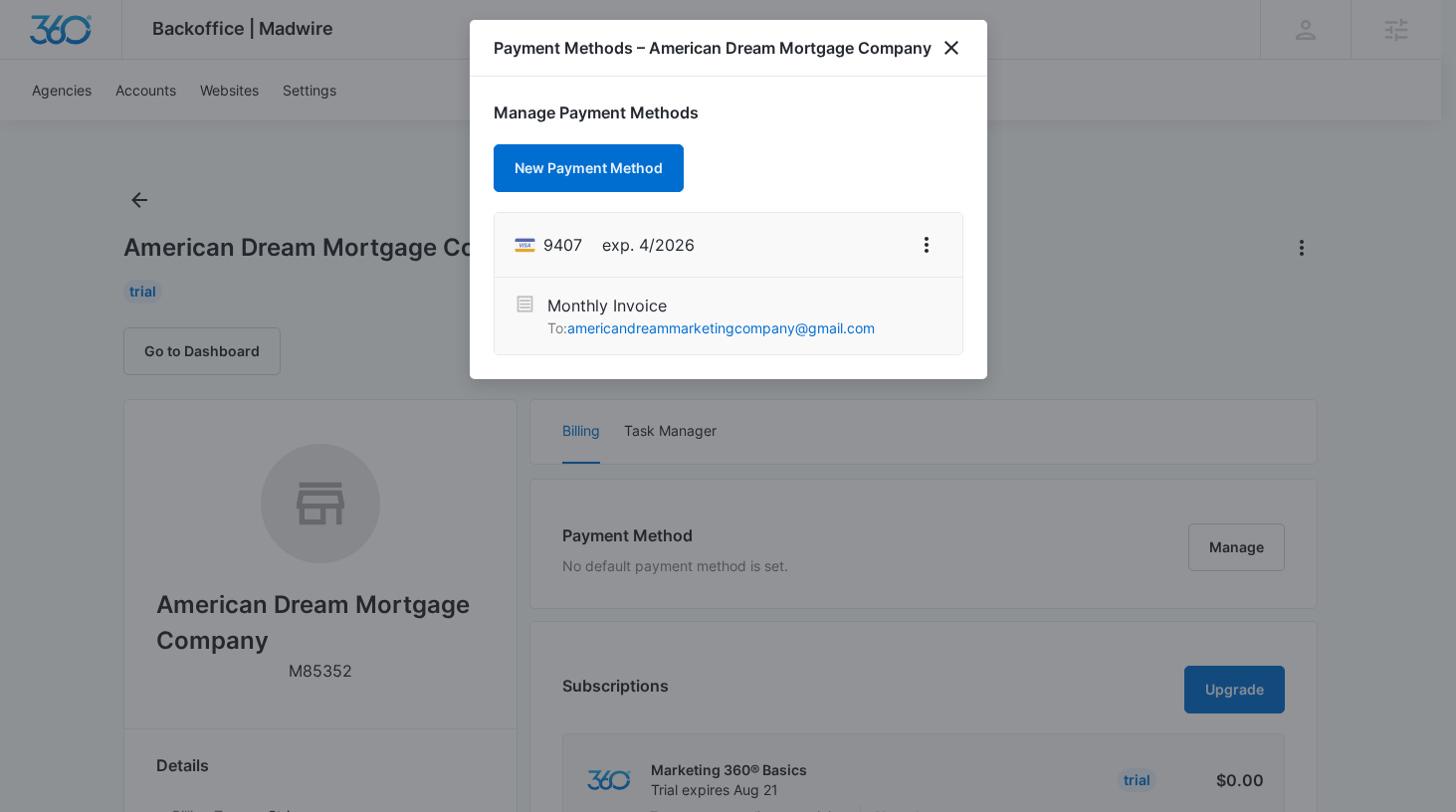 click on "Manage Payment Methods New Payment Method 9407 exp. 4/2026 Monthly Invoice To:  americandreammarketingcompany@gmail.com" at bounding box center (728, 228) 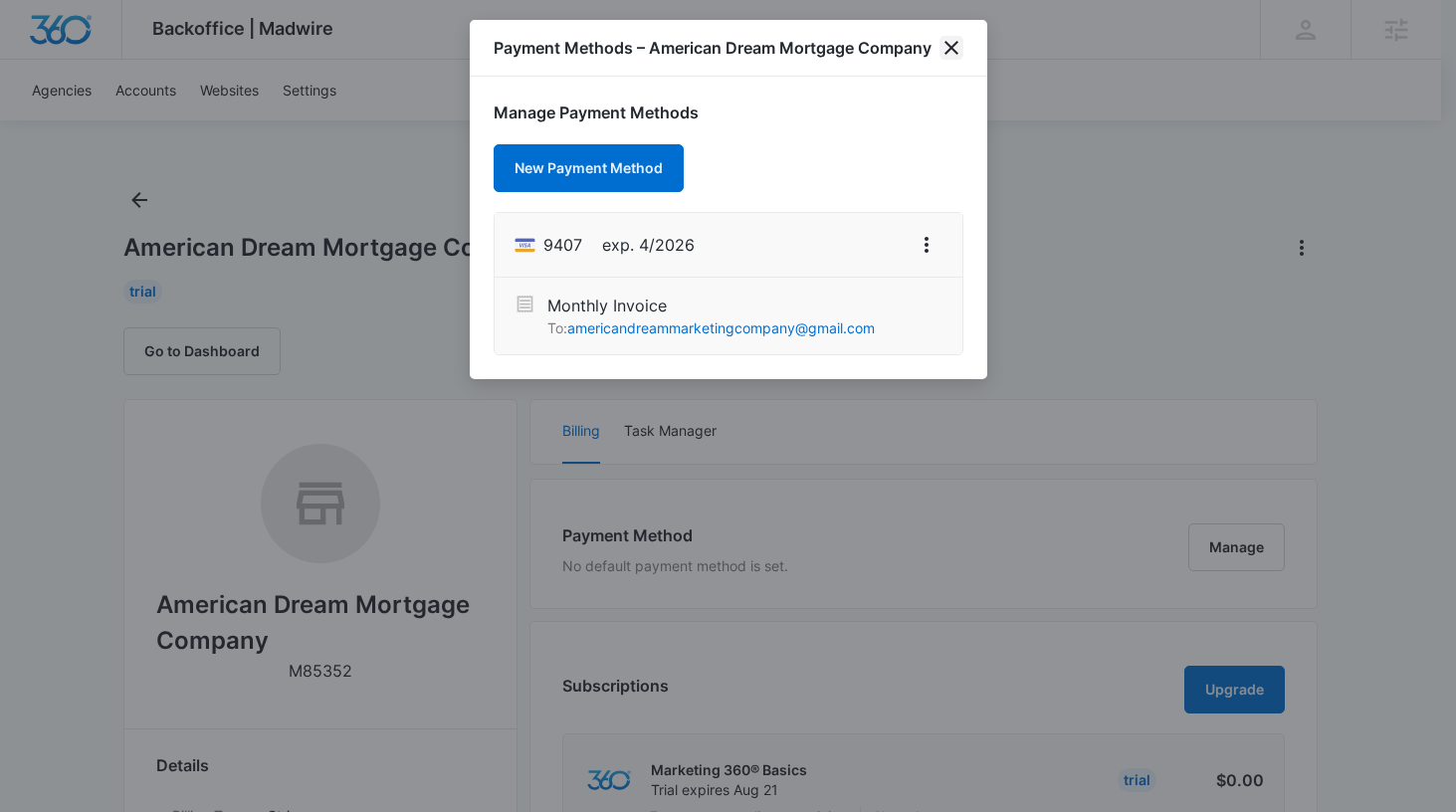click 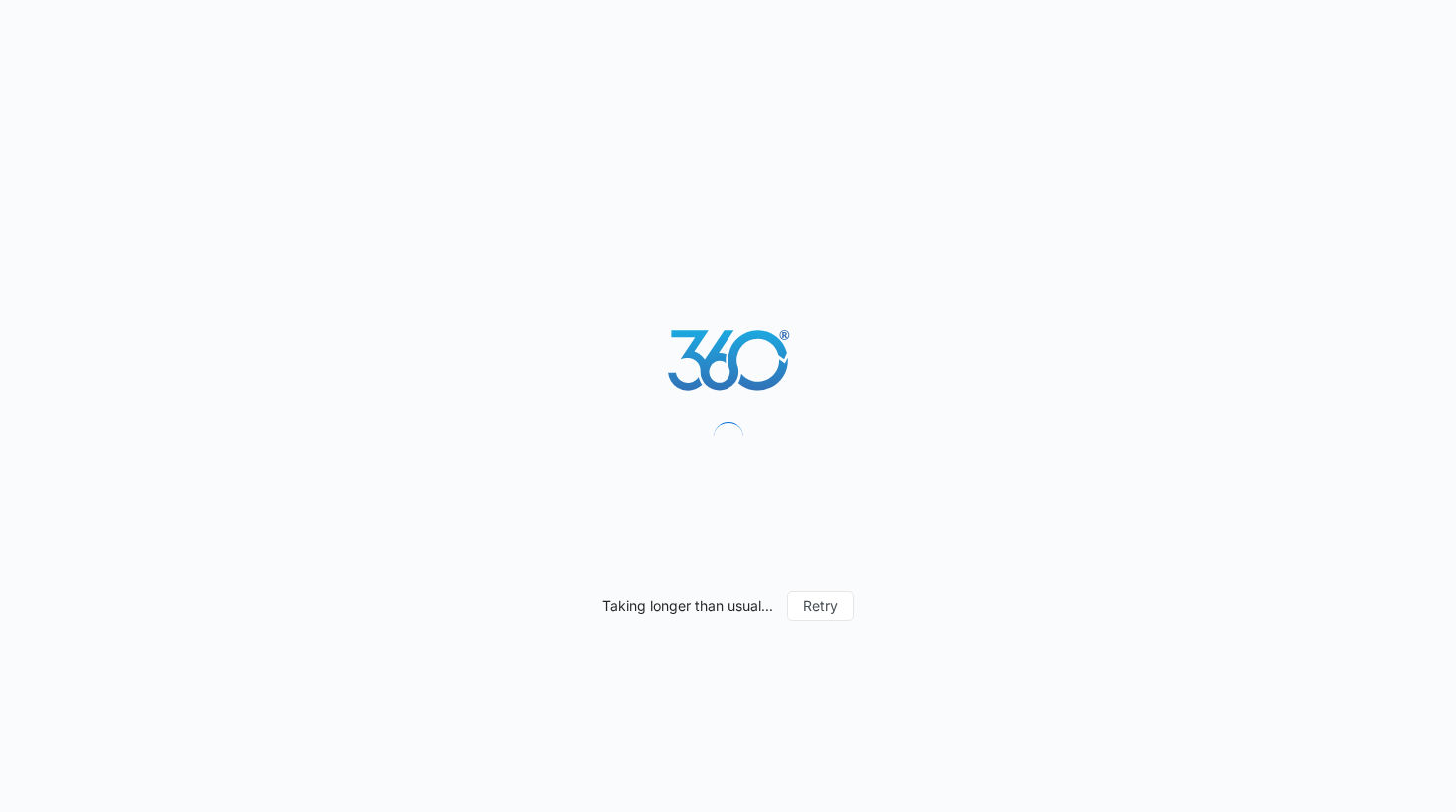 scroll, scrollTop: 0, scrollLeft: 0, axis: both 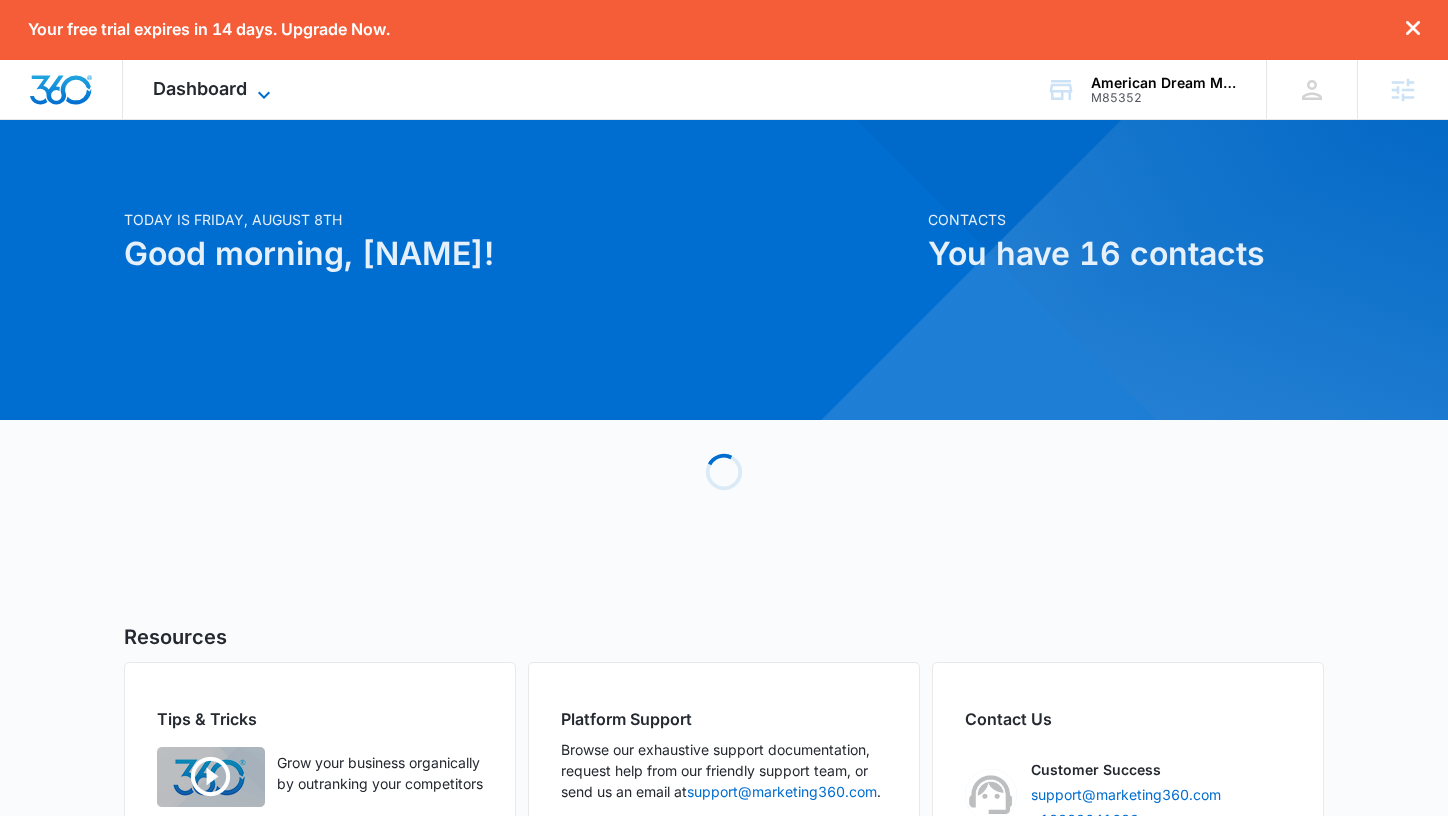 click on "Dashboard" at bounding box center (200, 88) 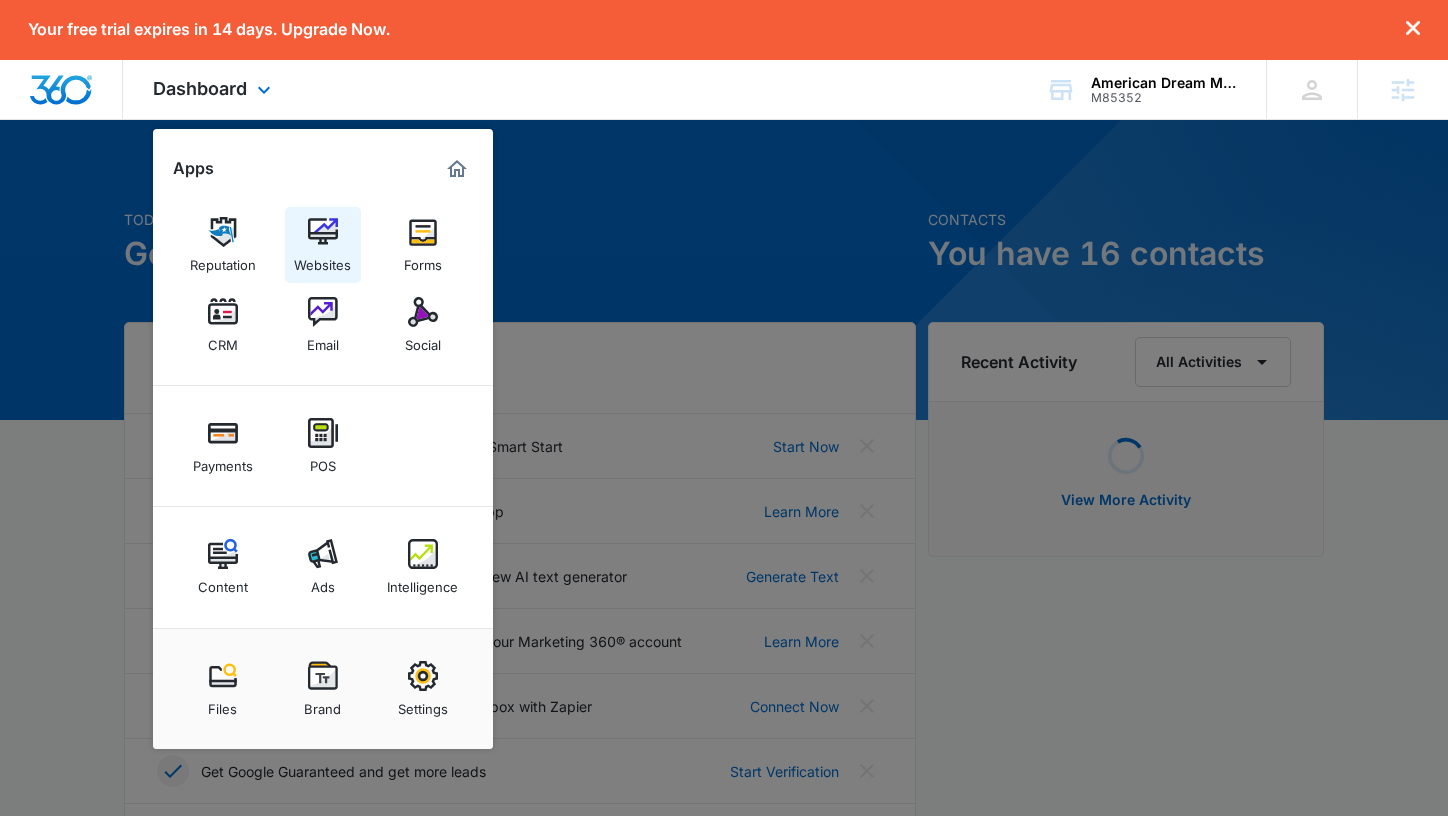 click on "Websites" at bounding box center (322, 260) 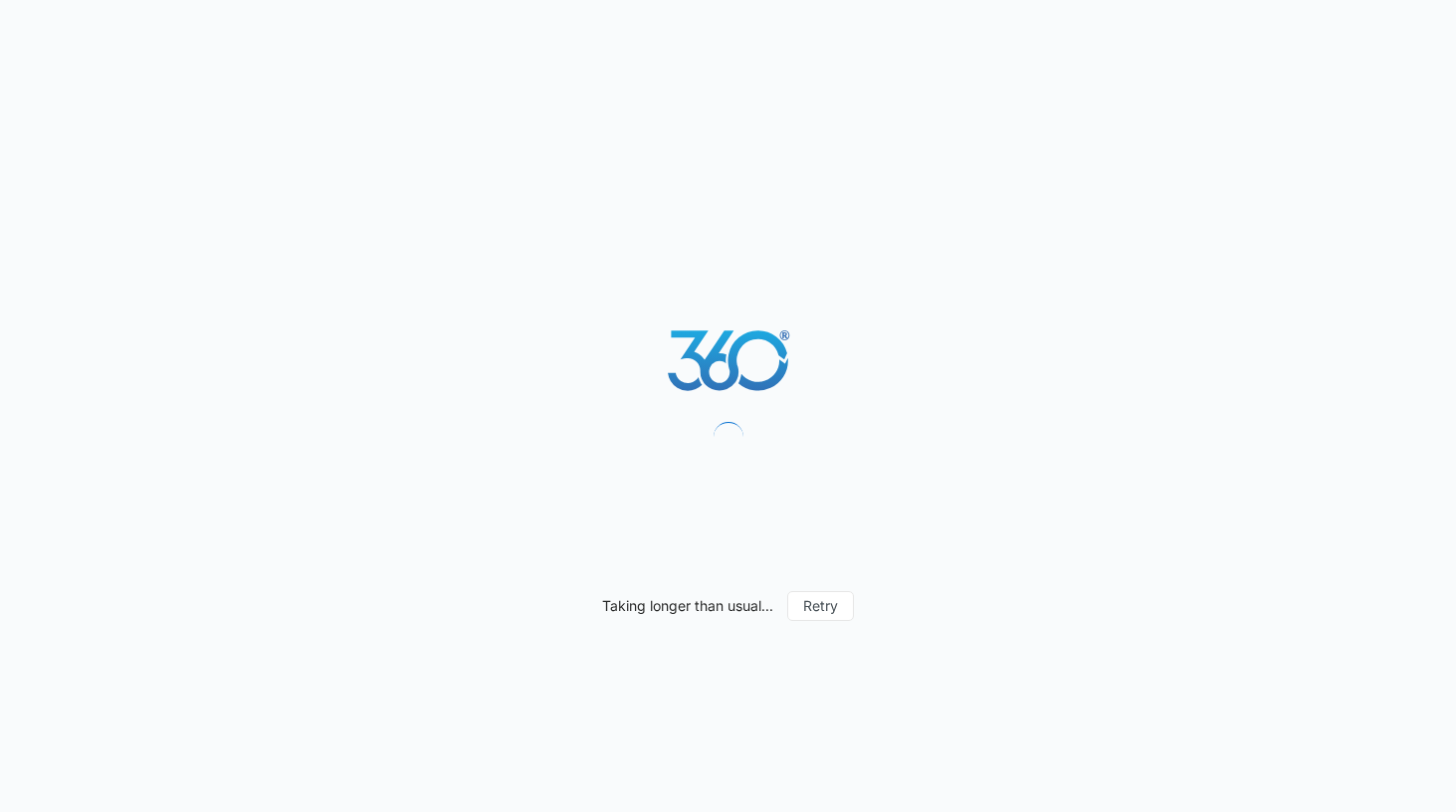 scroll, scrollTop: 0, scrollLeft: 0, axis: both 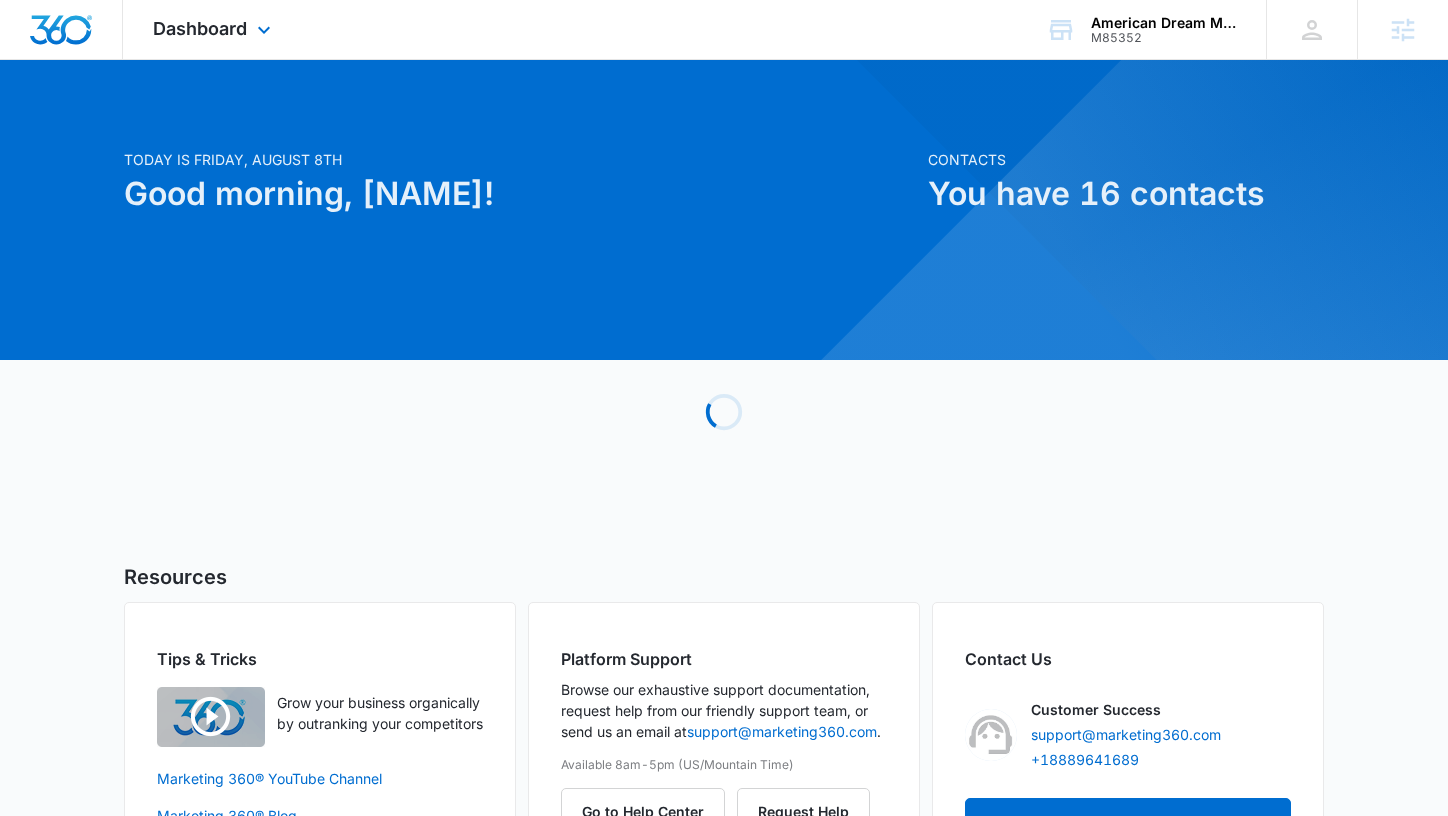 click on "Dashboard Apps Reputation Websites Forms CRM Email Social Payments POS Content Ads Intelligence Files Brand Settings" at bounding box center [214, 29] 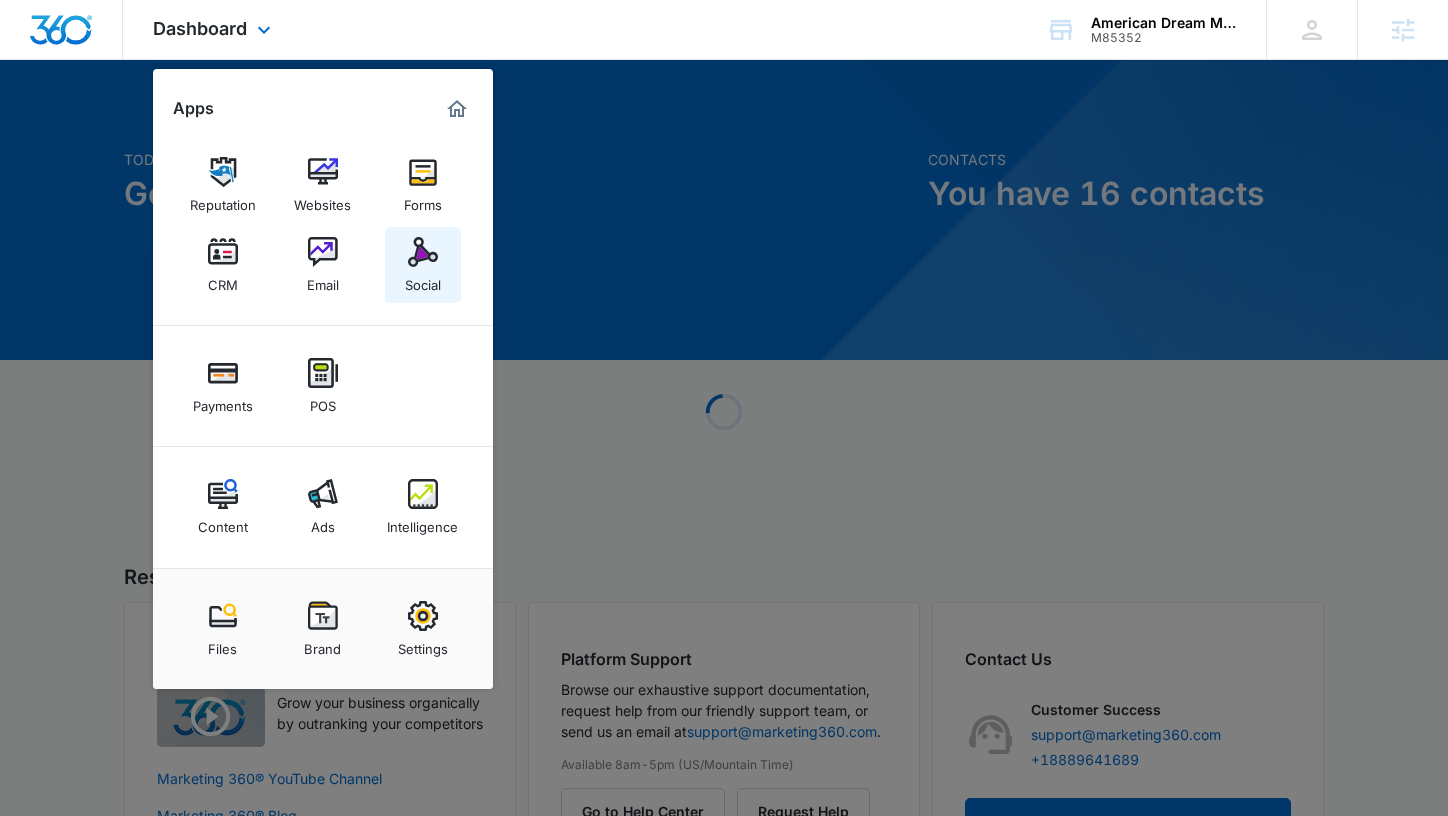 click at bounding box center (423, 252) 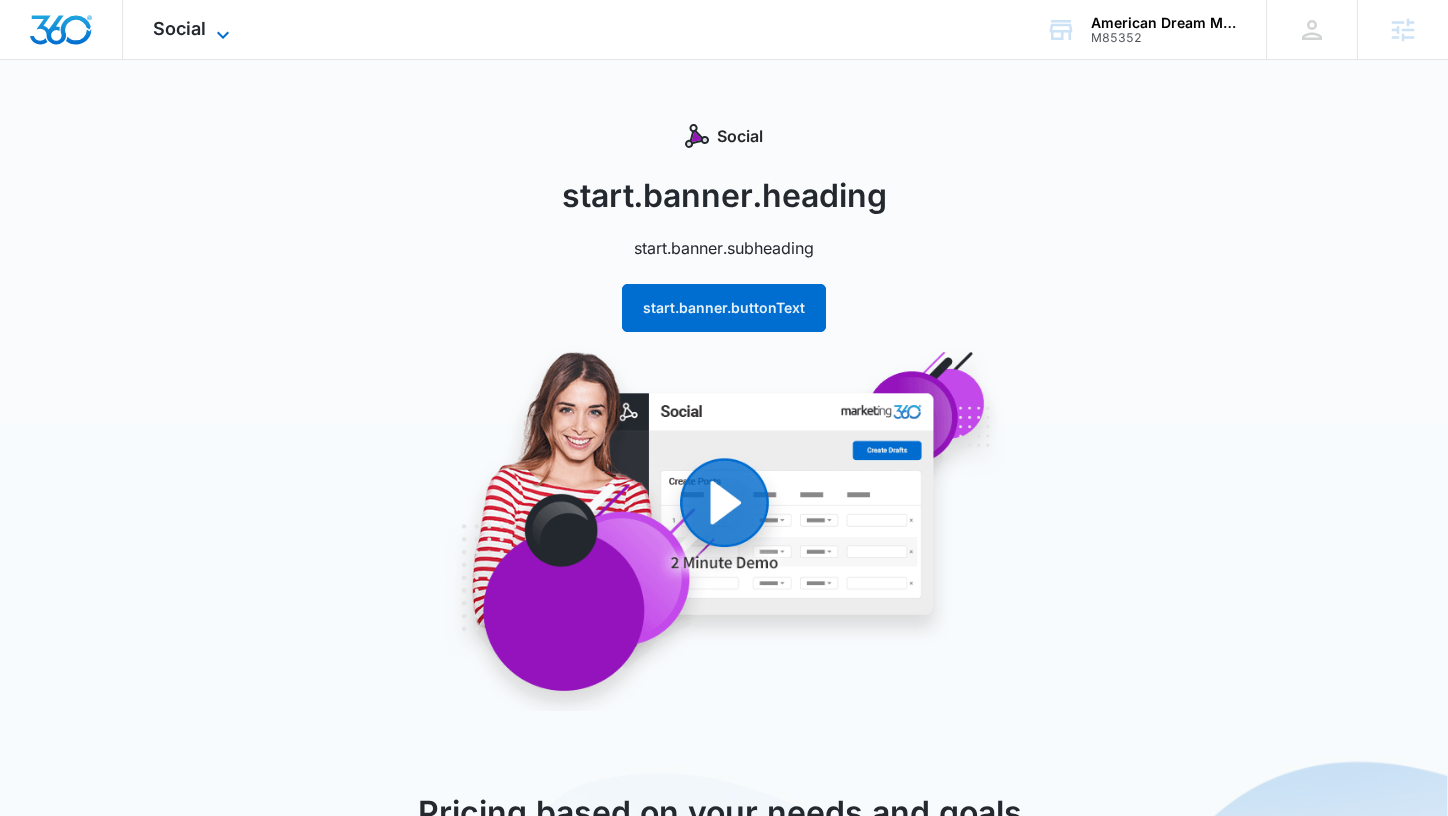 click on "Social" at bounding box center [179, 28] 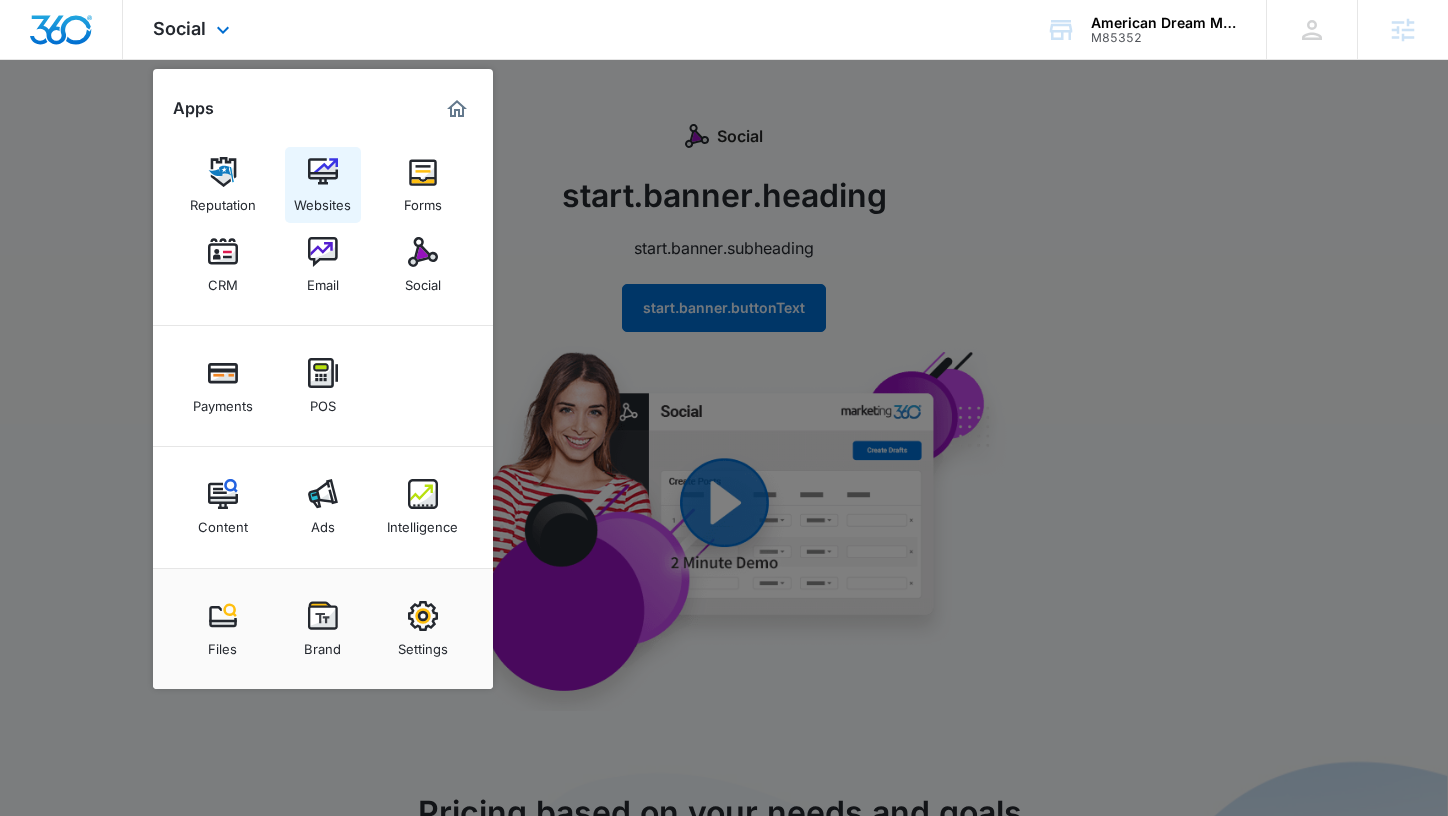 click at bounding box center (323, 172) 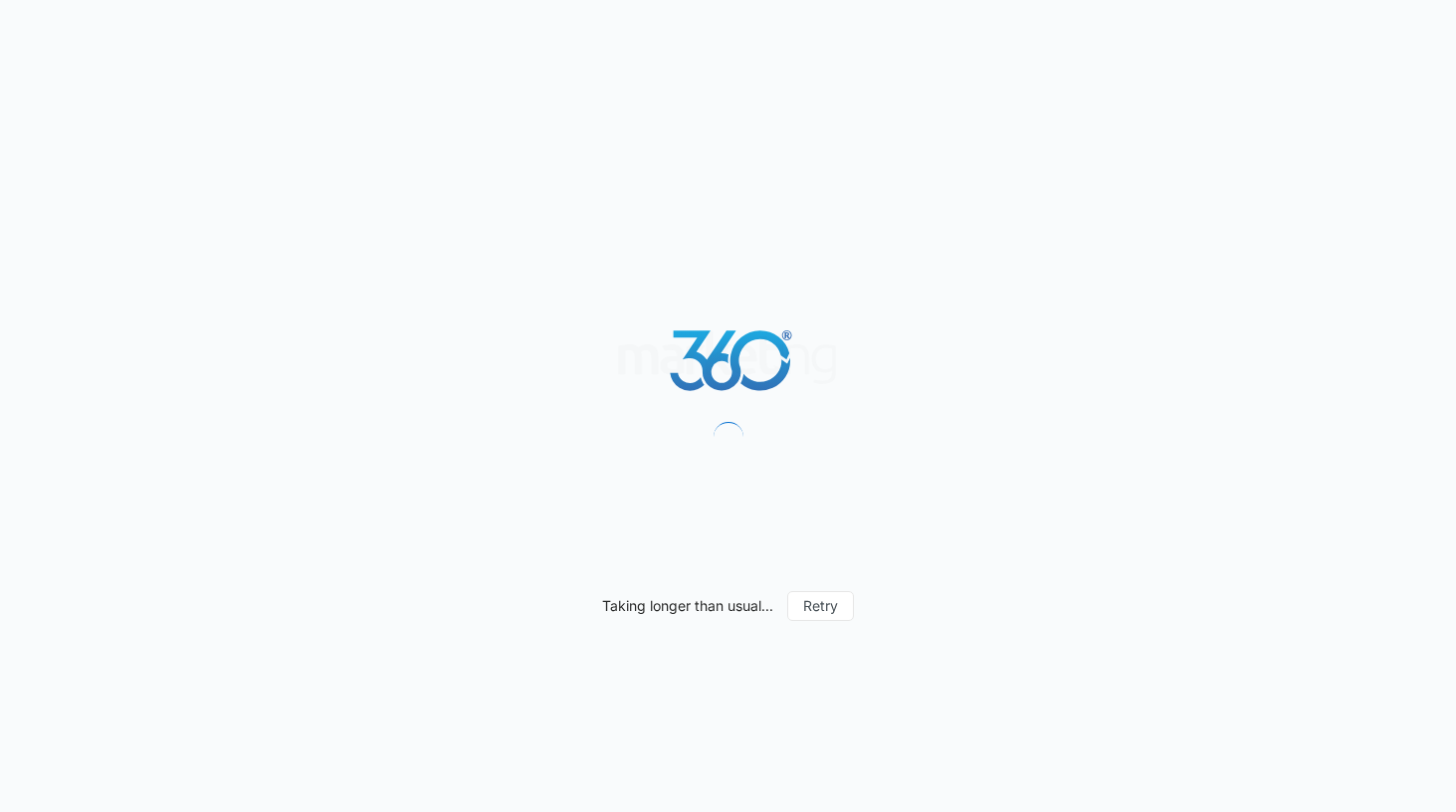 scroll, scrollTop: 0, scrollLeft: 0, axis: both 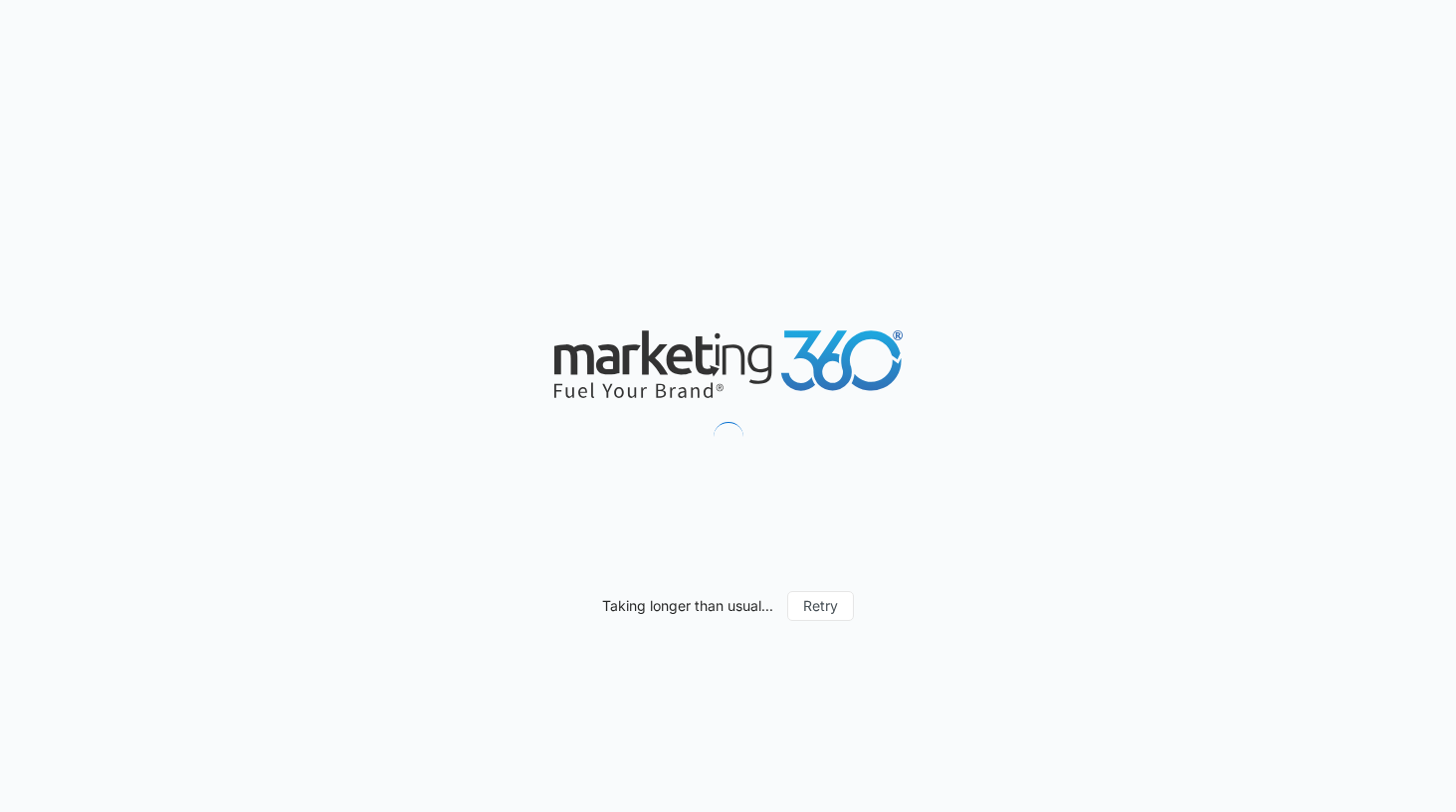 select on "US" 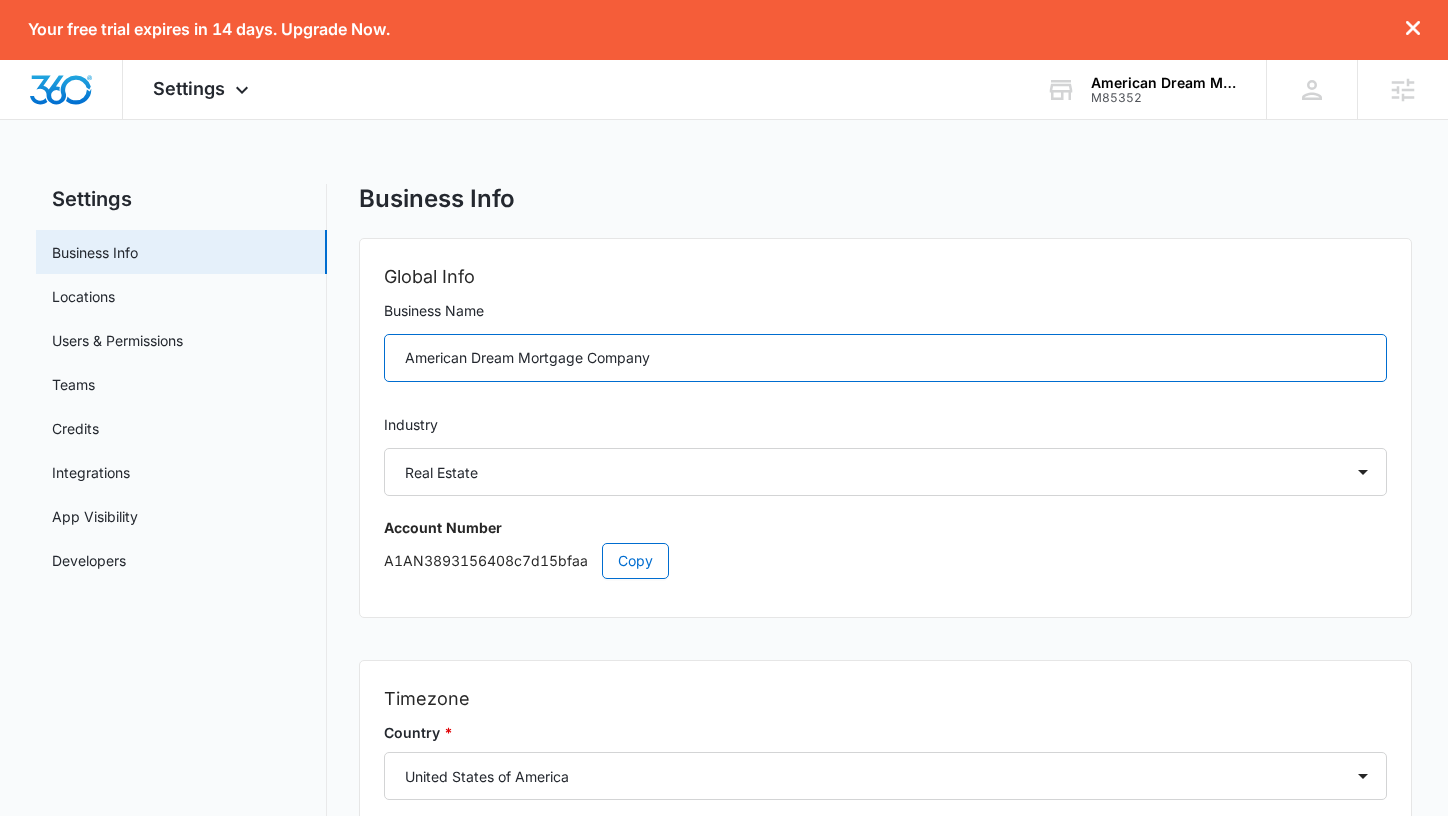 click on "American Dream Mortgage Company" at bounding box center [885, 358] 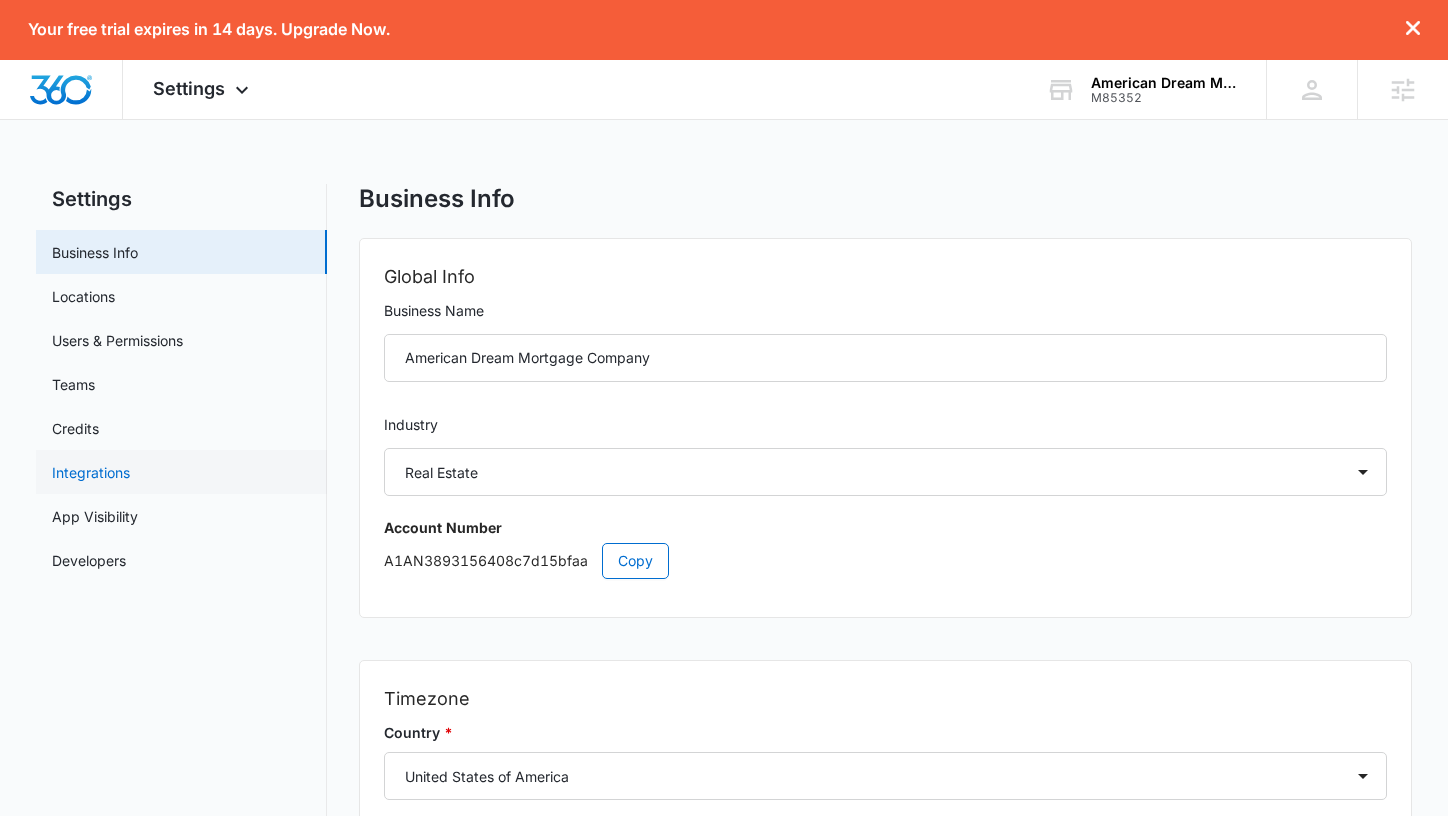 click on "Integrations" at bounding box center [91, 472] 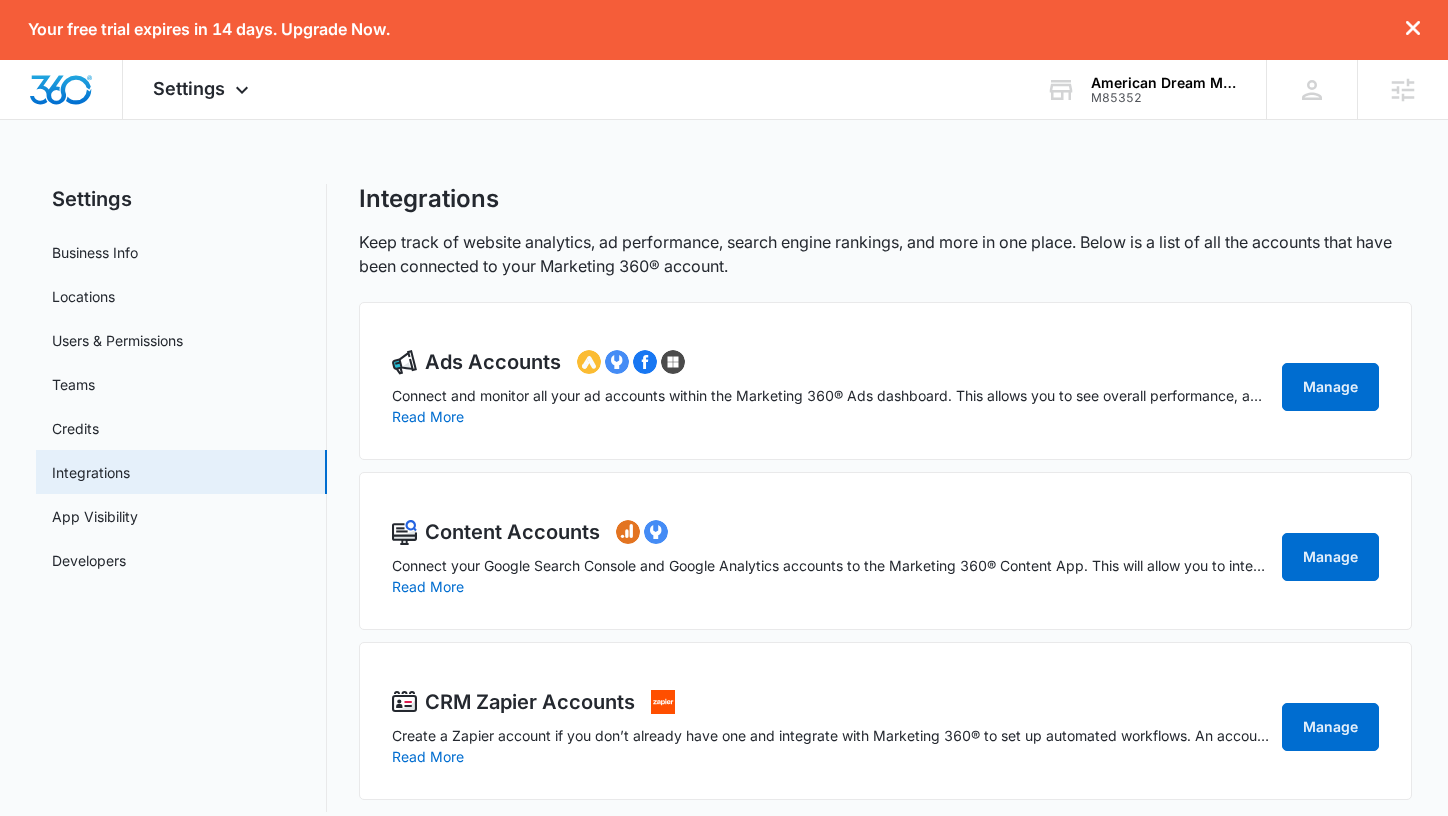 scroll, scrollTop: 20, scrollLeft: 0, axis: vertical 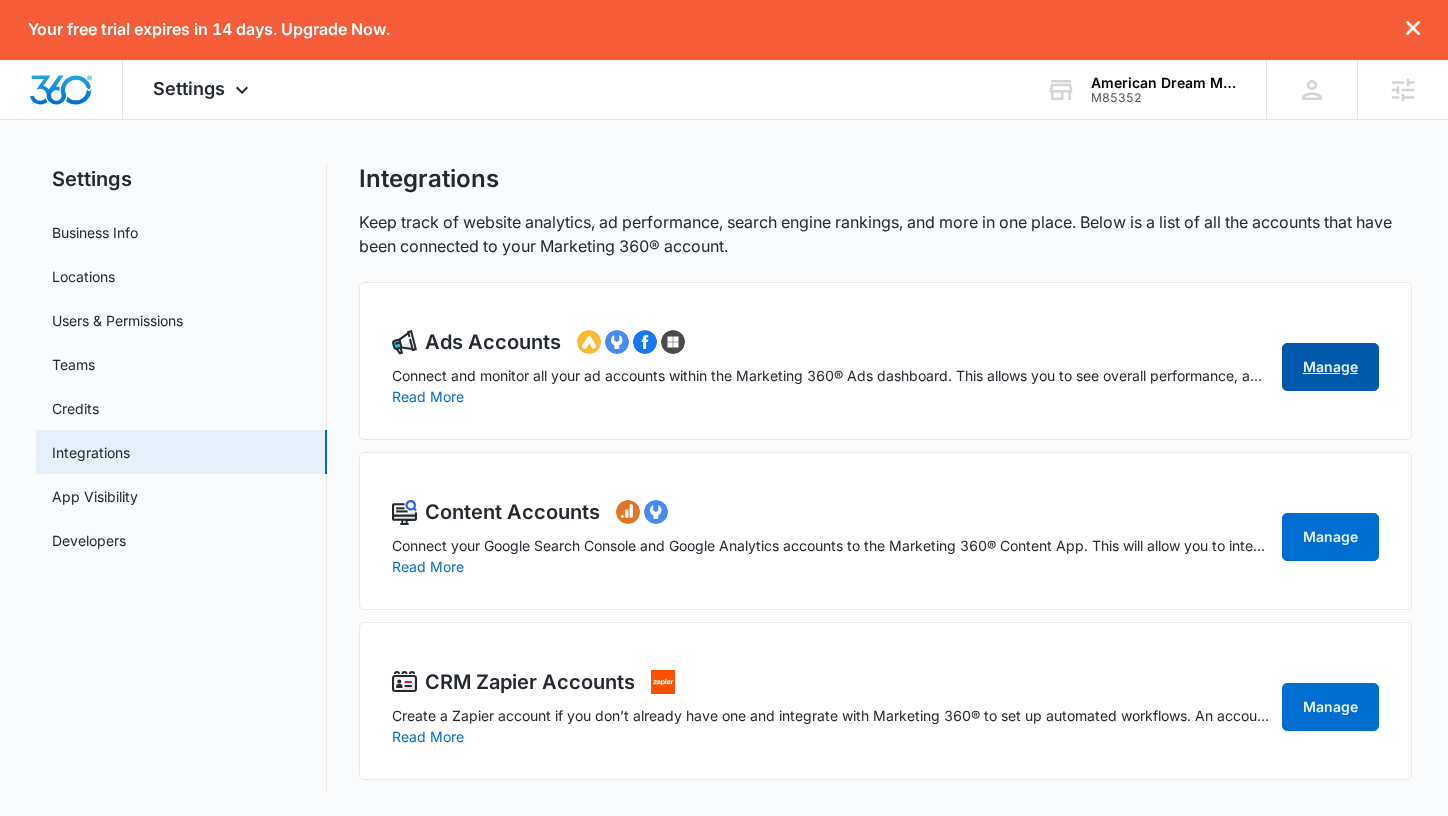 click on "Manage" at bounding box center [1330, 367] 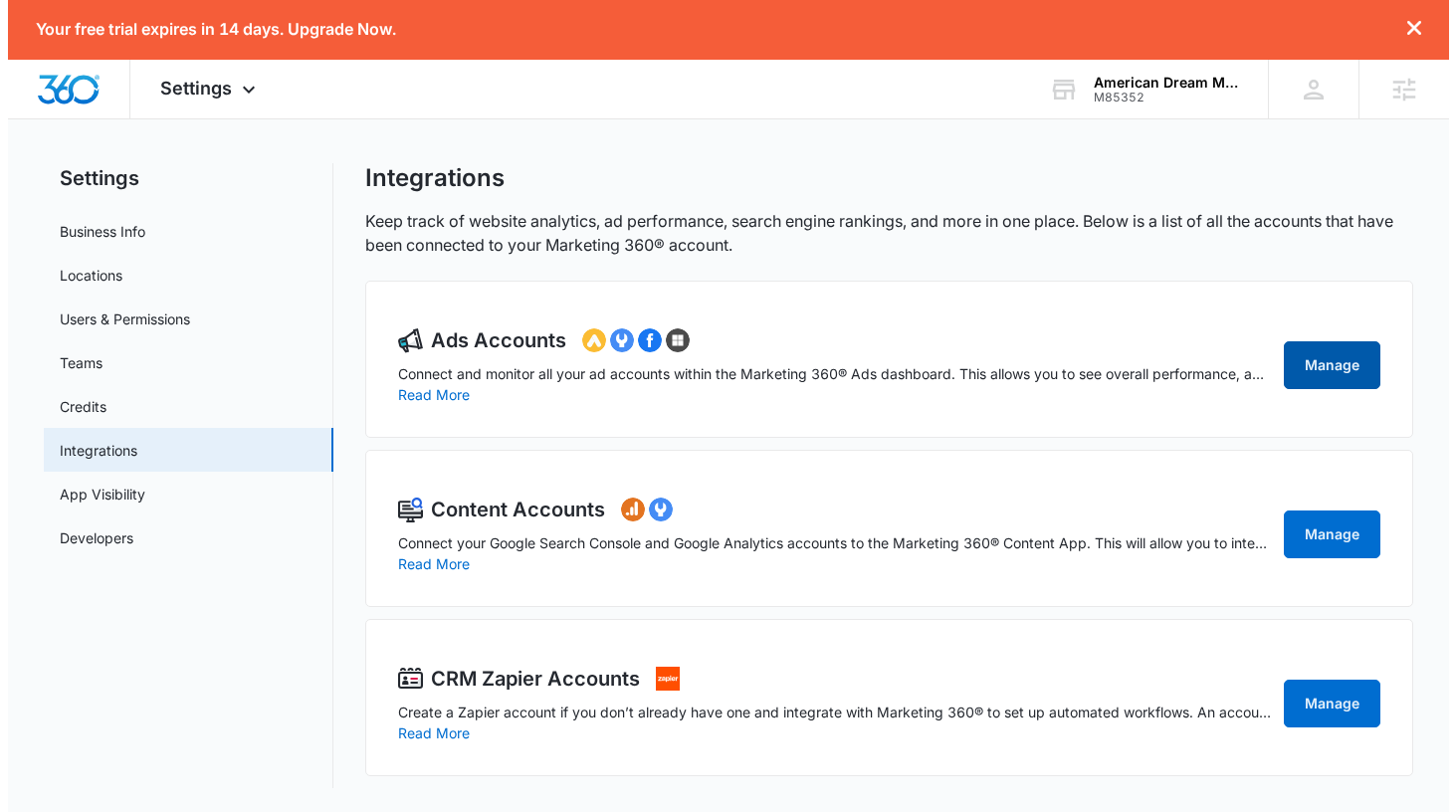 scroll, scrollTop: 0, scrollLeft: 0, axis: both 